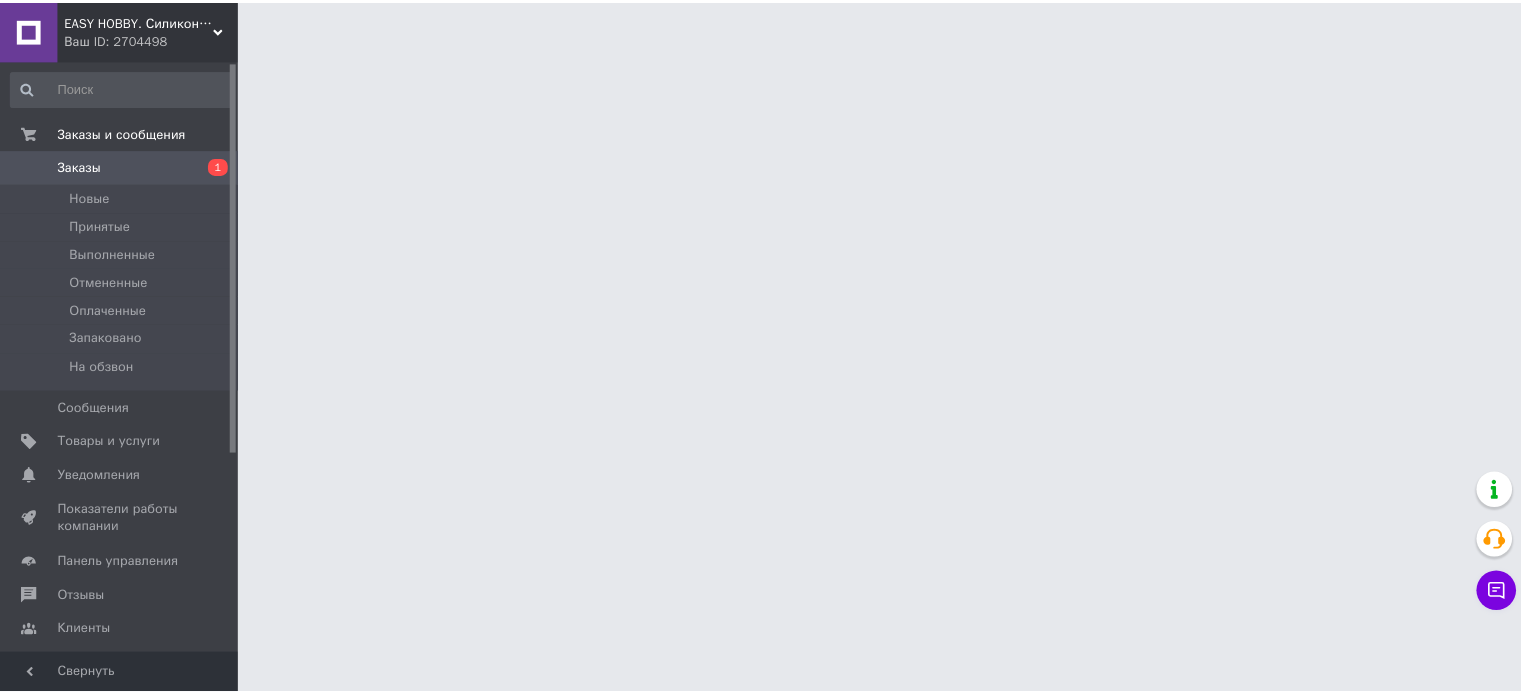 scroll, scrollTop: 0, scrollLeft: 0, axis: both 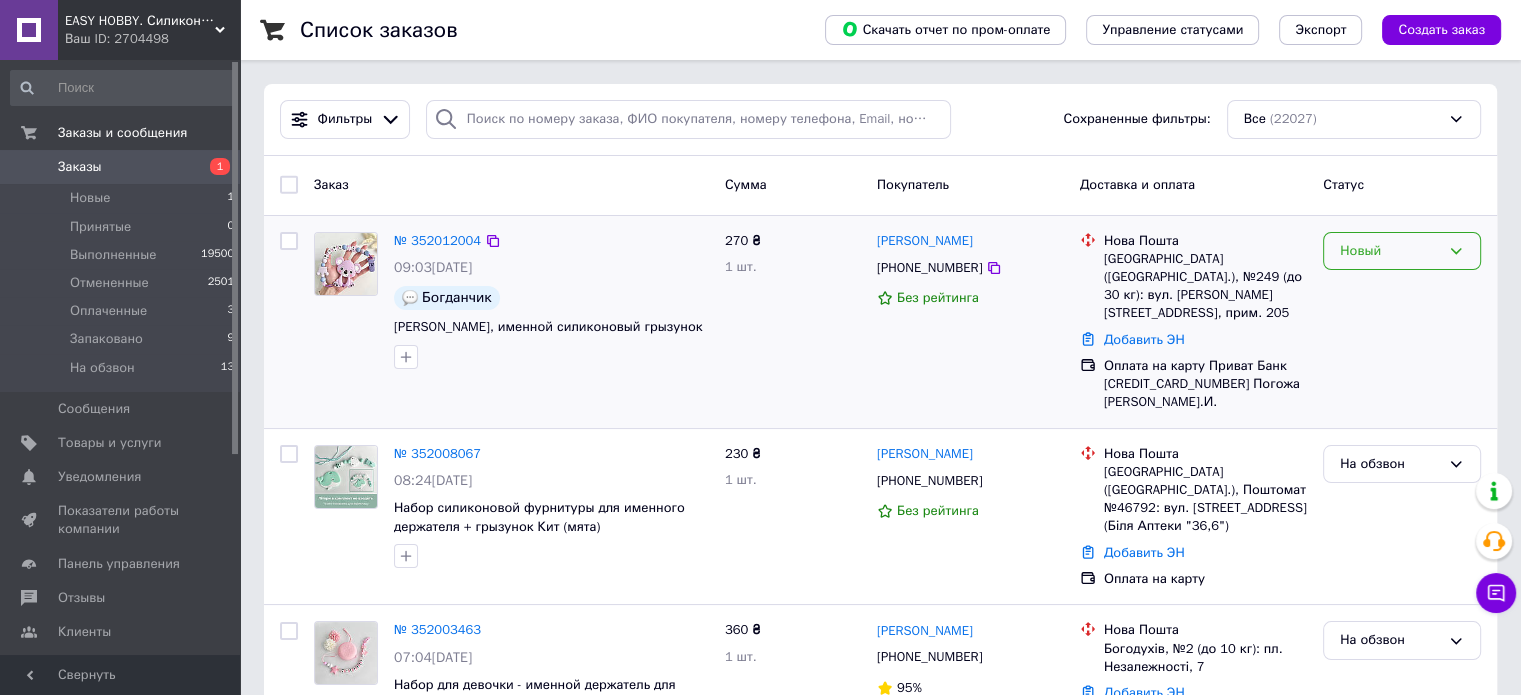 click 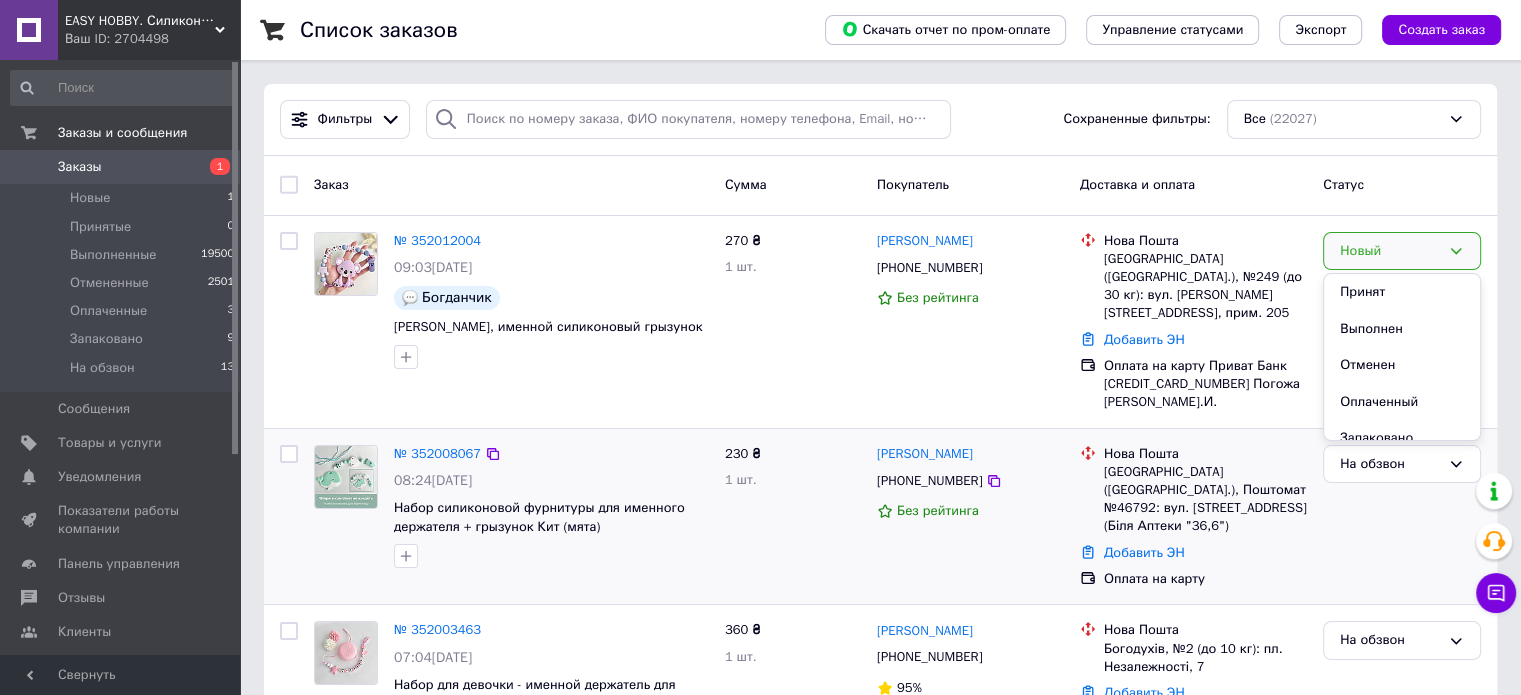 scroll, scrollTop: 200, scrollLeft: 0, axis: vertical 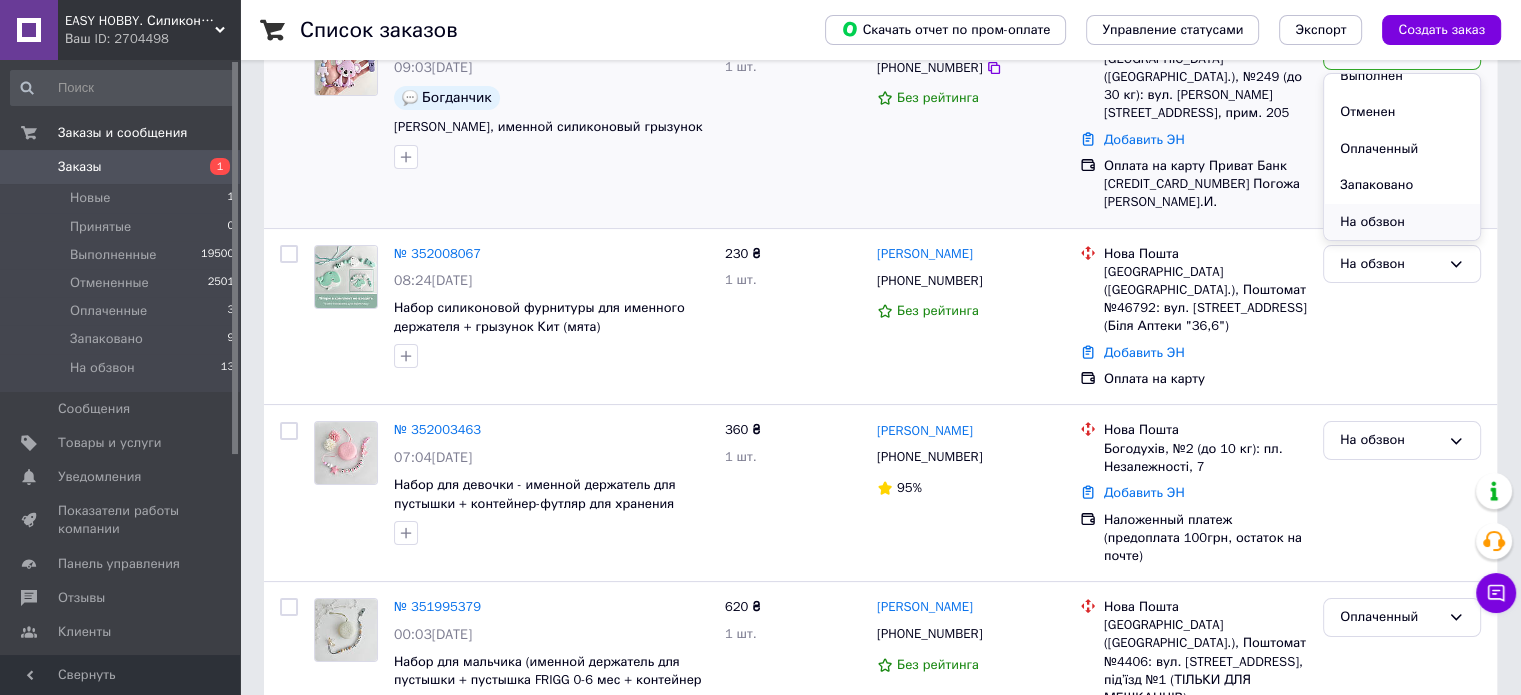 click on "На обзвон" at bounding box center (1402, 222) 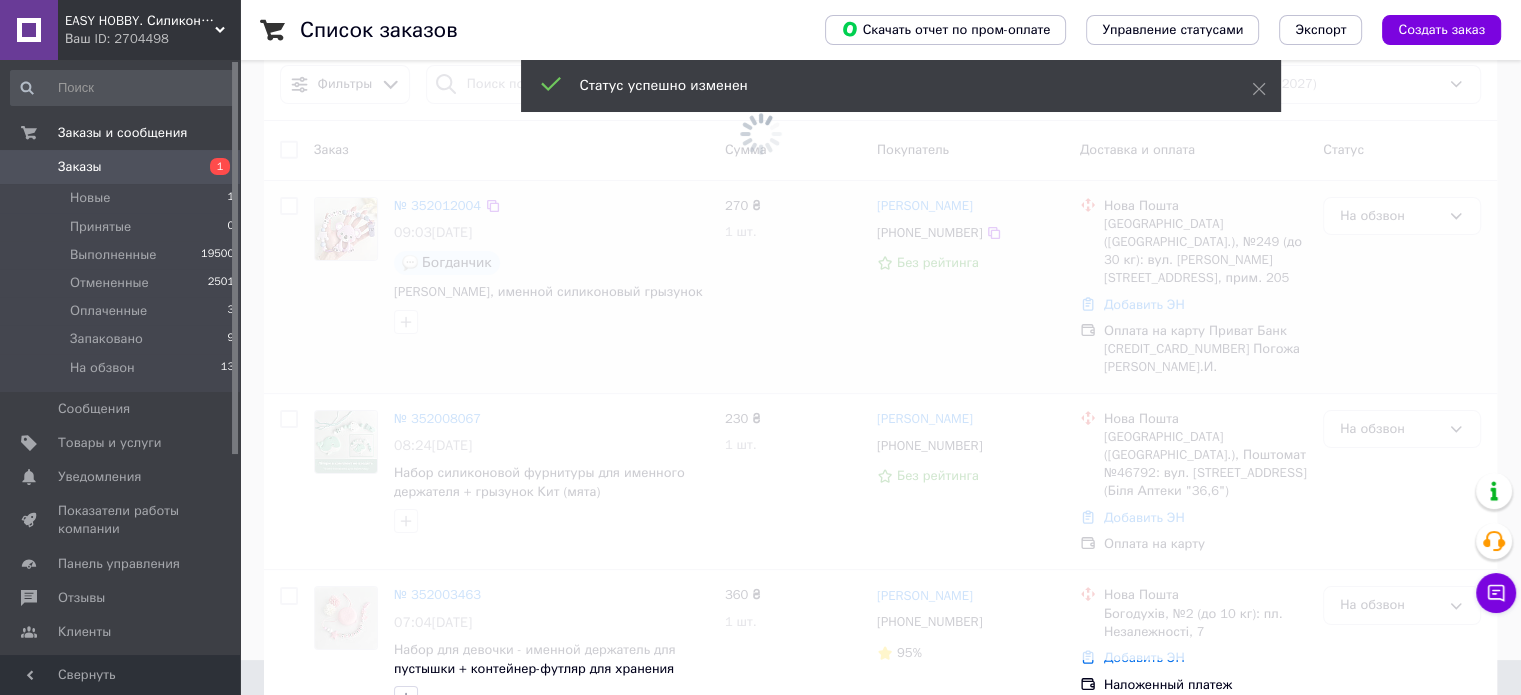 scroll, scrollTop: 0, scrollLeft: 0, axis: both 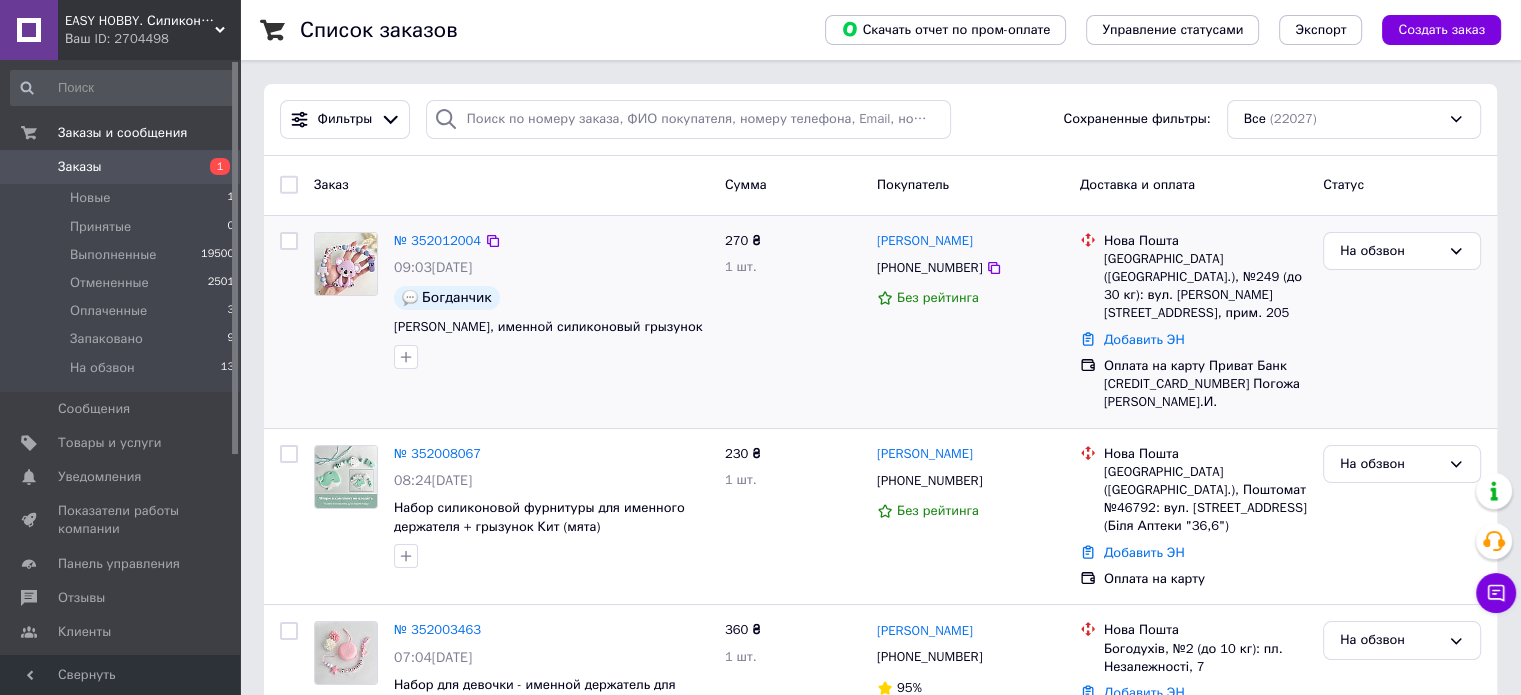 click on "Заказы" at bounding box center (121, 167) 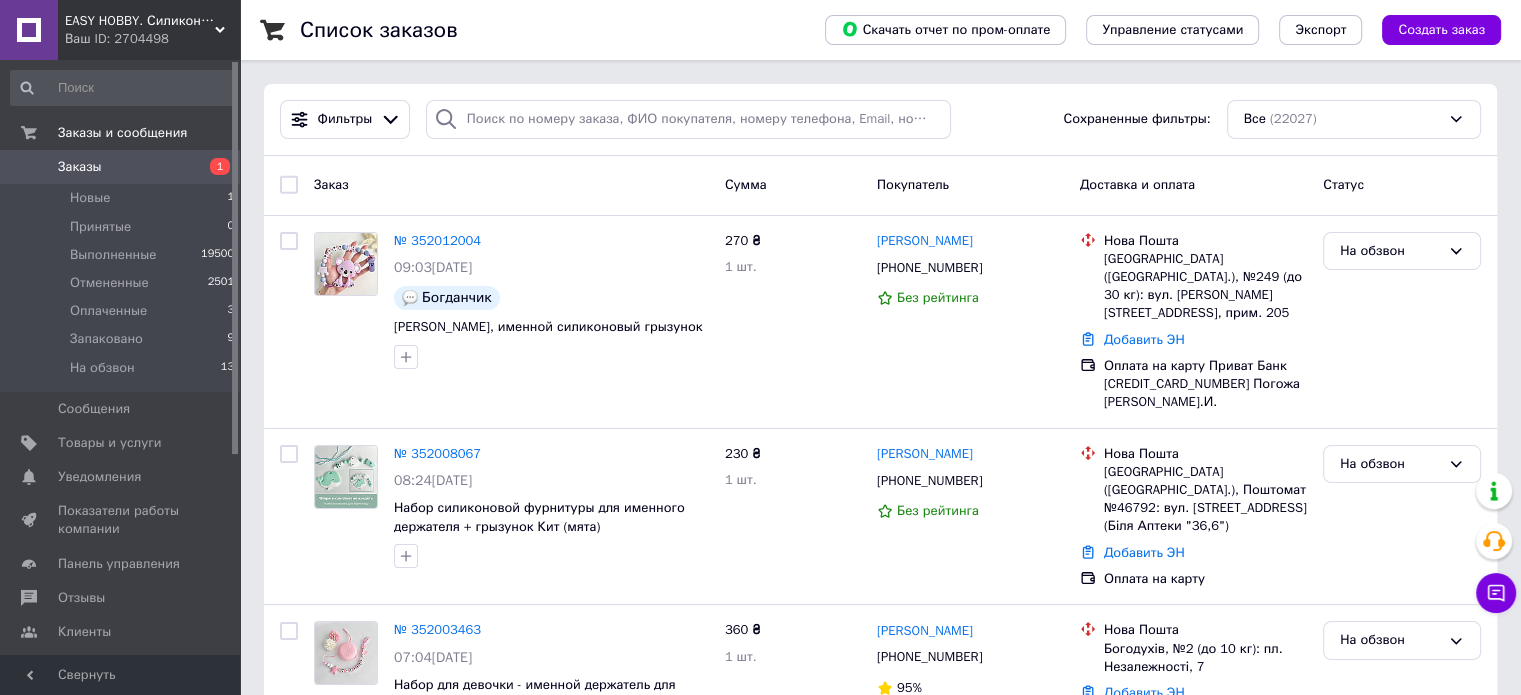 click on "Заказы" at bounding box center [121, 167] 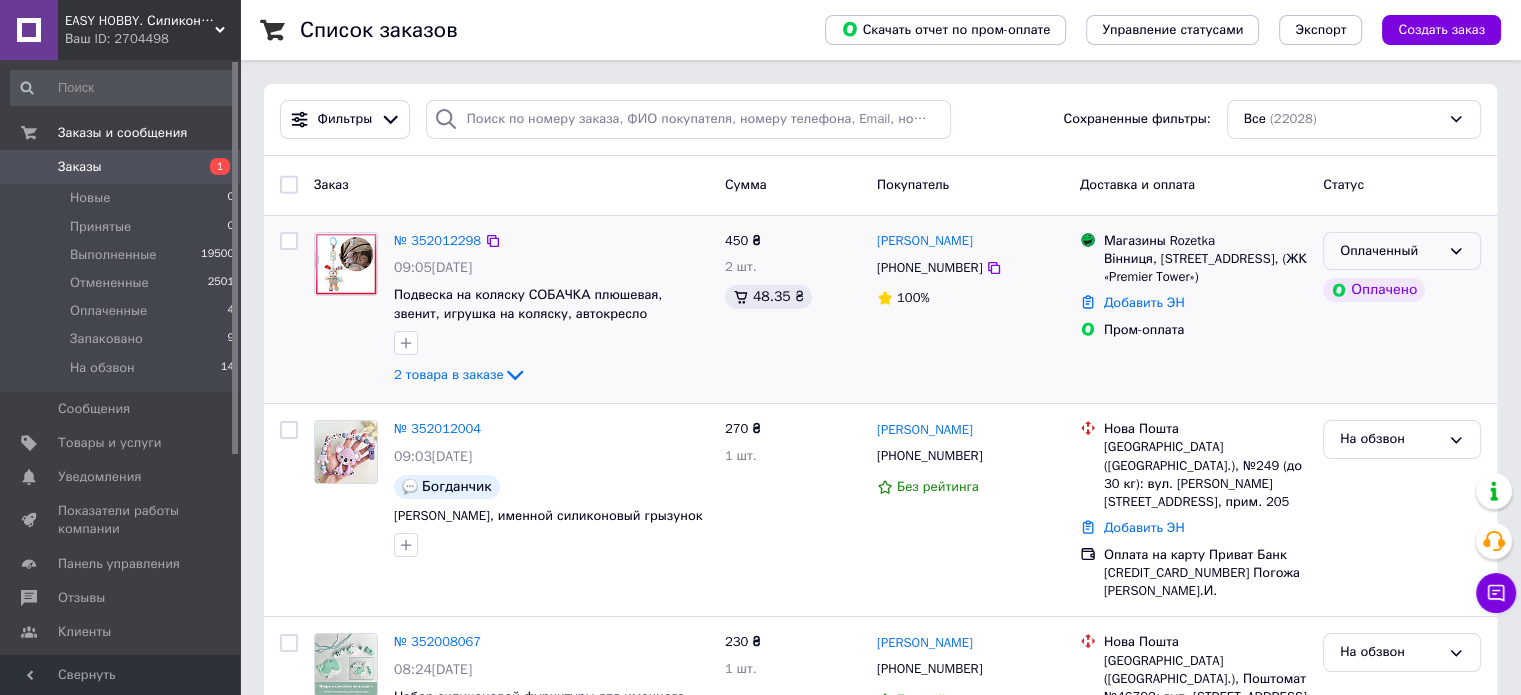 click 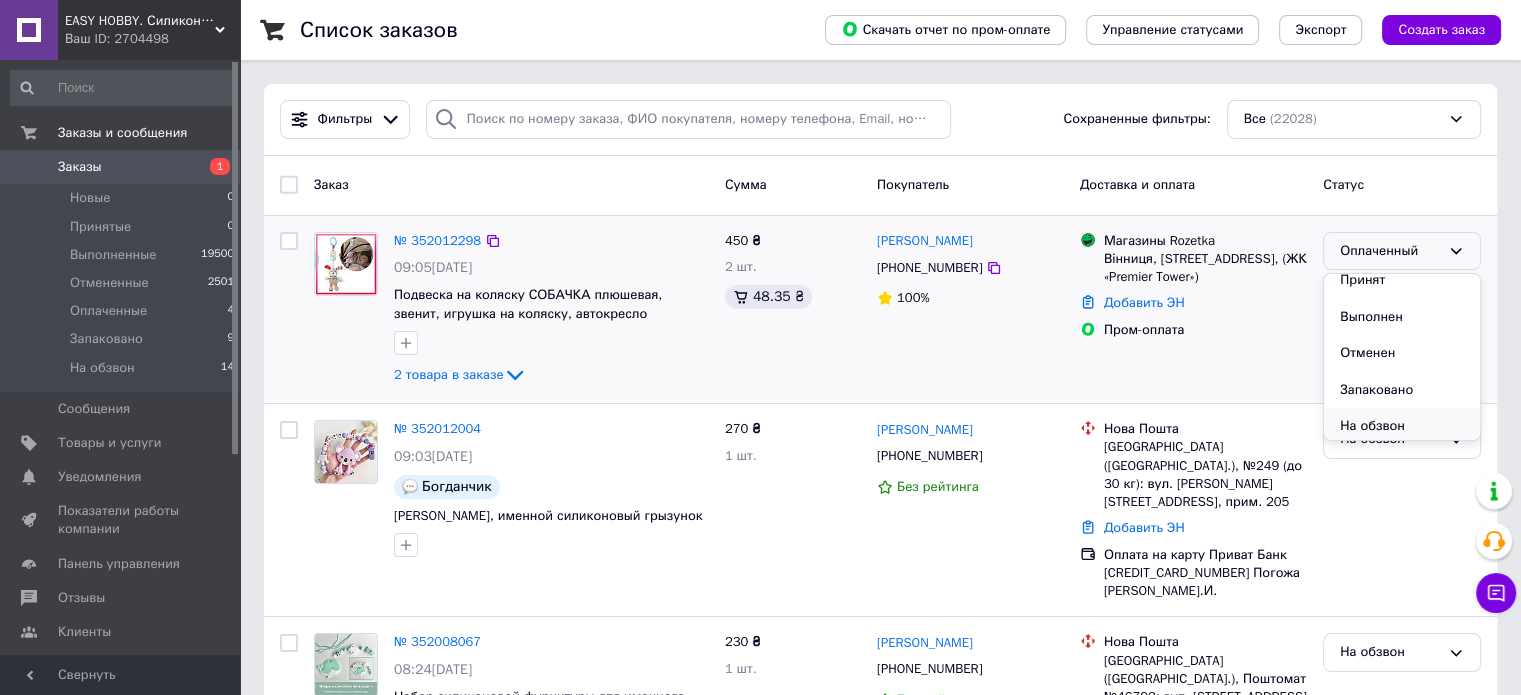 scroll, scrollTop: 16, scrollLeft: 0, axis: vertical 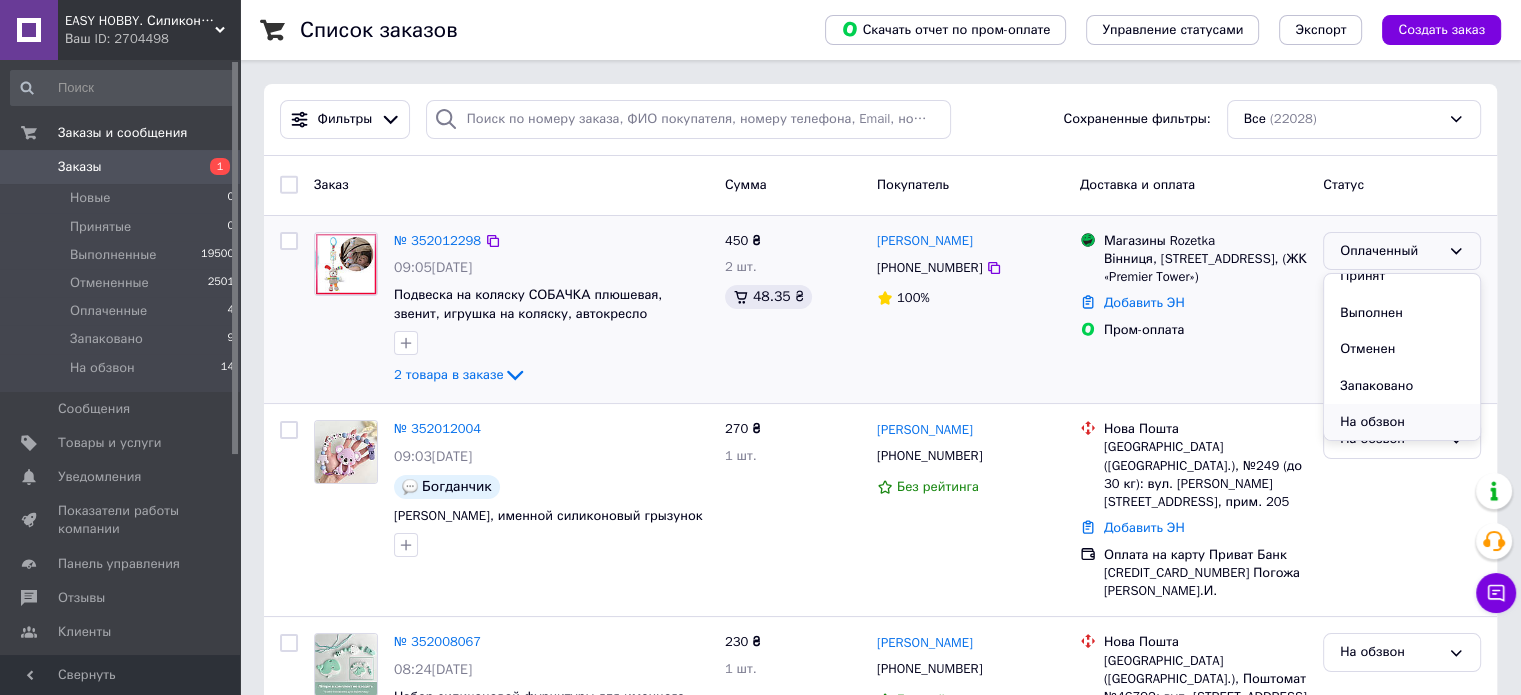 click on "На обзвон" at bounding box center [1402, 422] 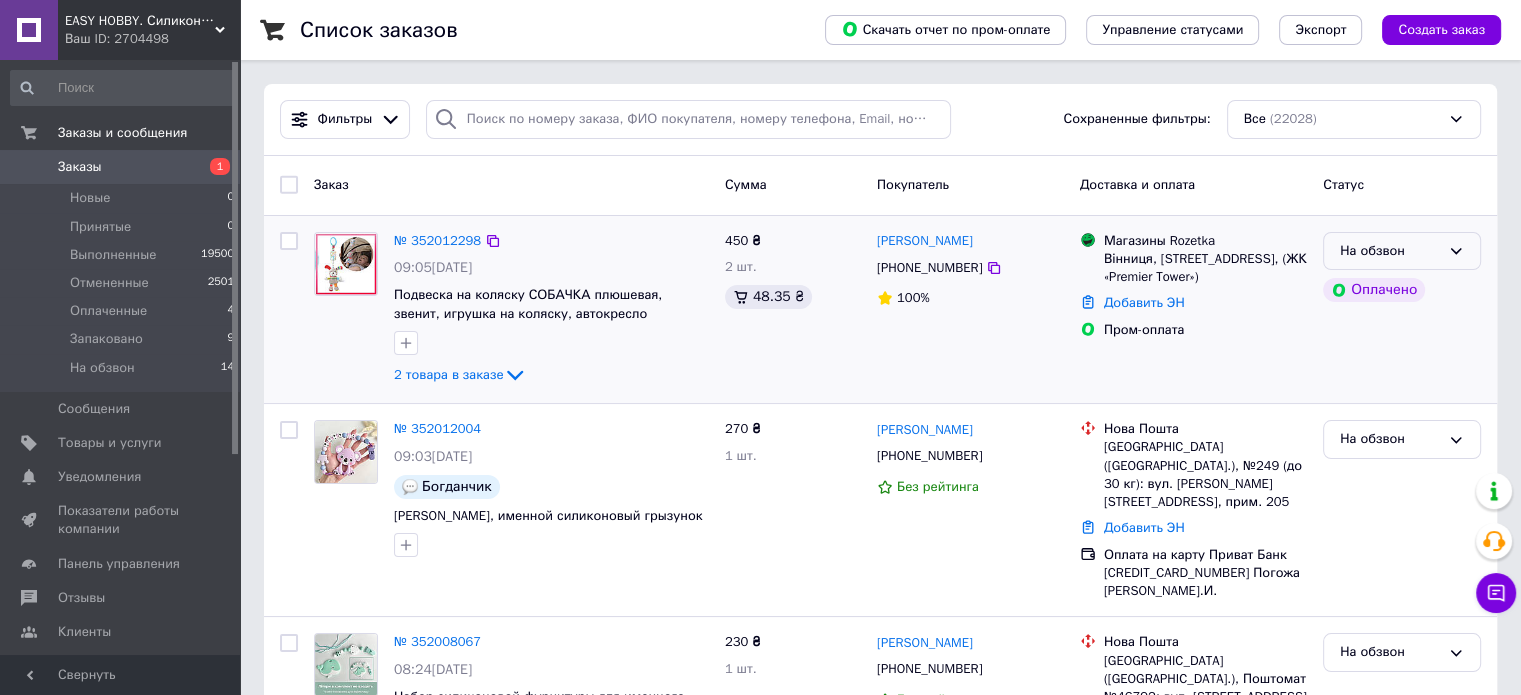 click 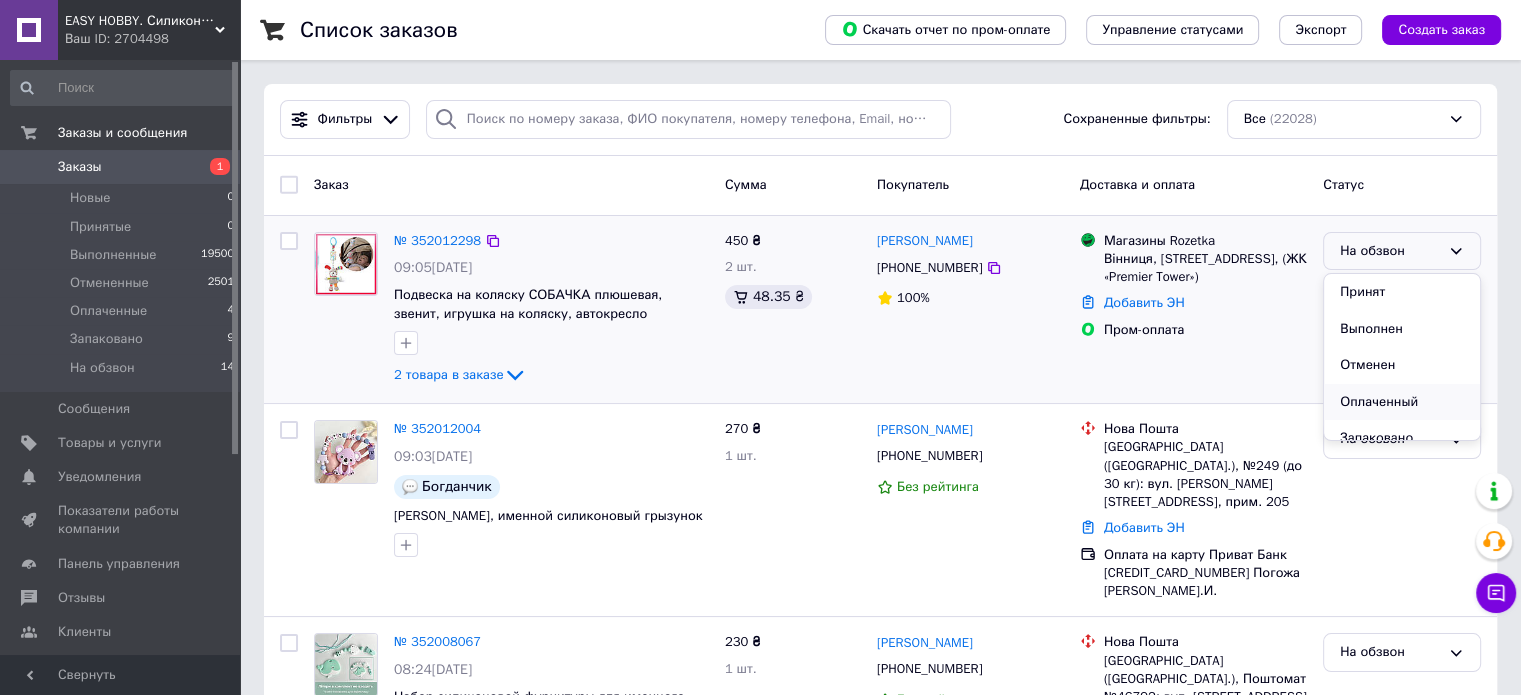 click on "Оплаченный" at bounding box center [1402, 402] 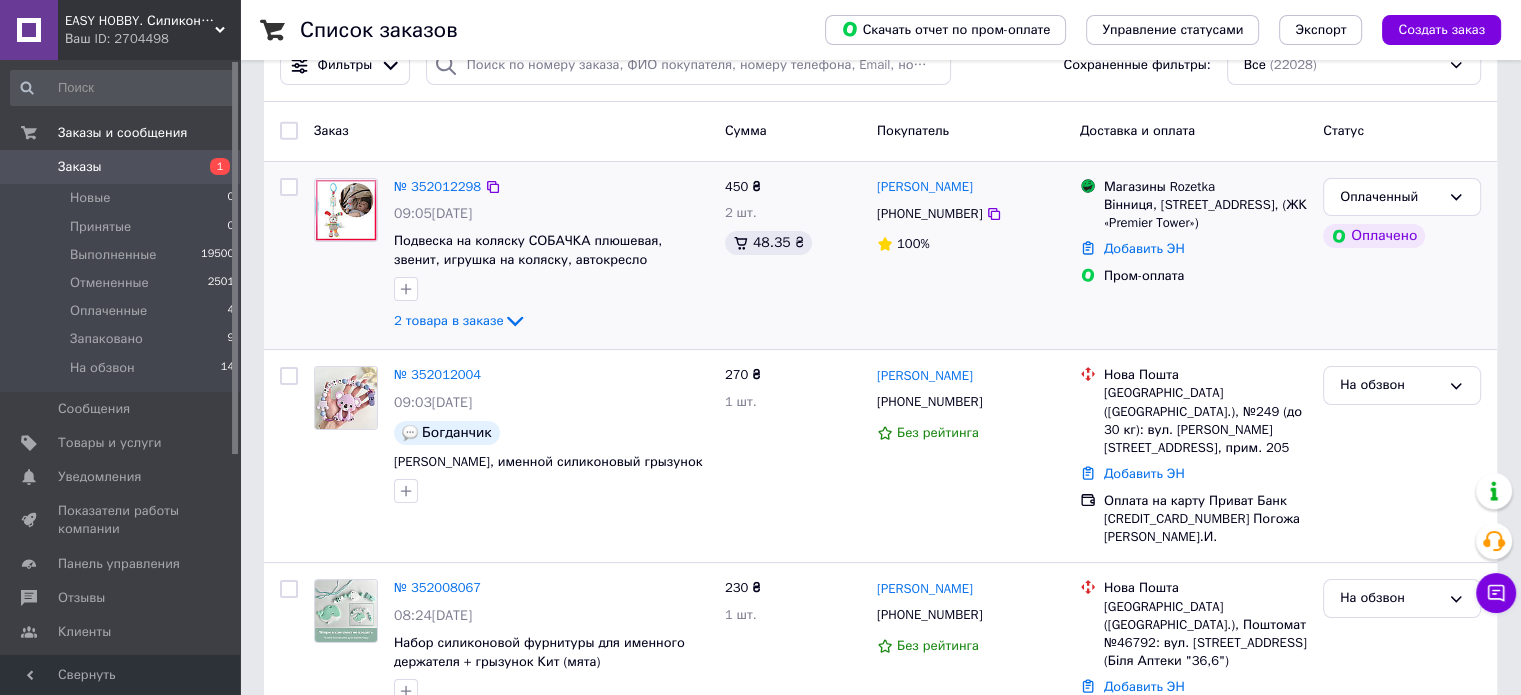 scroll, scrollTop: 100, scrollLeft: 0, axis: vertical 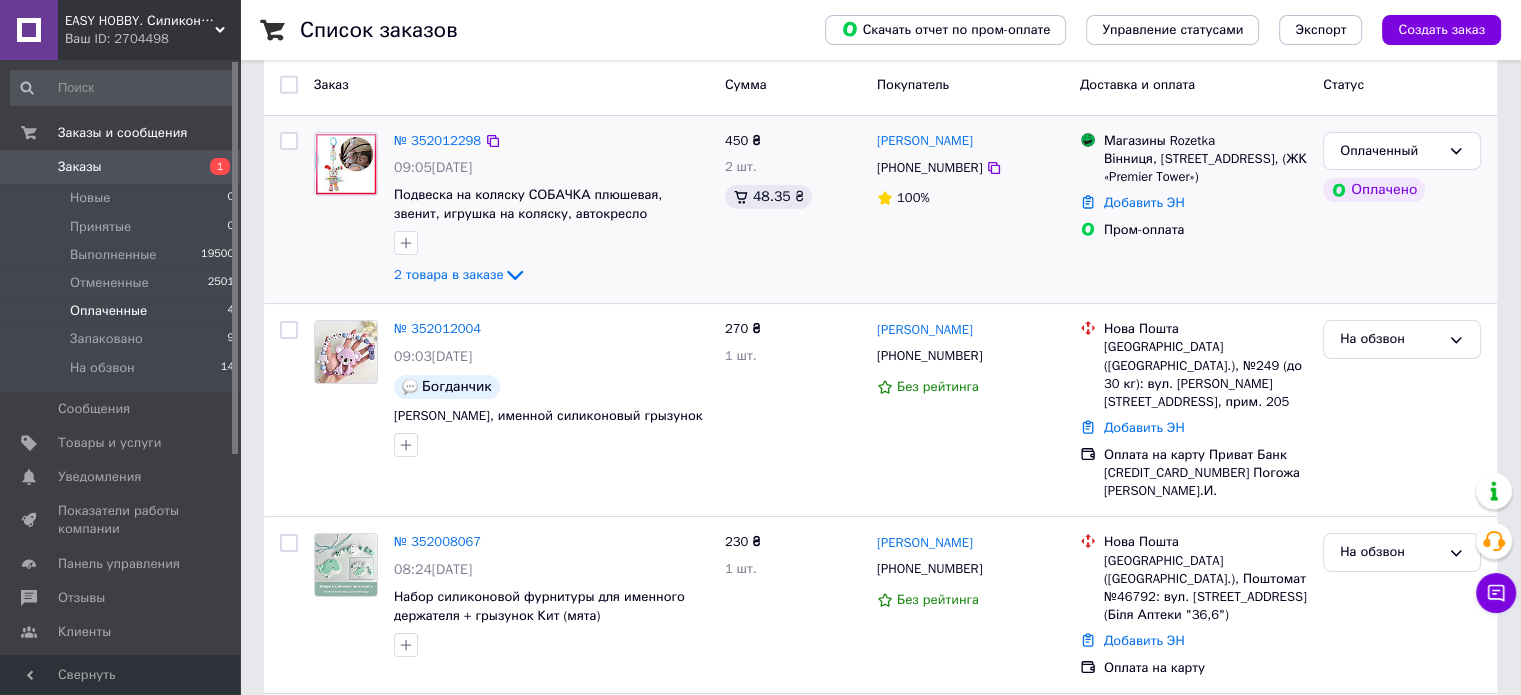 click on "Оплаченные" at bounding box center (108, 311) 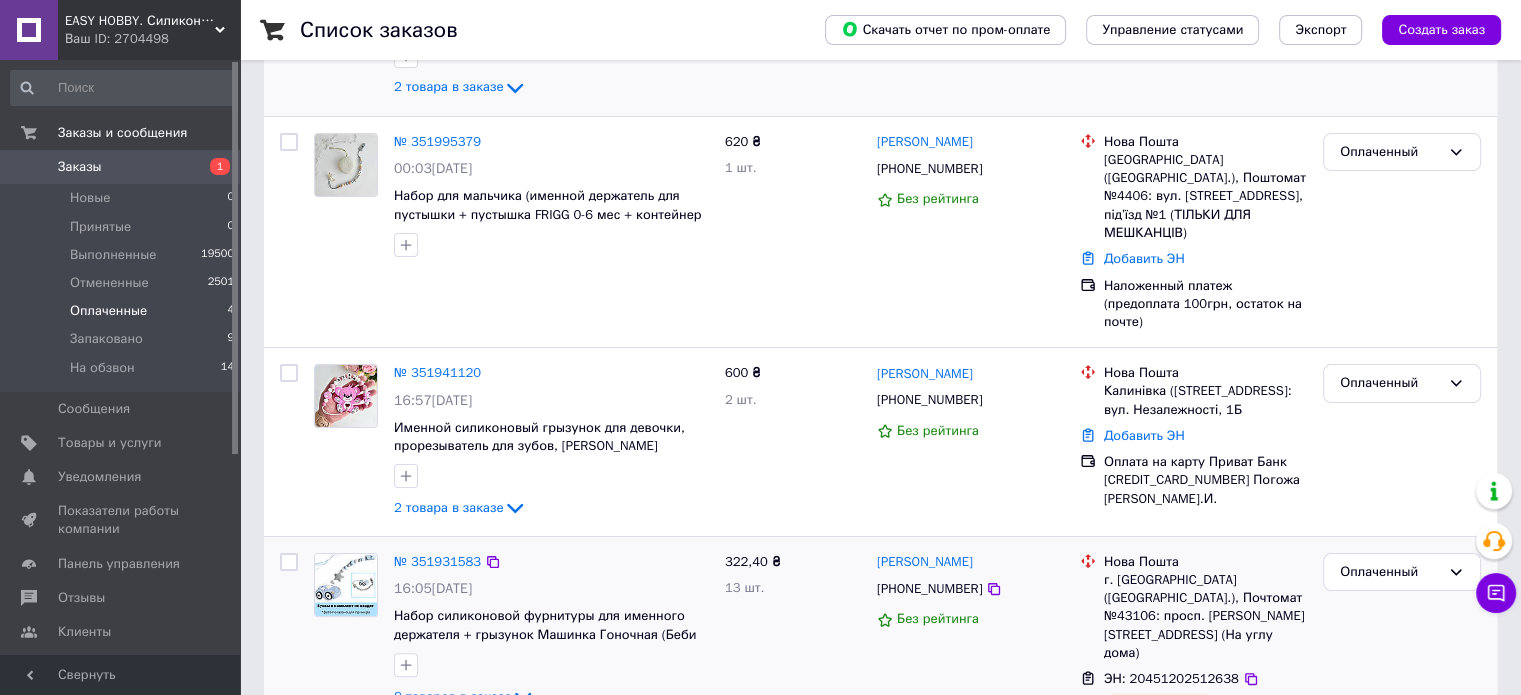 scroll, scrollTop: 415, scrollLeft: 0, axis: vertical 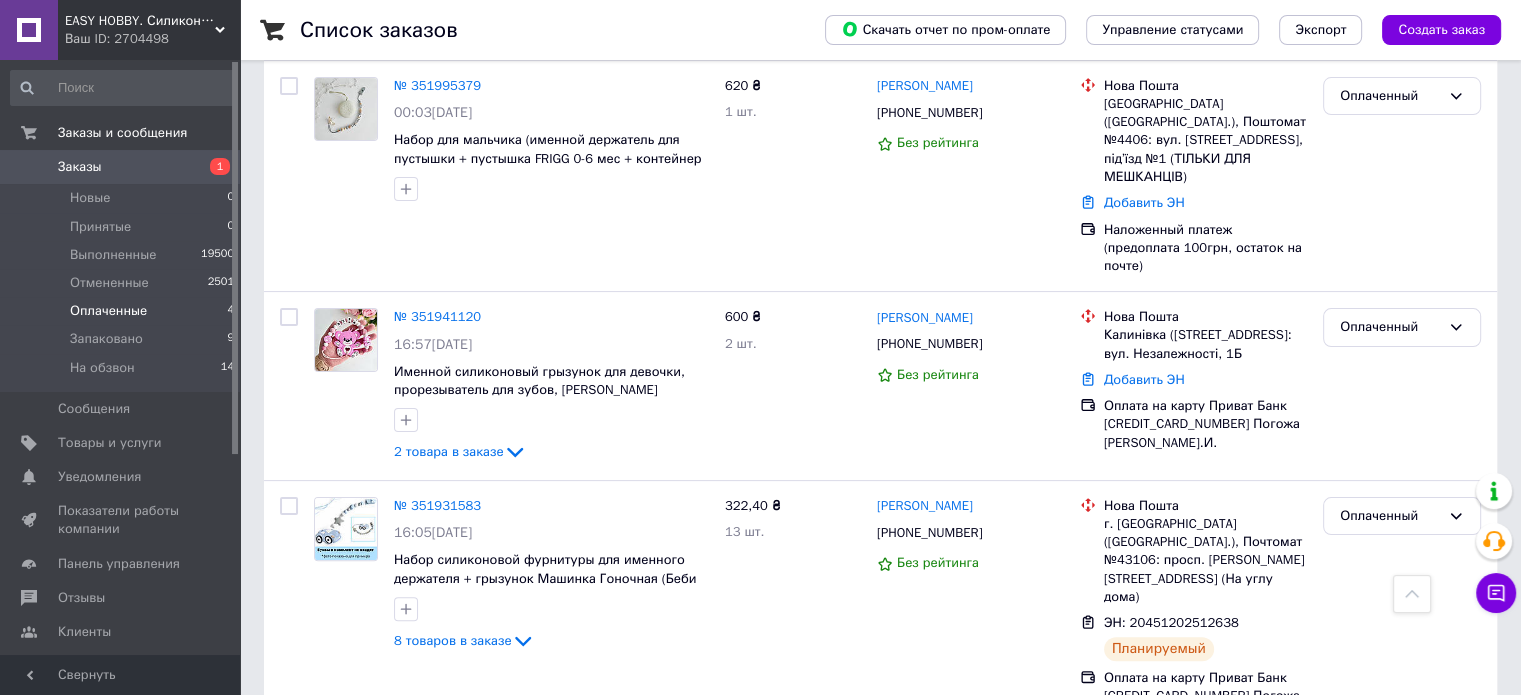 click on "Оплаченные" at bounding box center (108, 311) 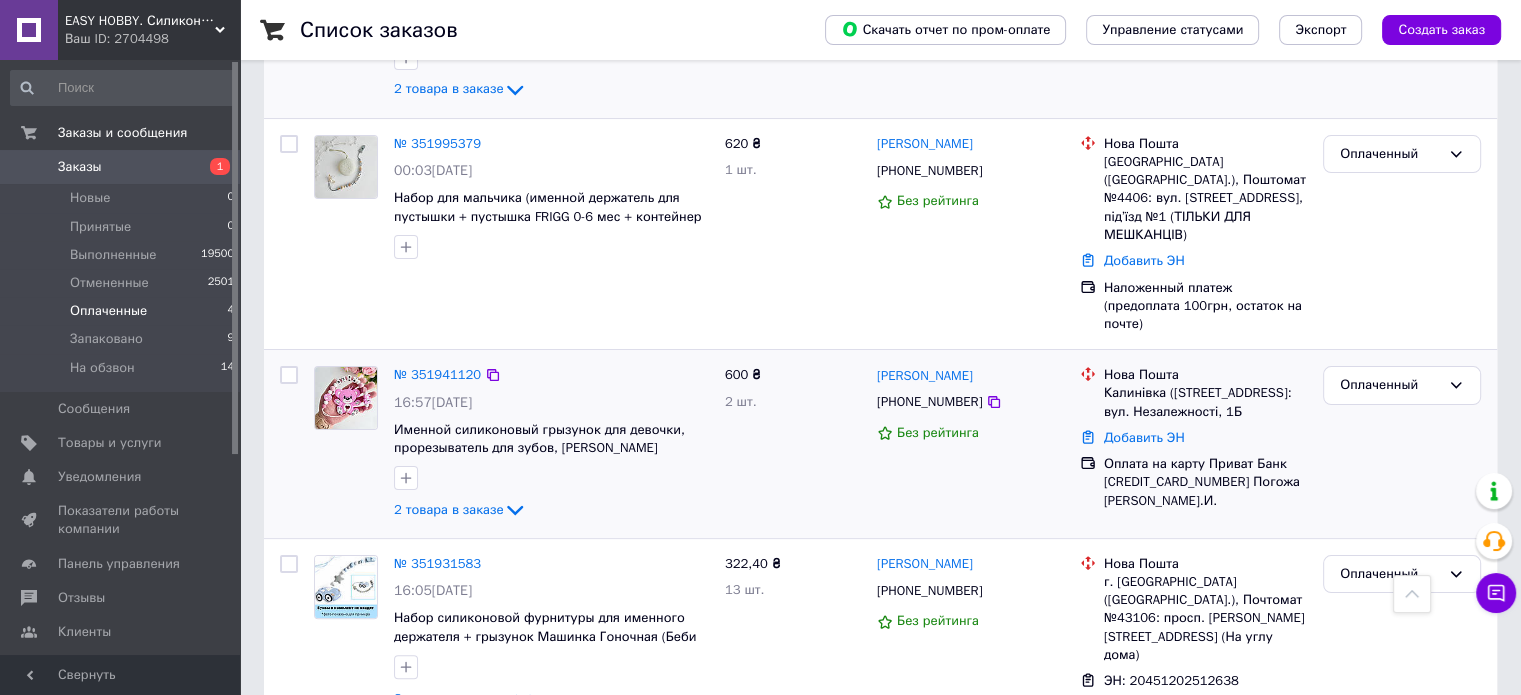 scroll, scrollTop: 415, scrollLeft: 0, axis: vertical 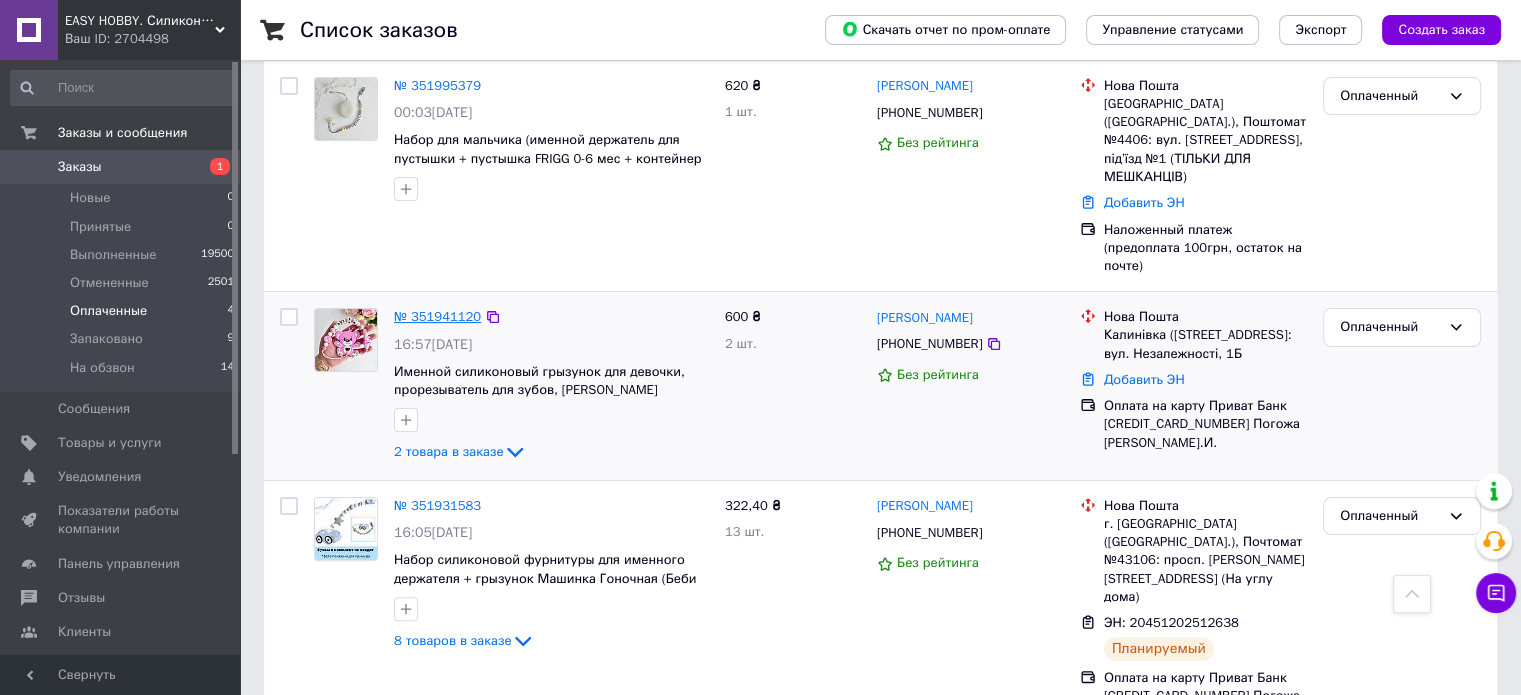 click on "№ 351941120" at bounding box center (437, 316) 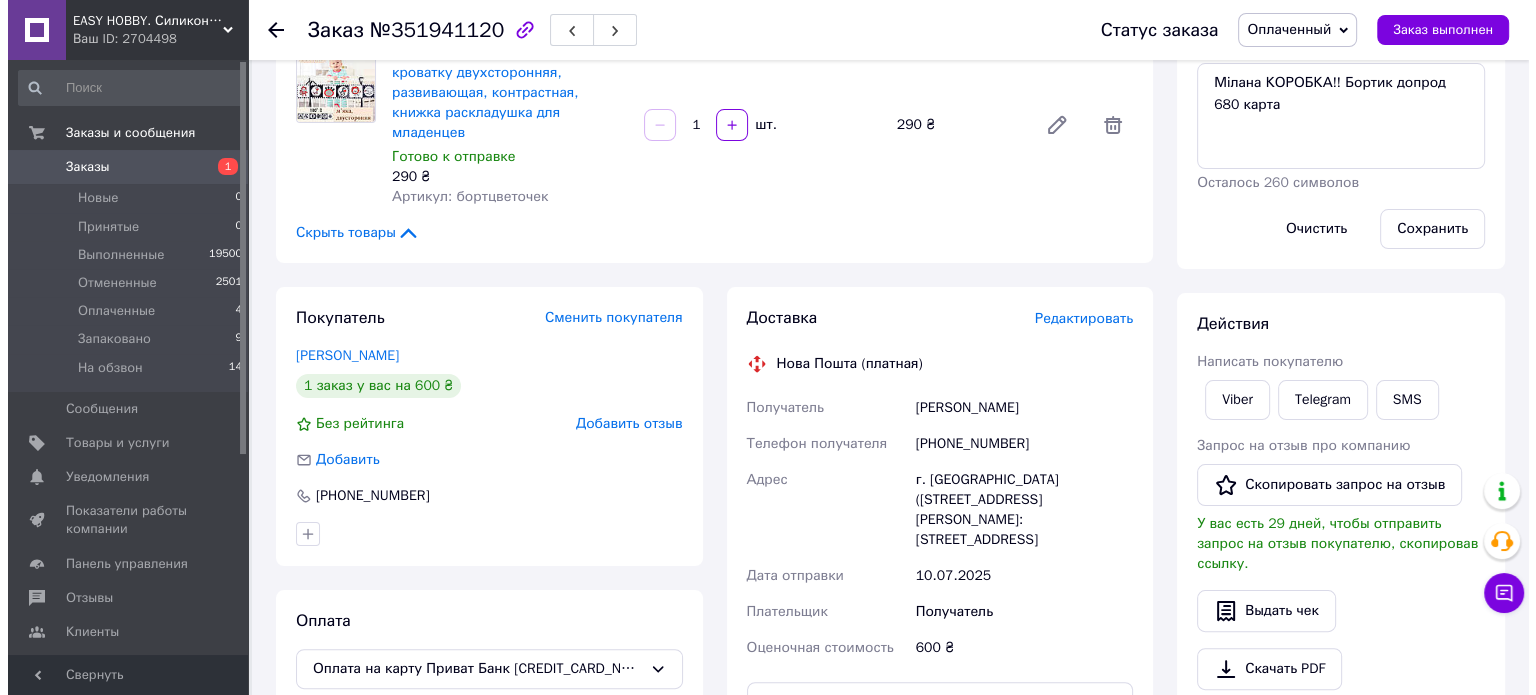 scroll, scrollTop: 400, scrollLeft: 0, axis: vertical 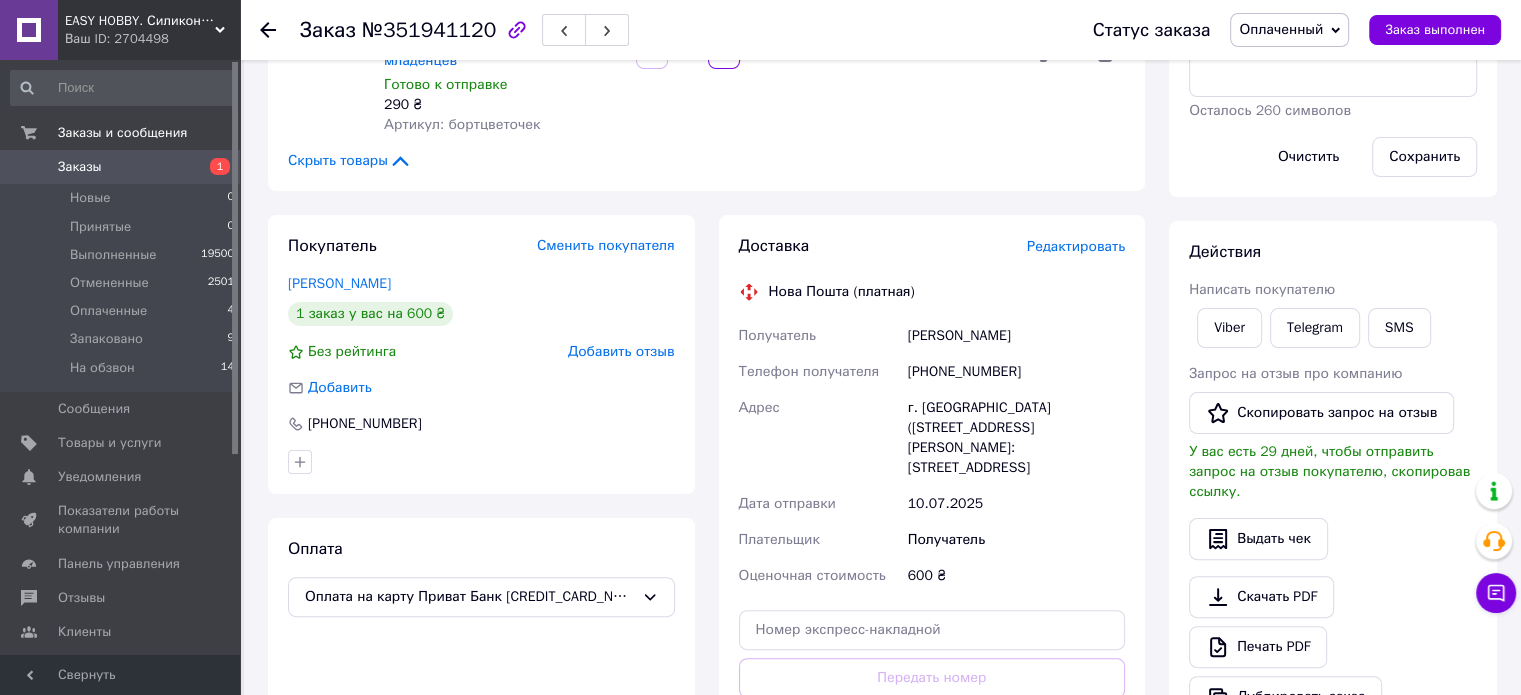 click on "Редактировать" at bounding box center [1076, 246] 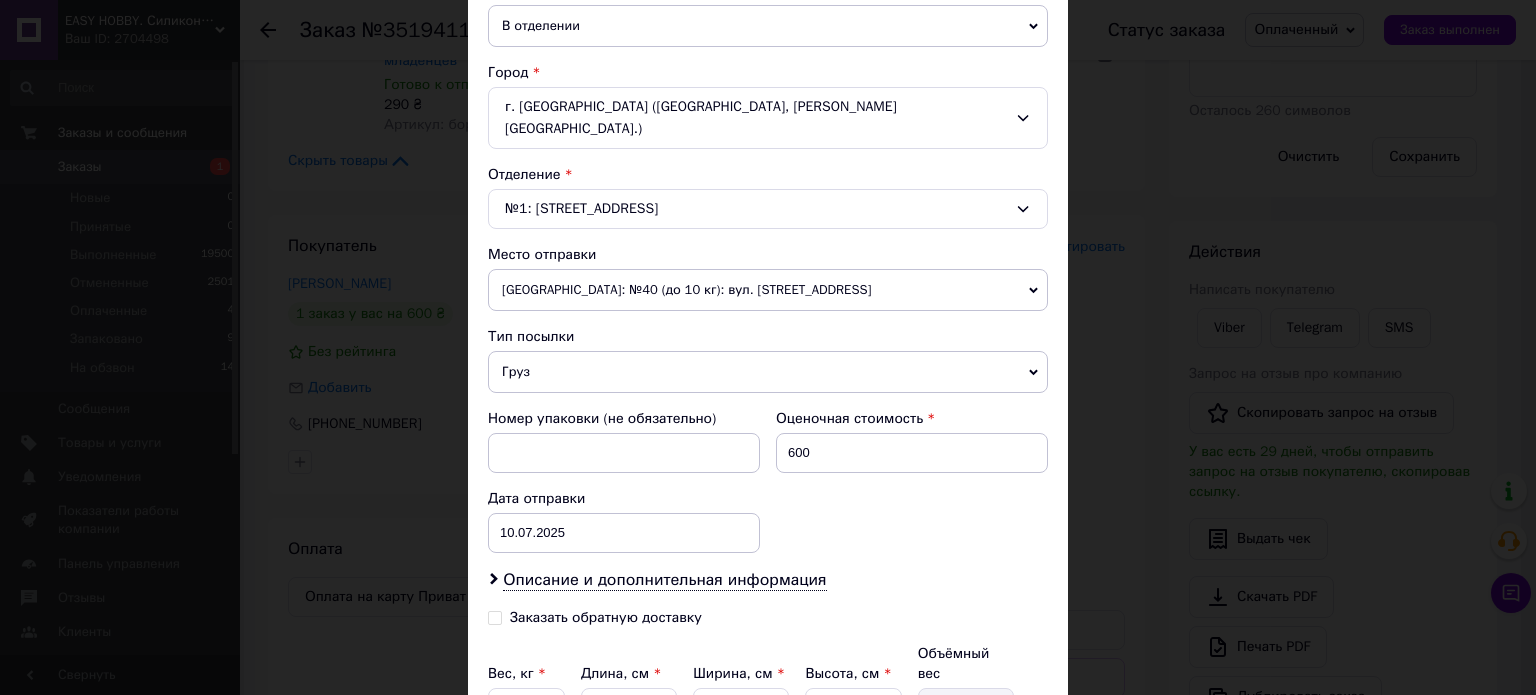 scroll, scrollTop: 500, scrollLeft: 0, axis: vertical 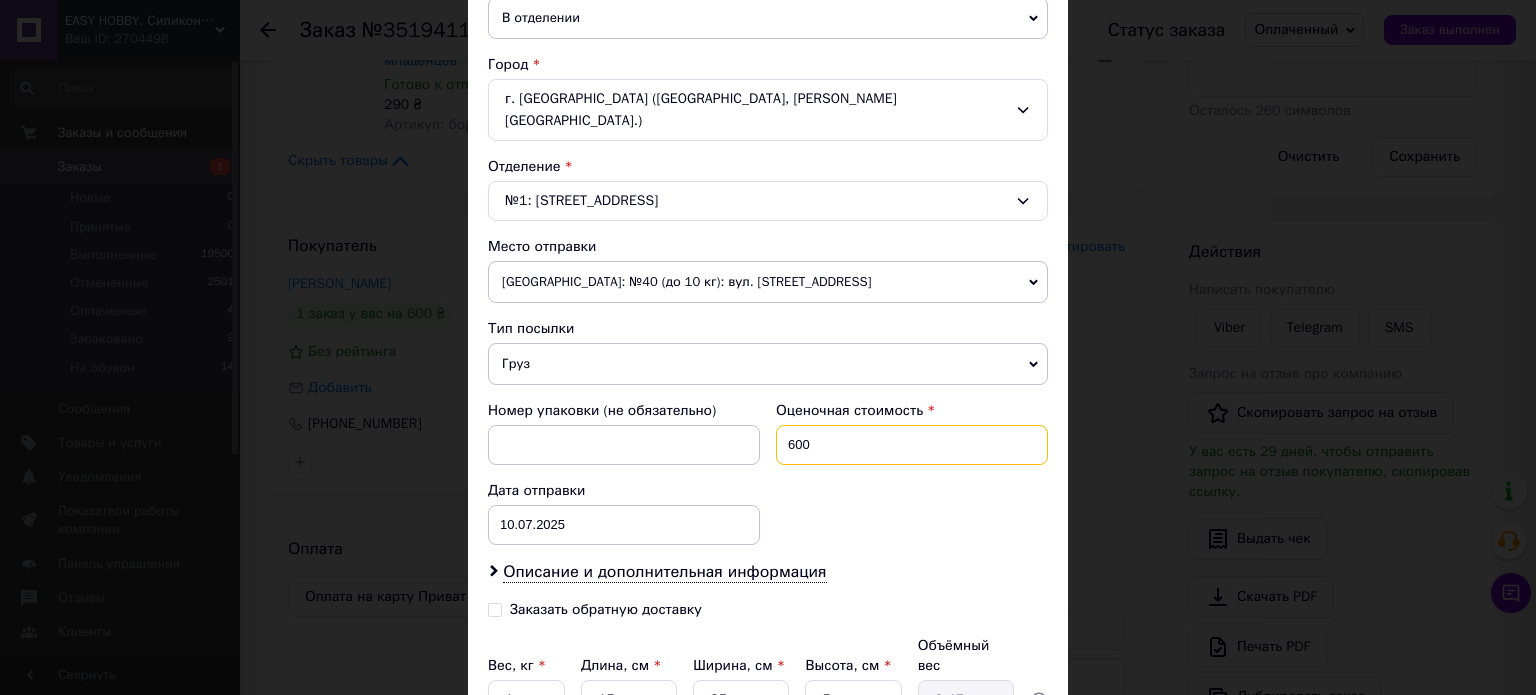 click on "600" at bounding box center [912, 445] 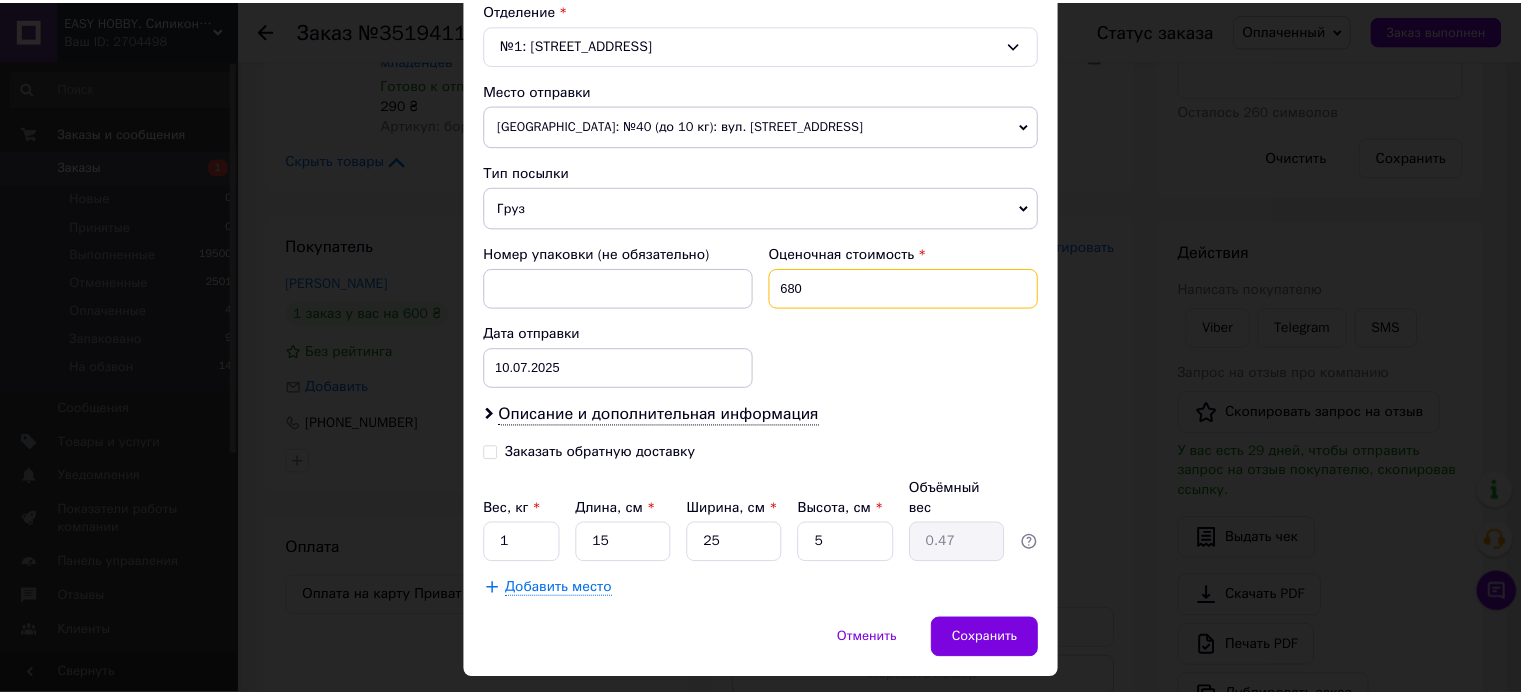 scroll, scrollTop: 663, scrollLeft: 0, axis: vertical 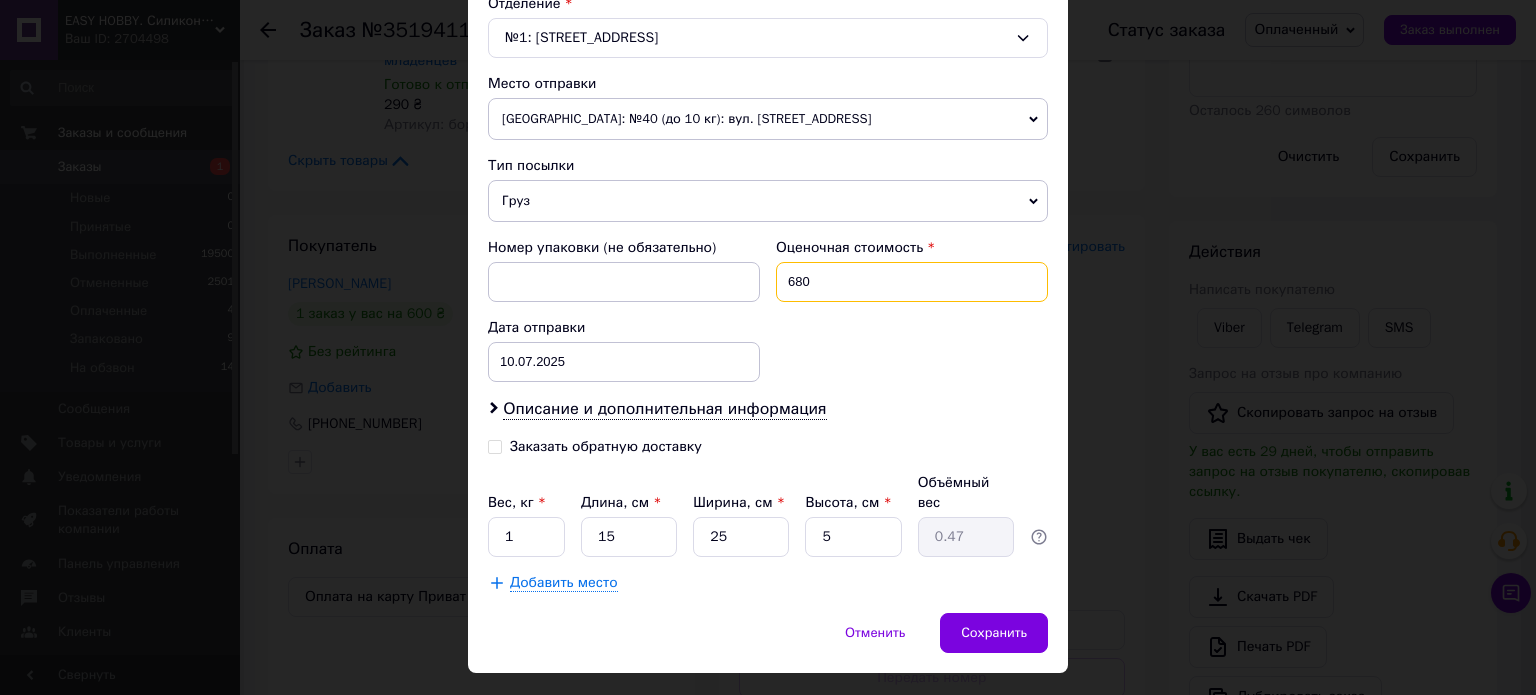 type on "680" 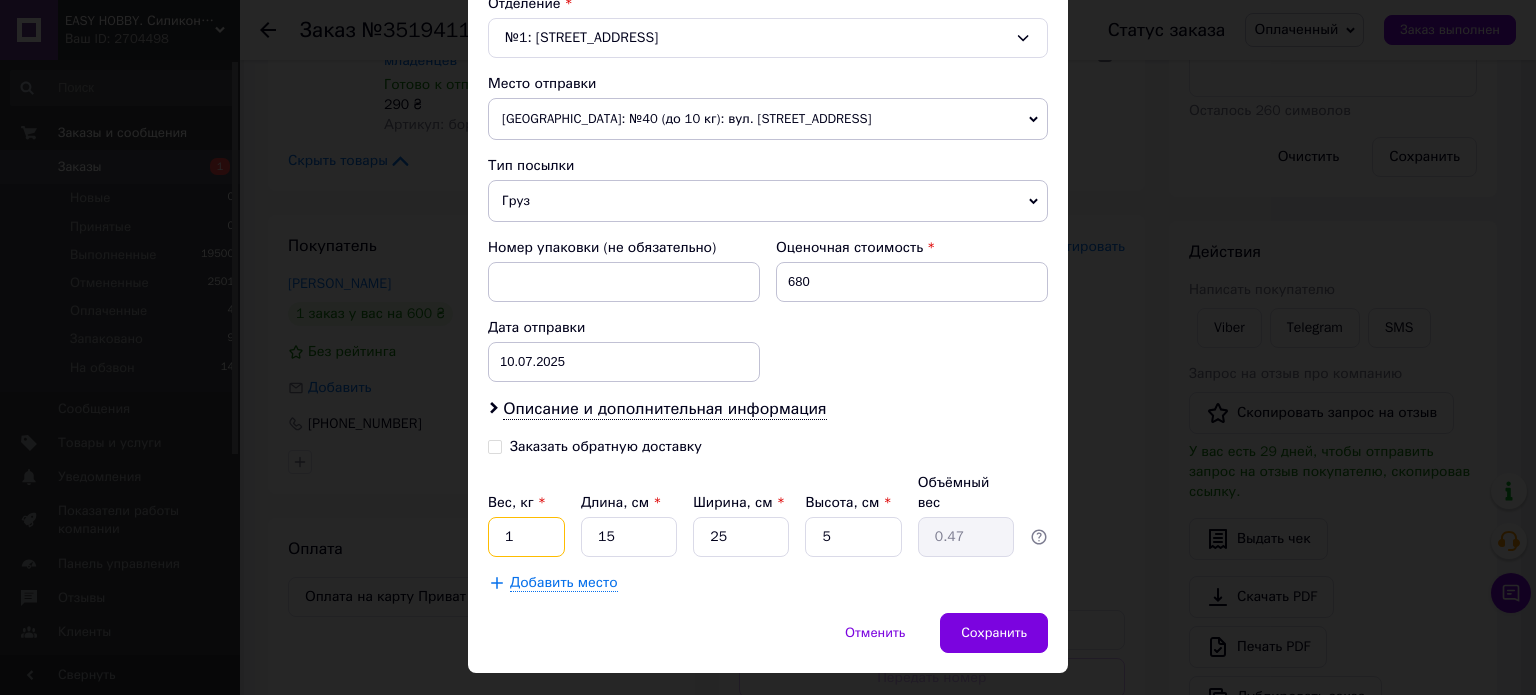 drag, startPoint x: 521, startPoint y: 495, endPoint x: 492, endPoint y: 501, distance: 29.614185 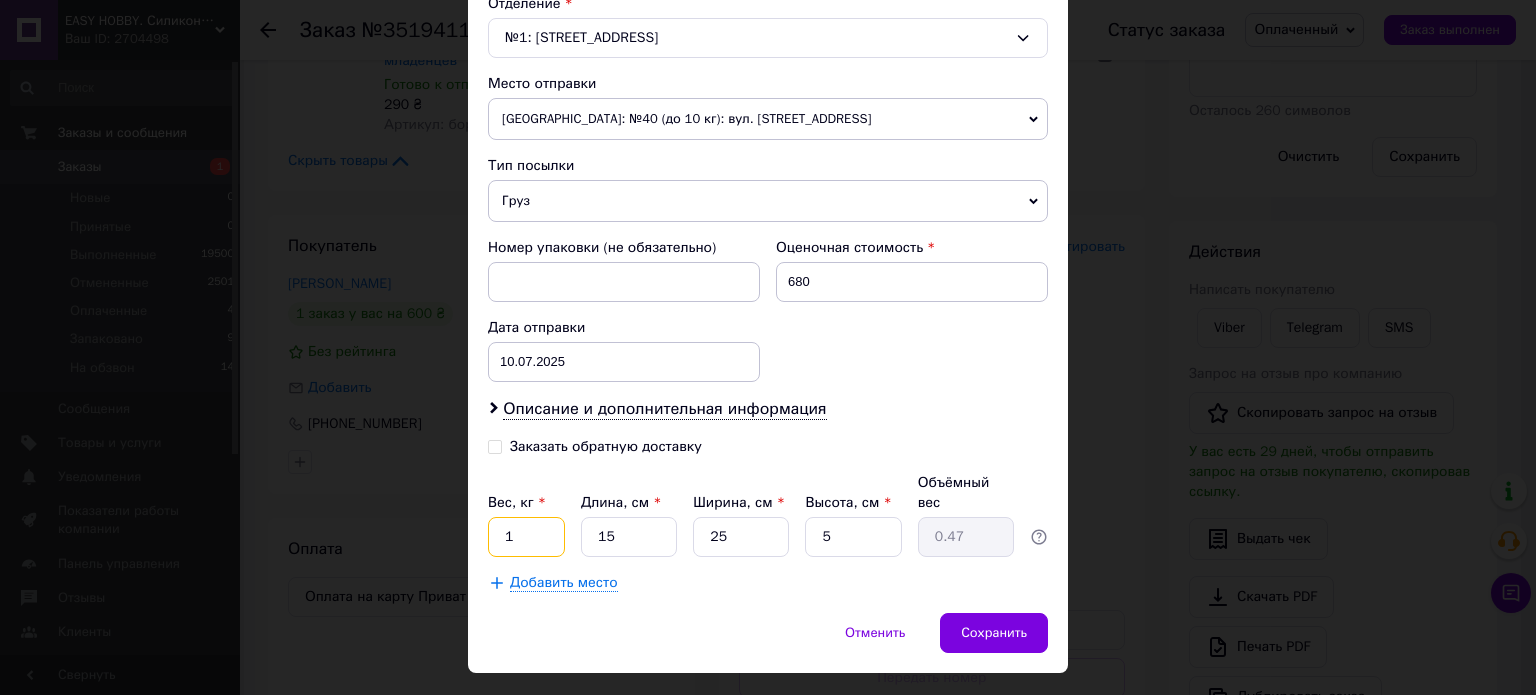 click on "1" at bounding box center [526, 537] 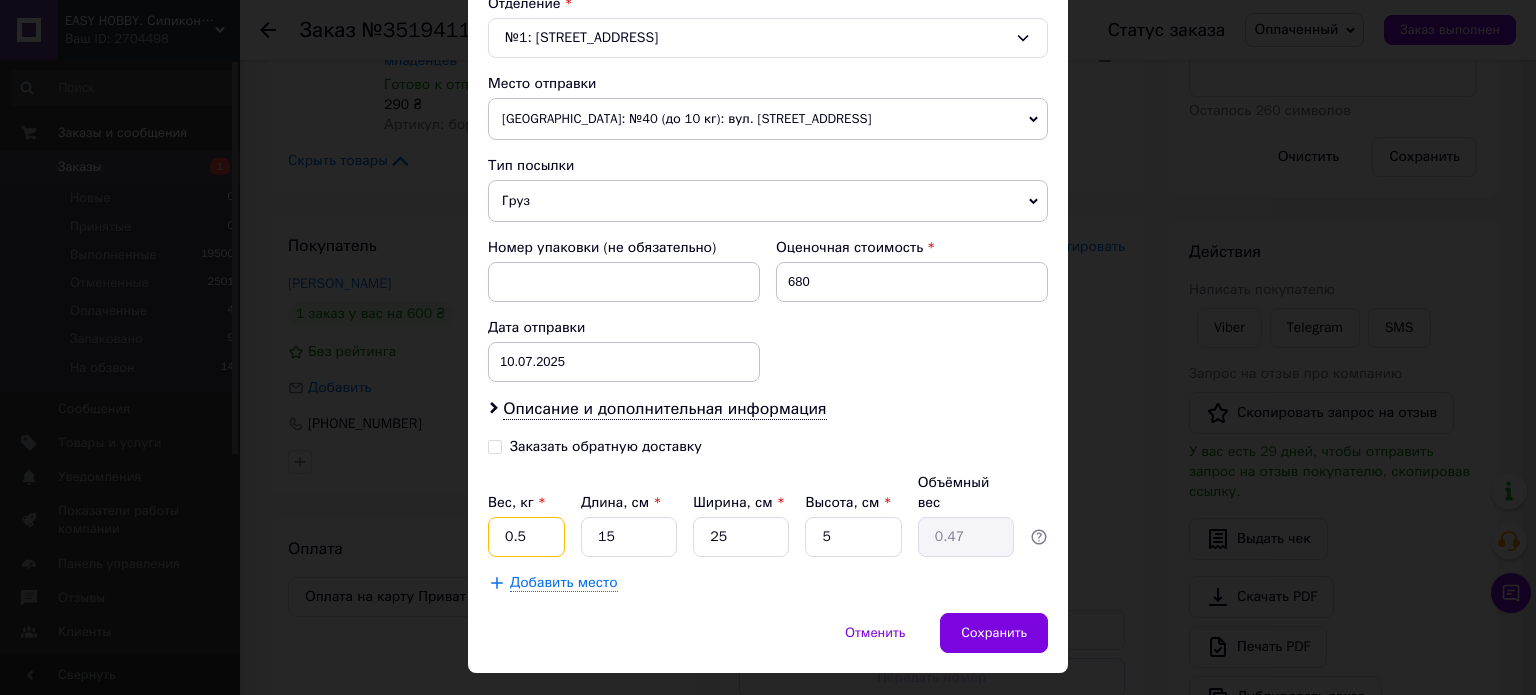 type on "0.5" 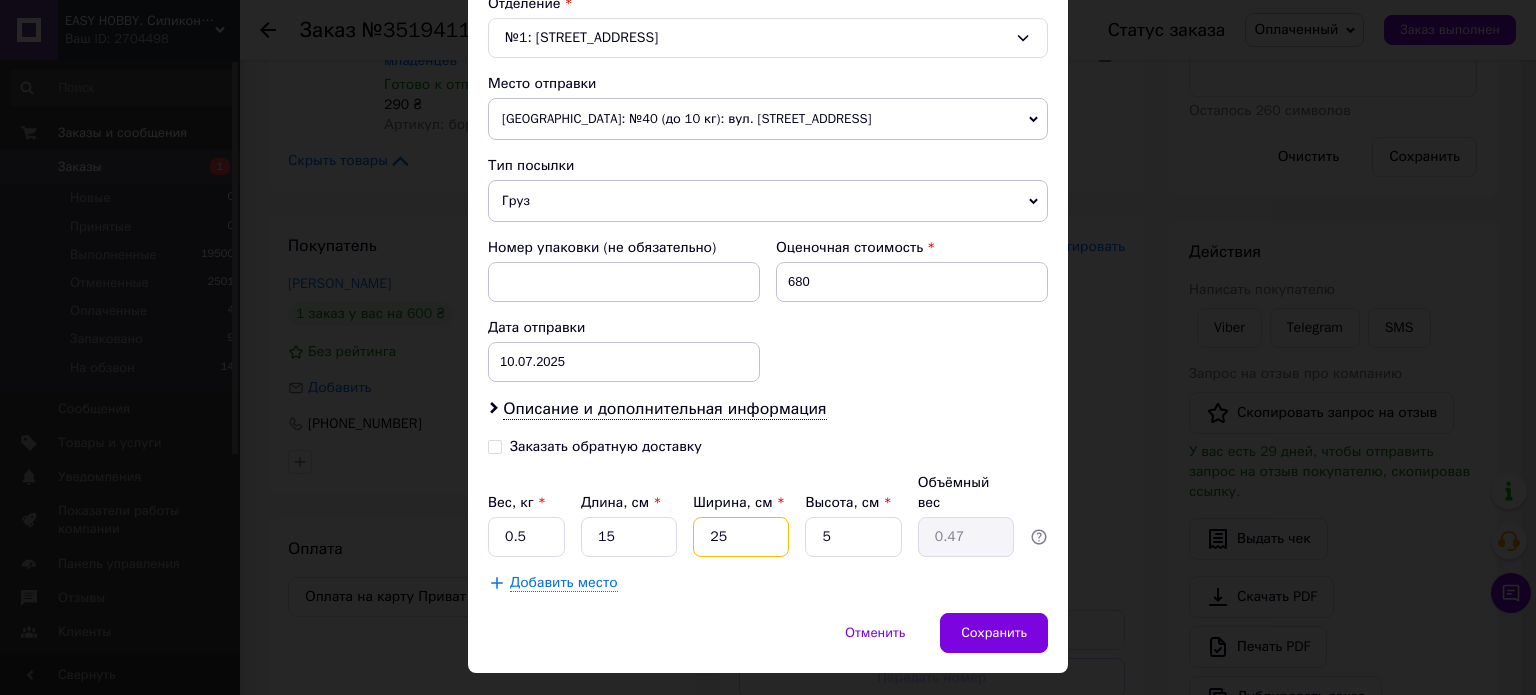 drag, startPoint x: 741, startPoint y: 481, endPoint x: 702, endPoint y: 489, distance: 39.812057 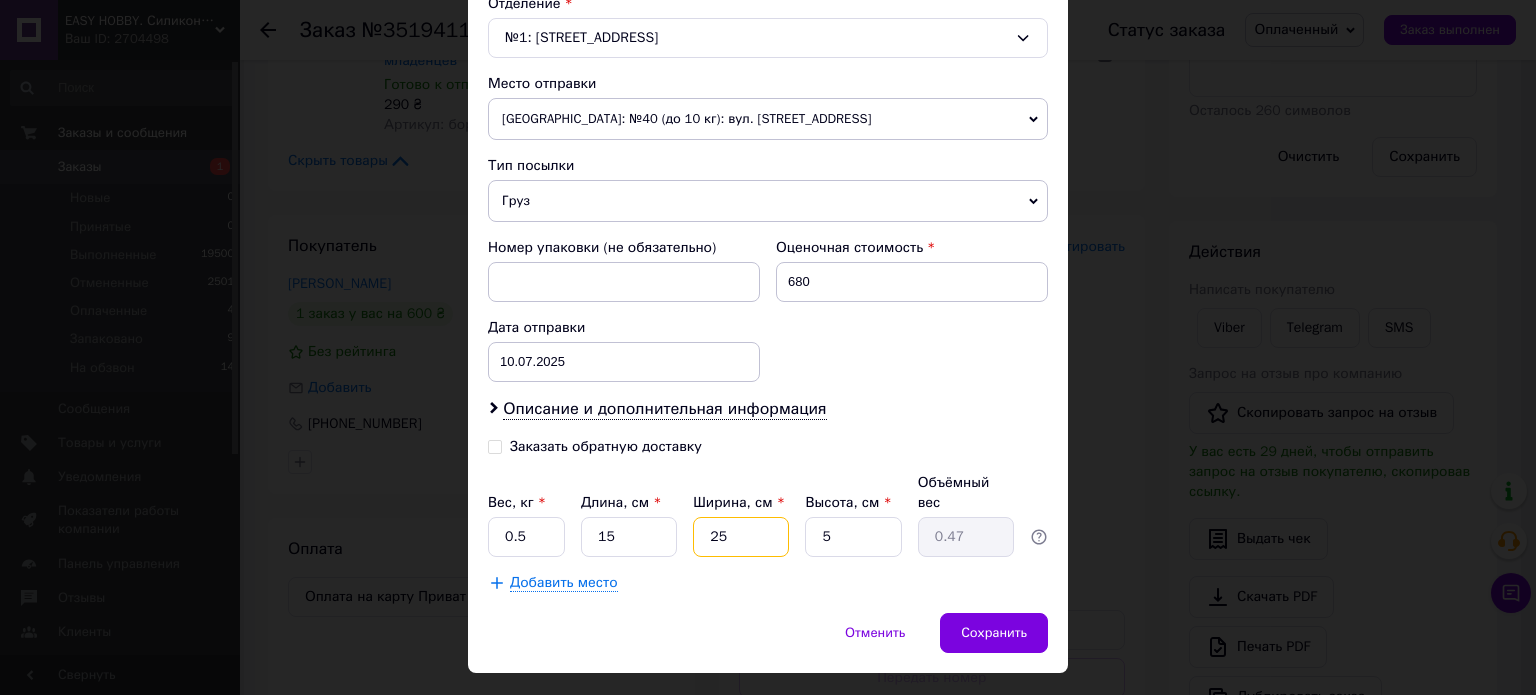 click on "25" at bounding box center [741, 537] 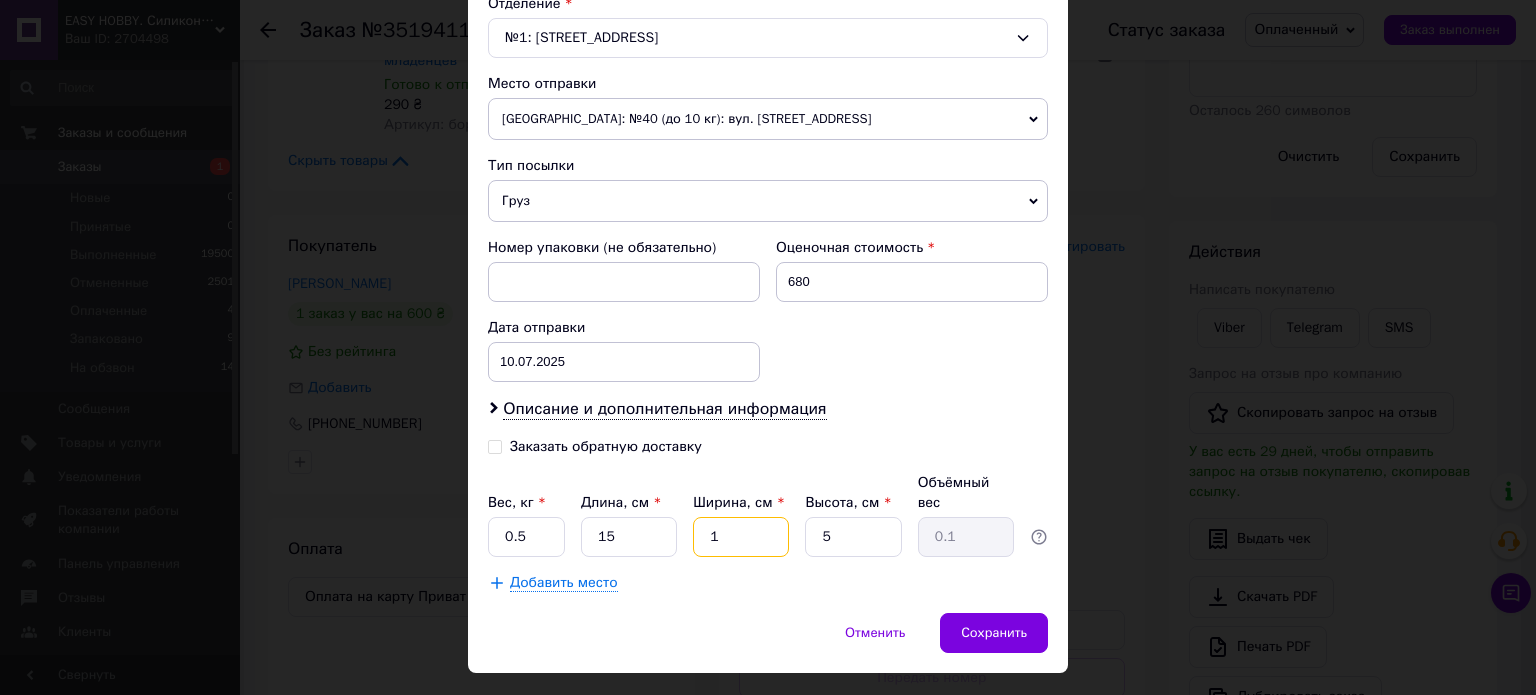 type on "15" 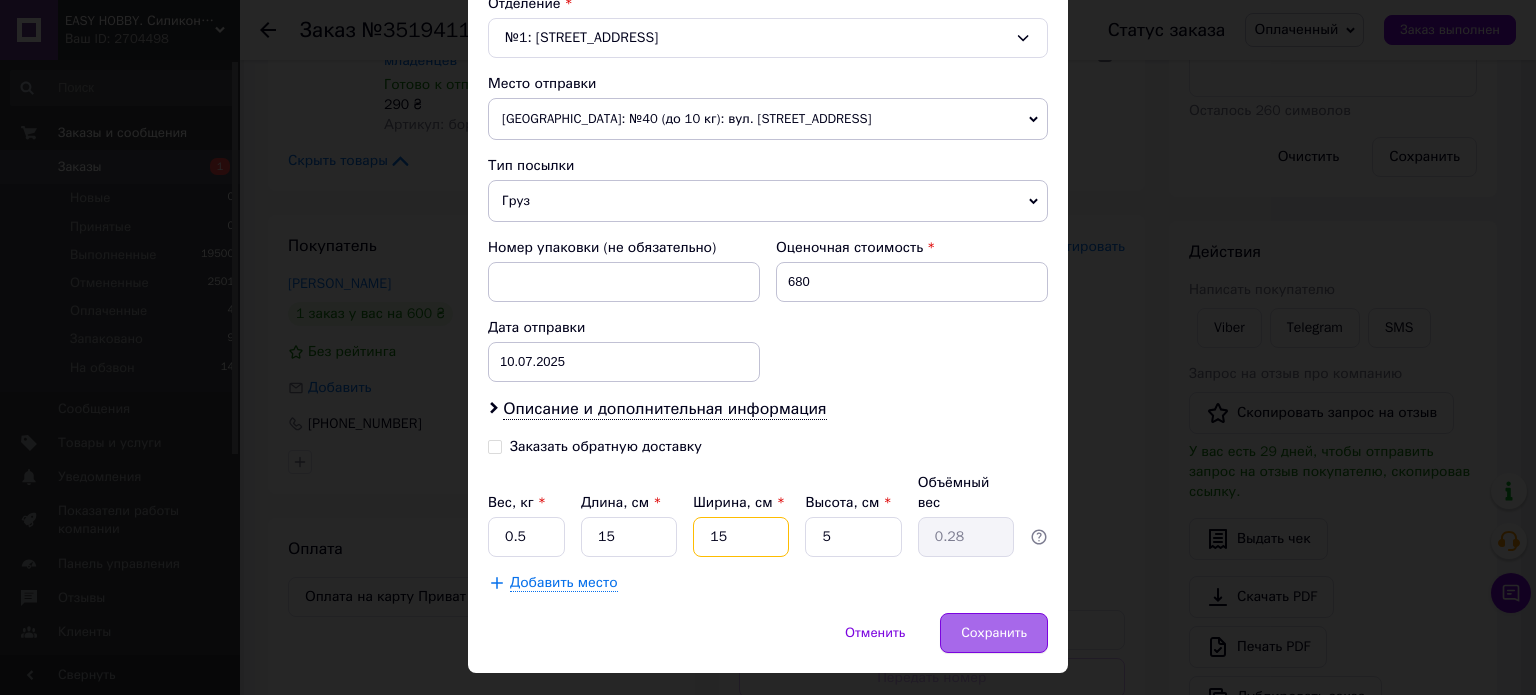 type on "15" 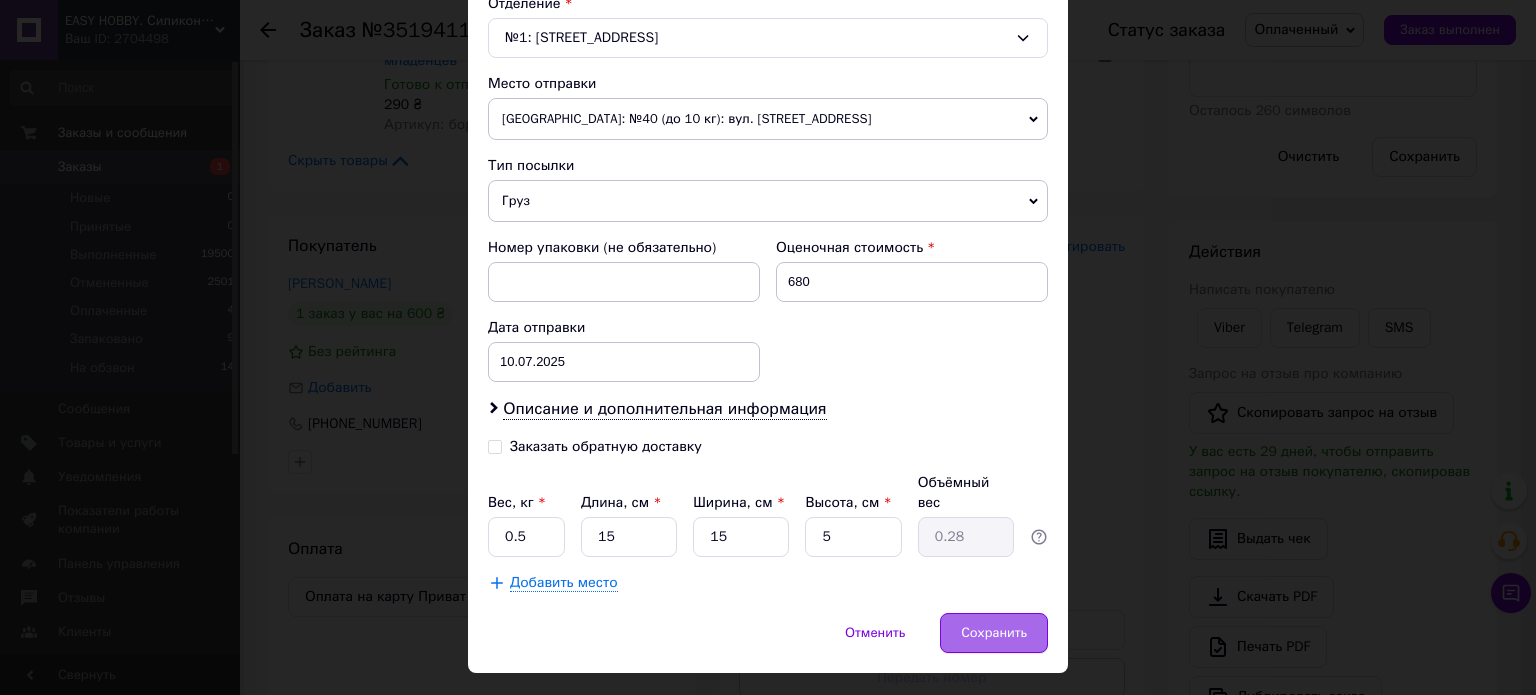 click on "Сохранить" at bounding box center (994, 633) 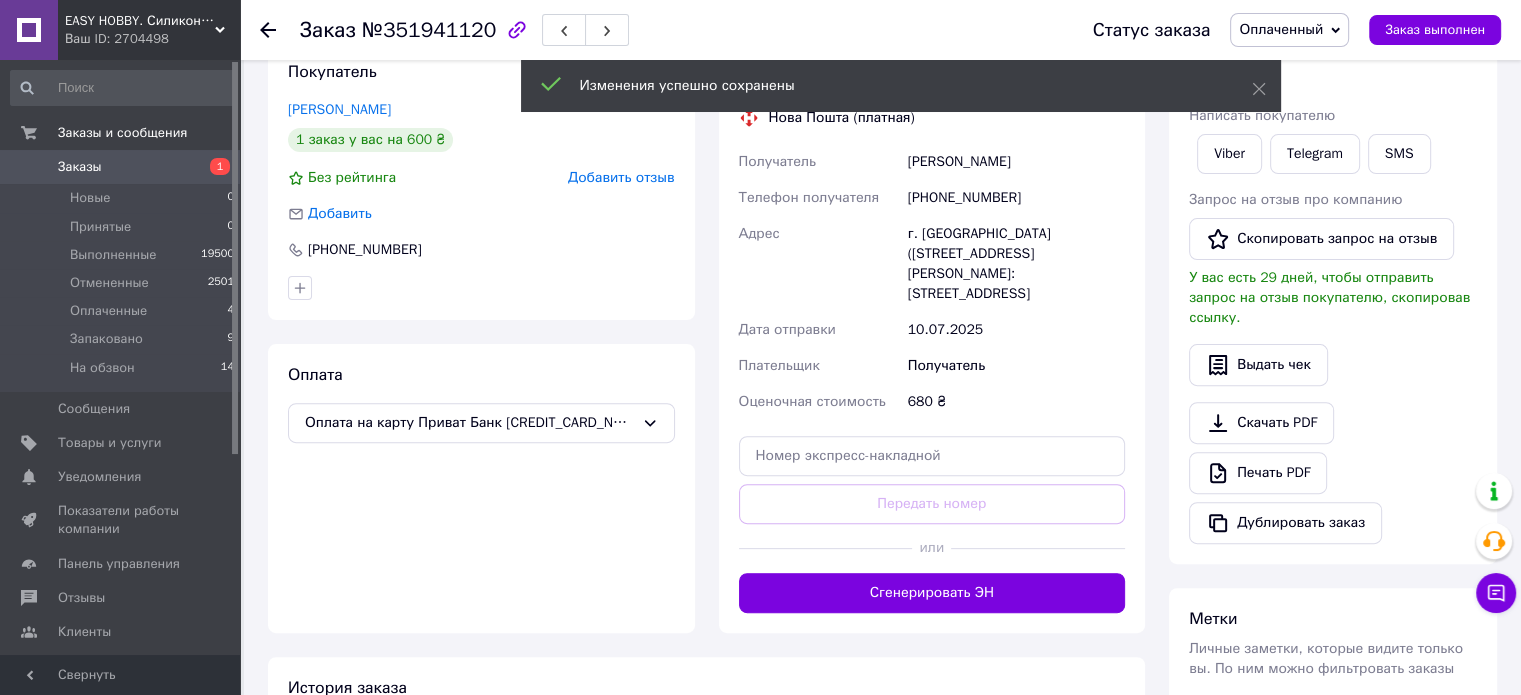 scroll, scrollTop: 600, scrollLeft: 0, axis: vertical 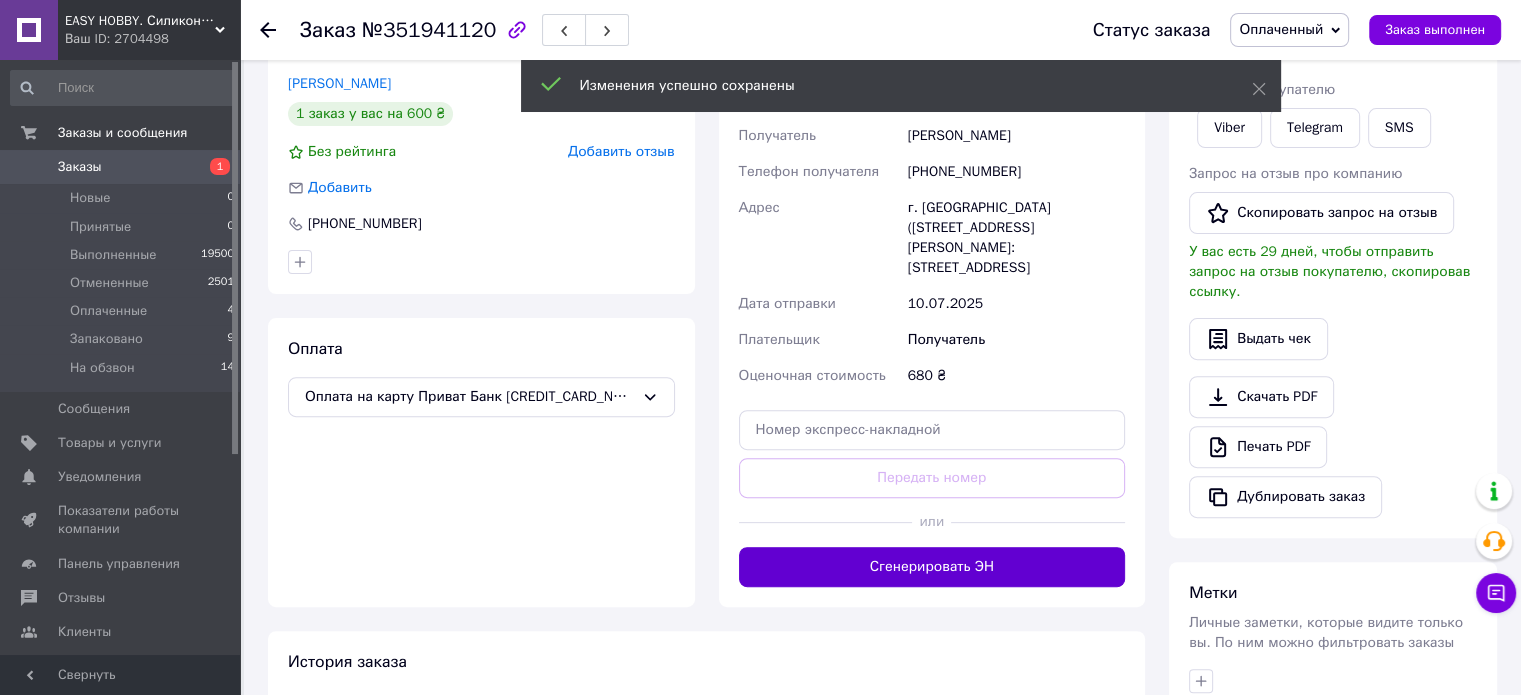 click on "Сгенерировать ЭН" at bounding box center [932, 567] 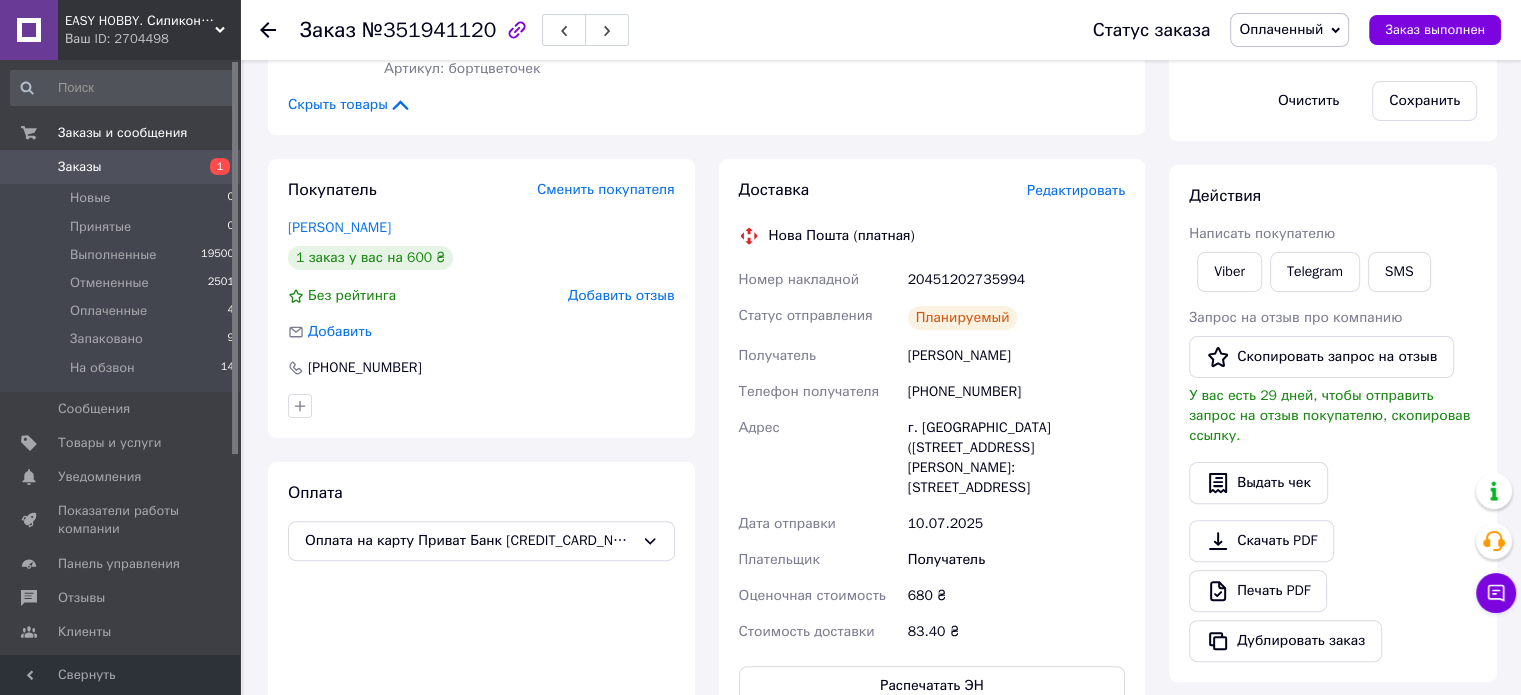 scroll, scrollTop: 300, scrollLeft: 0, axis: vertical 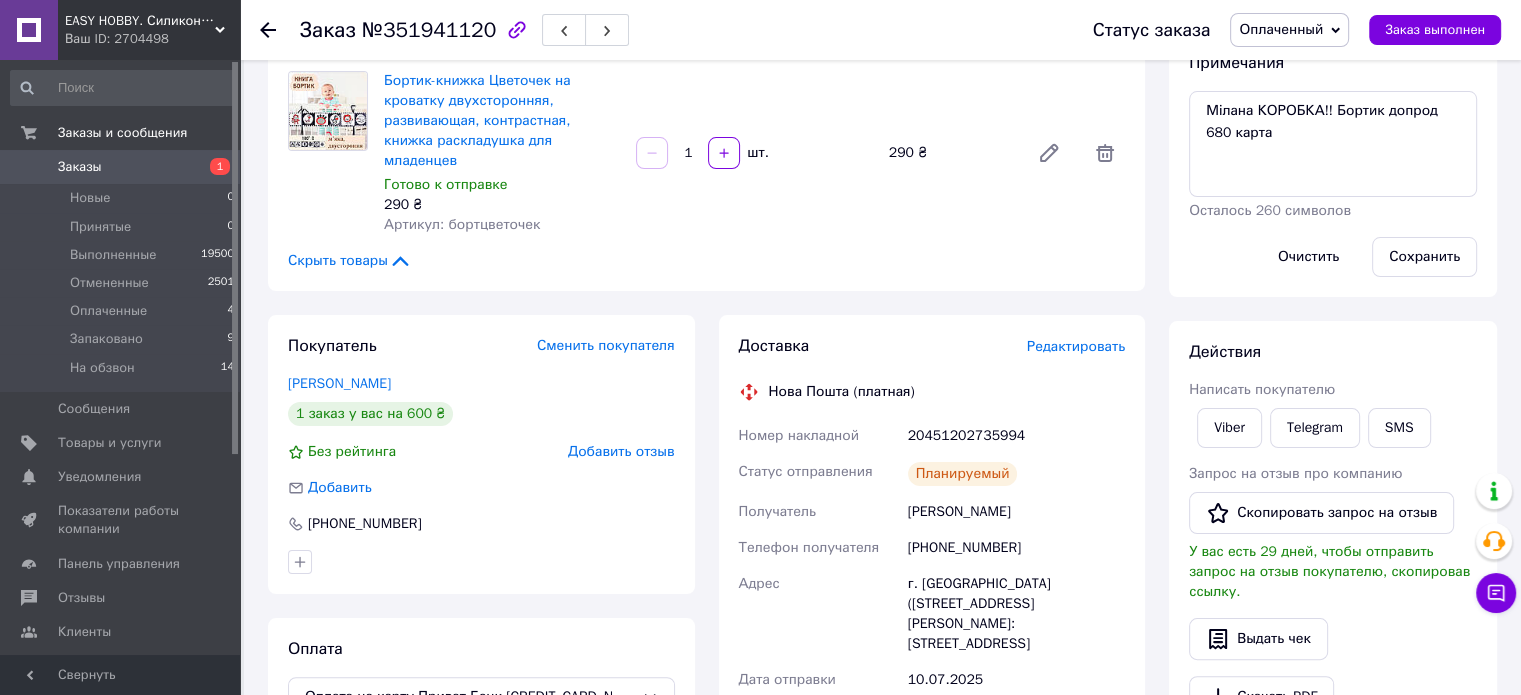 click on "Заказ №351941120 Статус заказа Оплаченный Принят Выполнен Отменен Запаковано На обзвон Заказ выполнен" at bounding box center (880, 30) 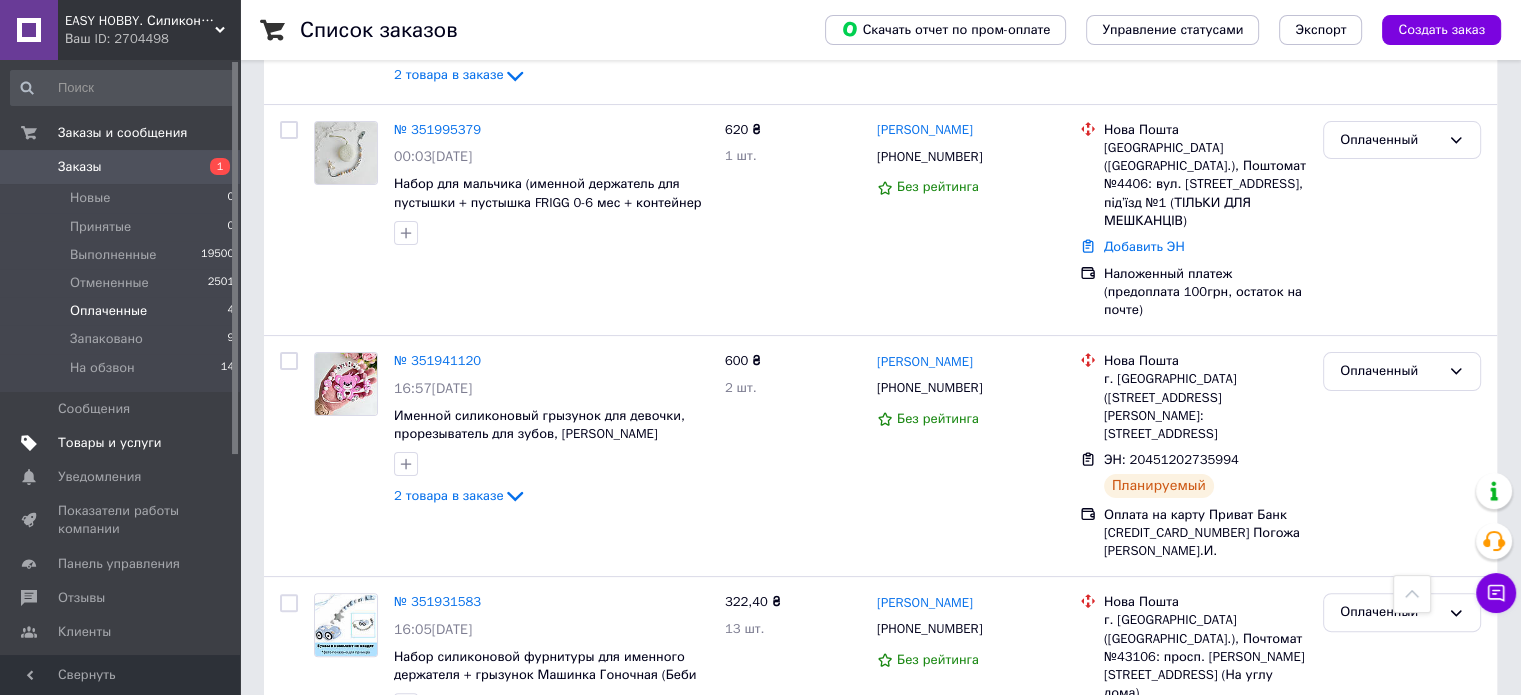 scroll, scrollTop: 143, scrollLeft: 0, axis: vertical 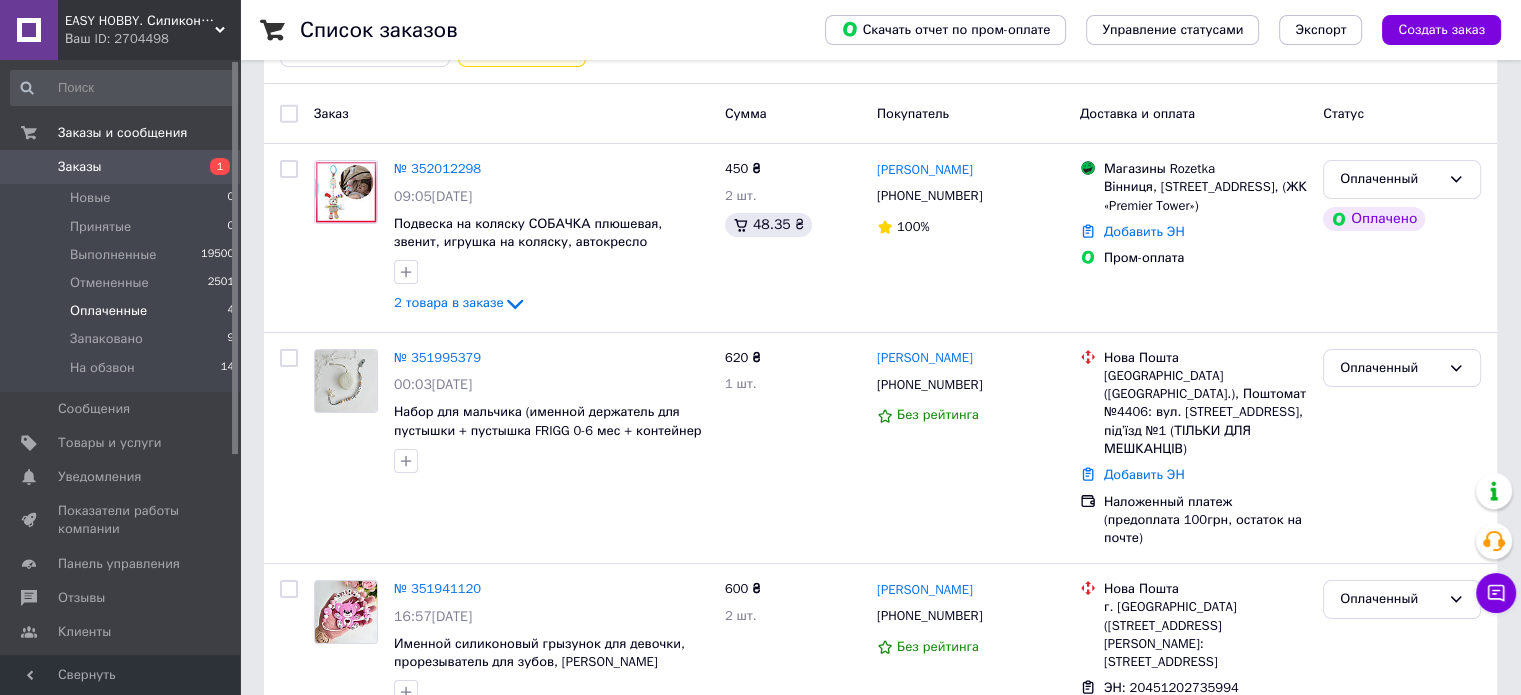 click on "Заказы" at bounding box center [121, 167] 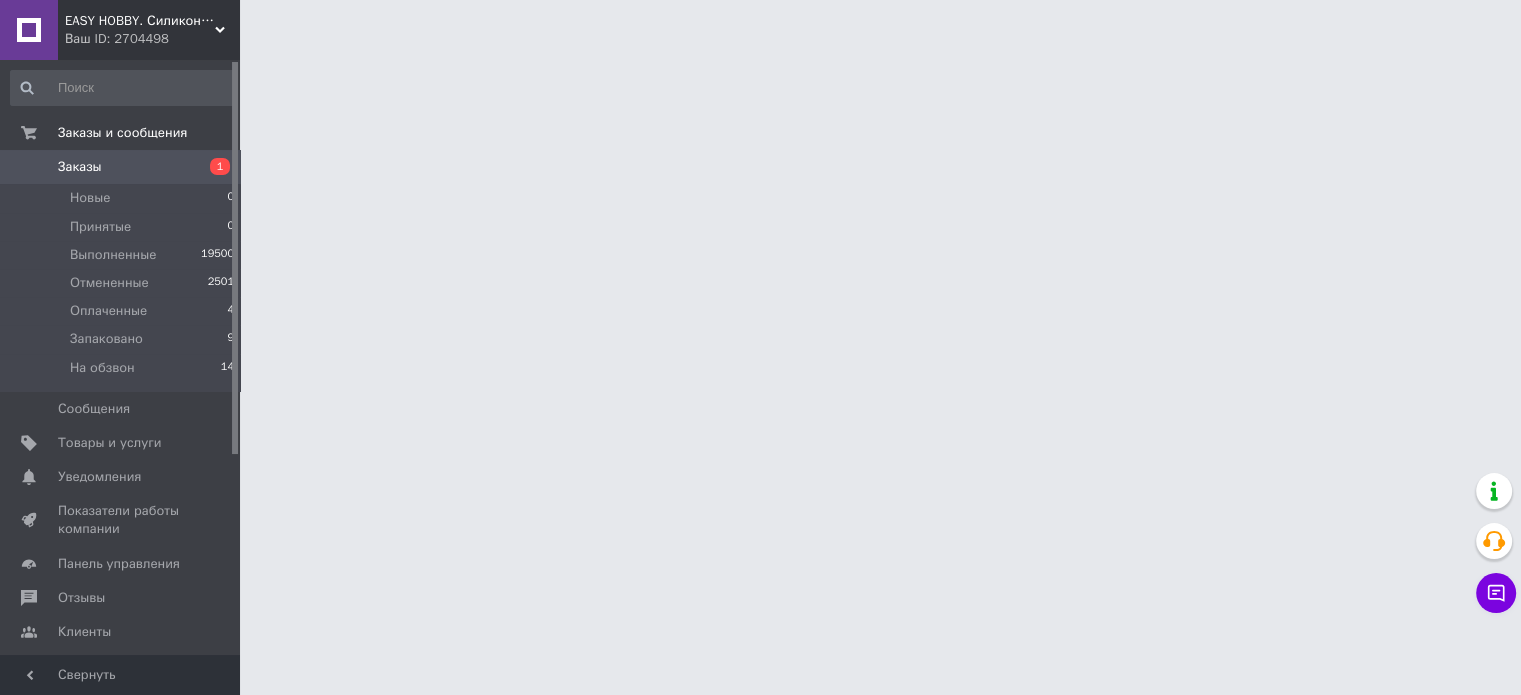 scroll, scrollTop: 0, scrollLeft: 0, axis: both 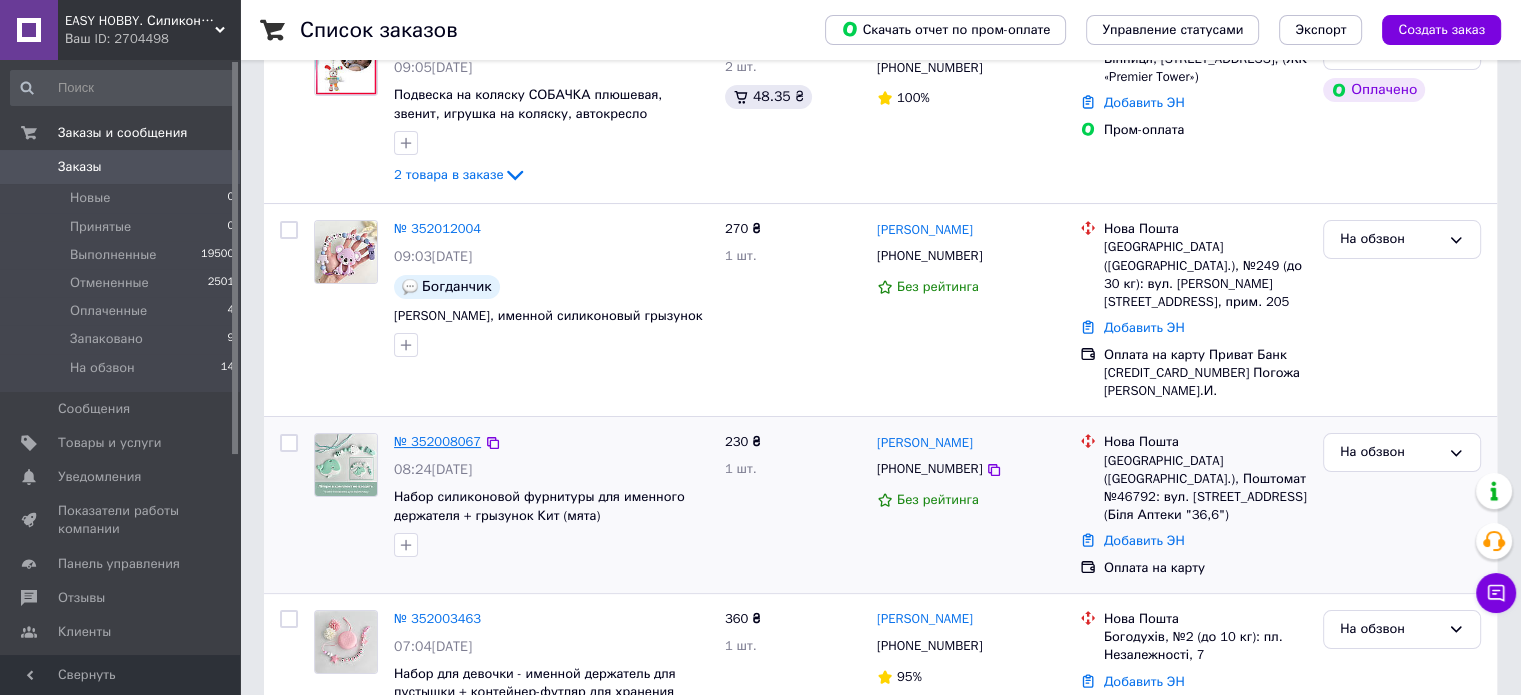click on "№ 352008067" at bounding box center (437, 441) 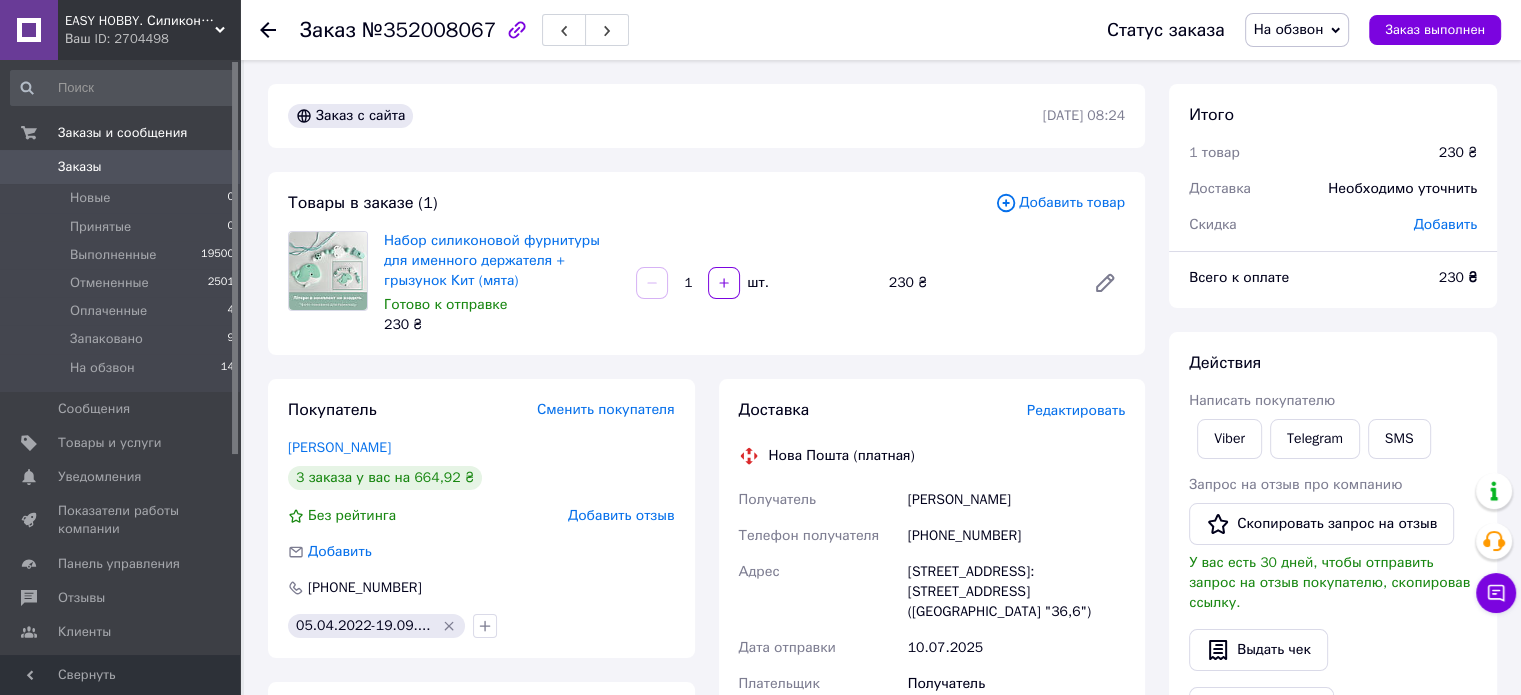 click on "Добавить товар" at bounding box center (1060, 203) 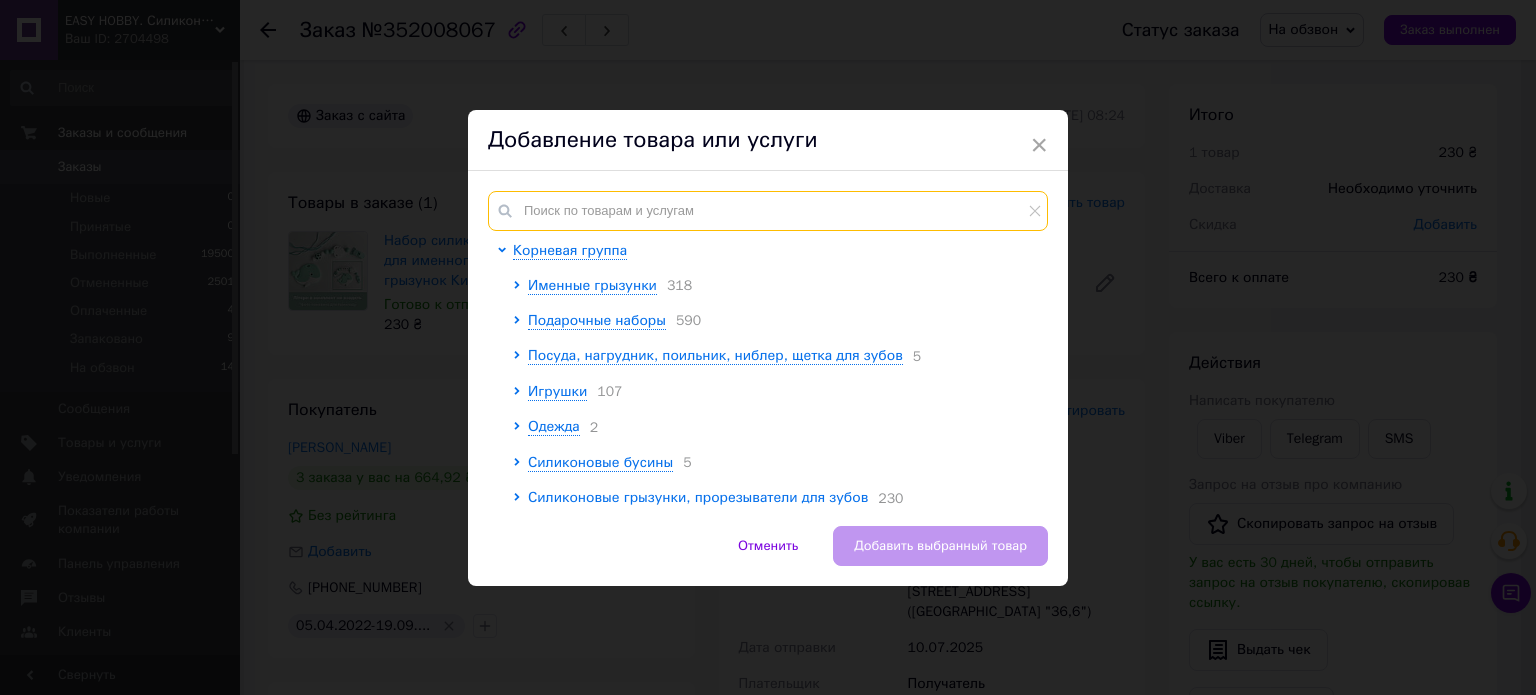 click at bounding box center (768, 211) 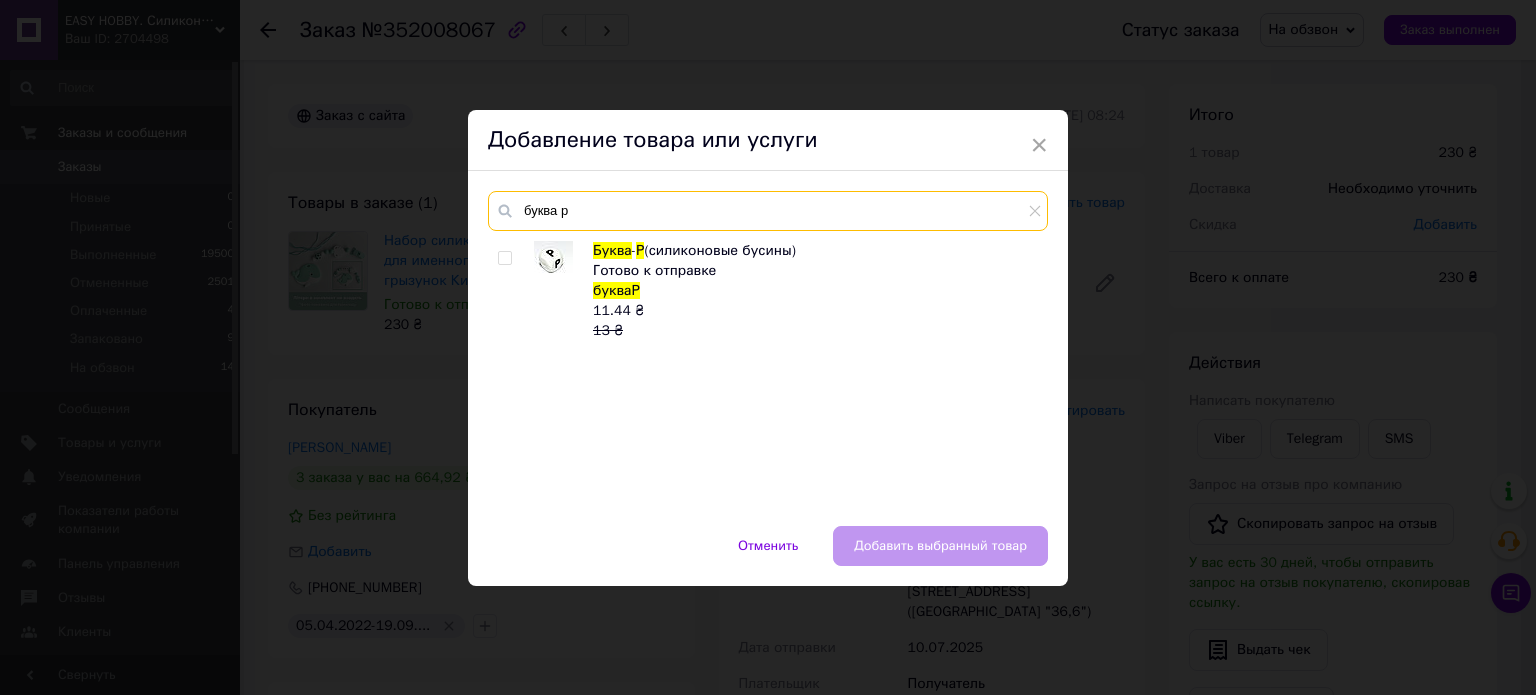 type on "буква р" 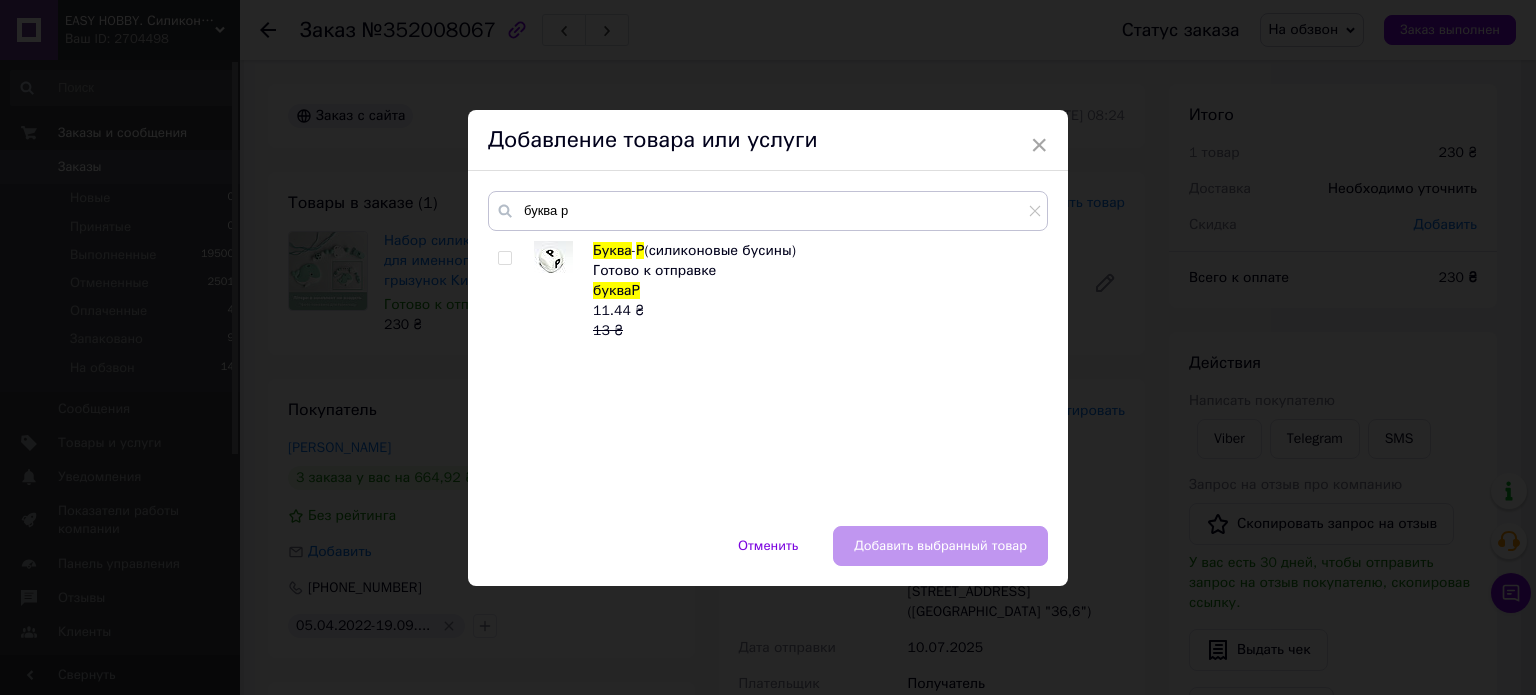 click at bounding box center (504, 258) 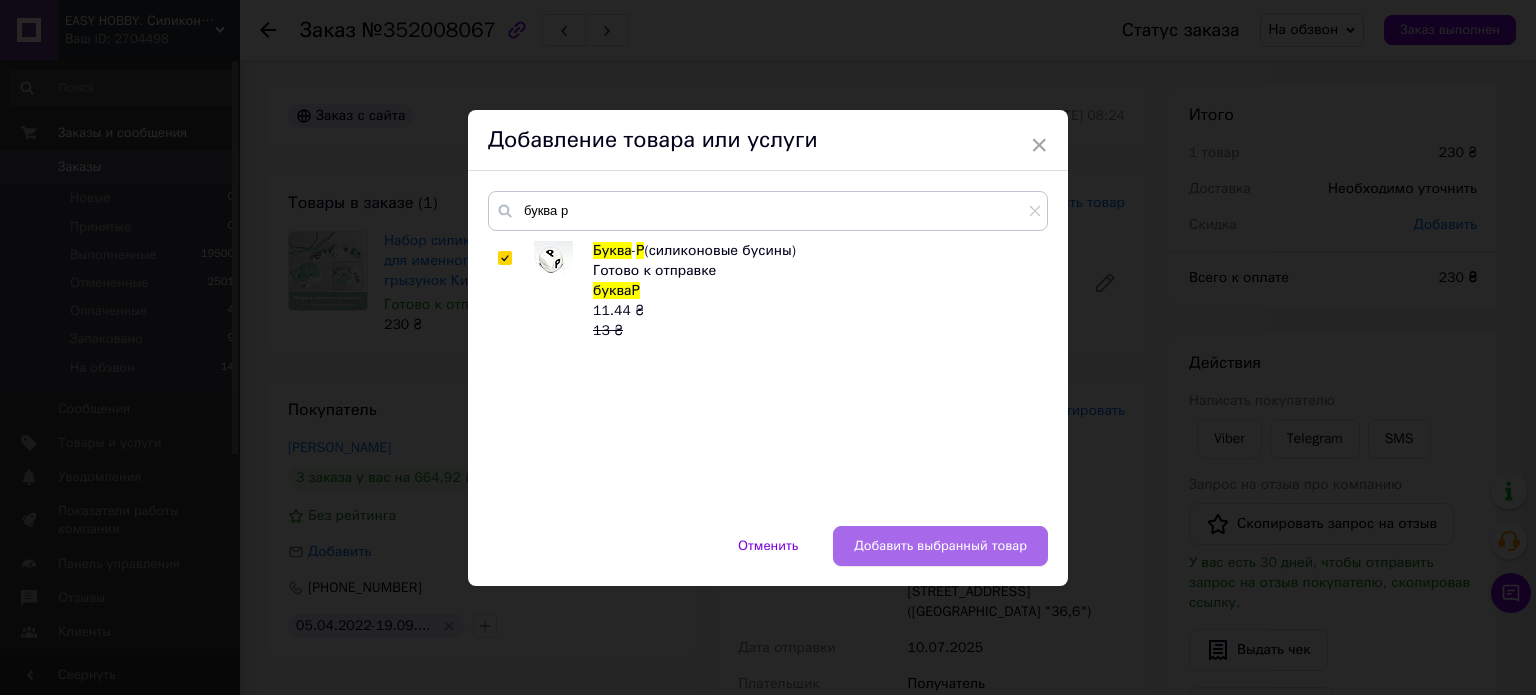 click on "Добавить выбранный товар" at bounding box center [940, 546] 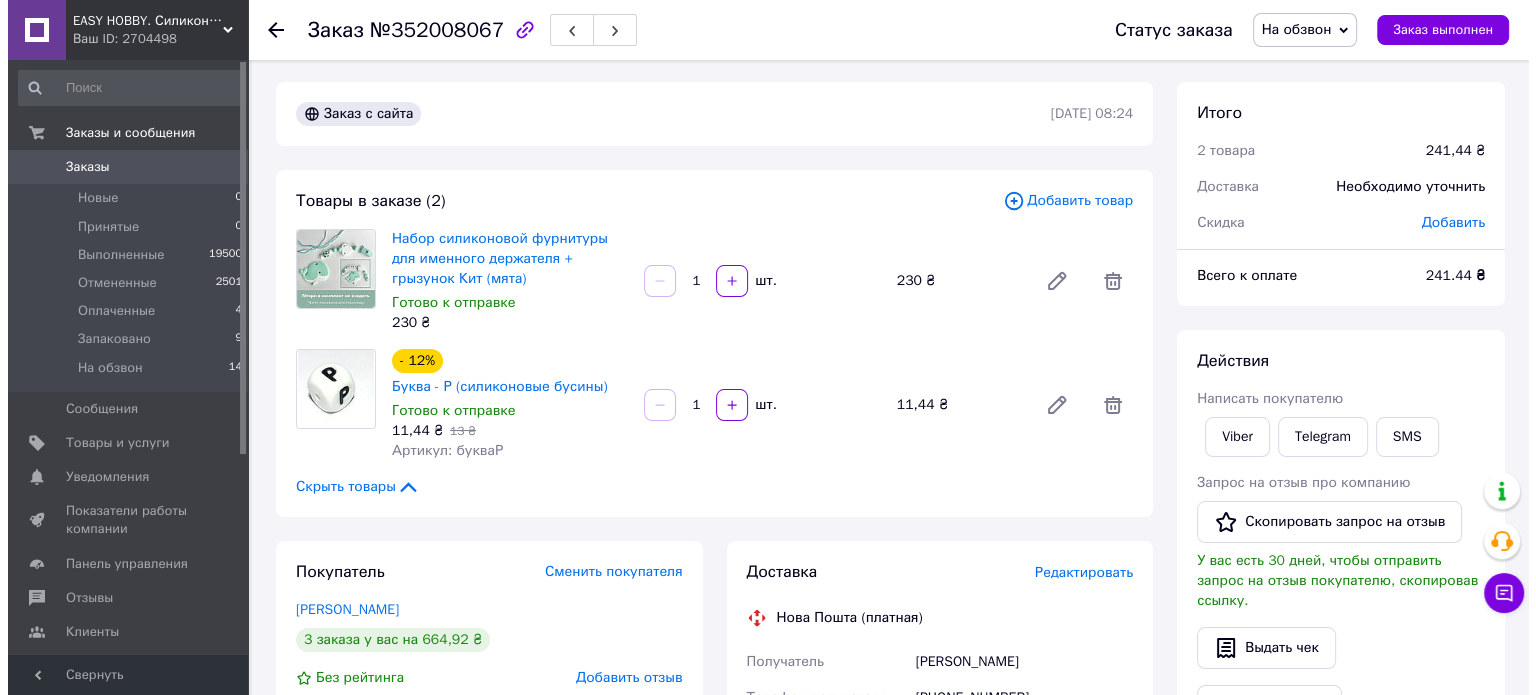 scroll, scrollTop: 0, scrollLeft: 0, axis: both 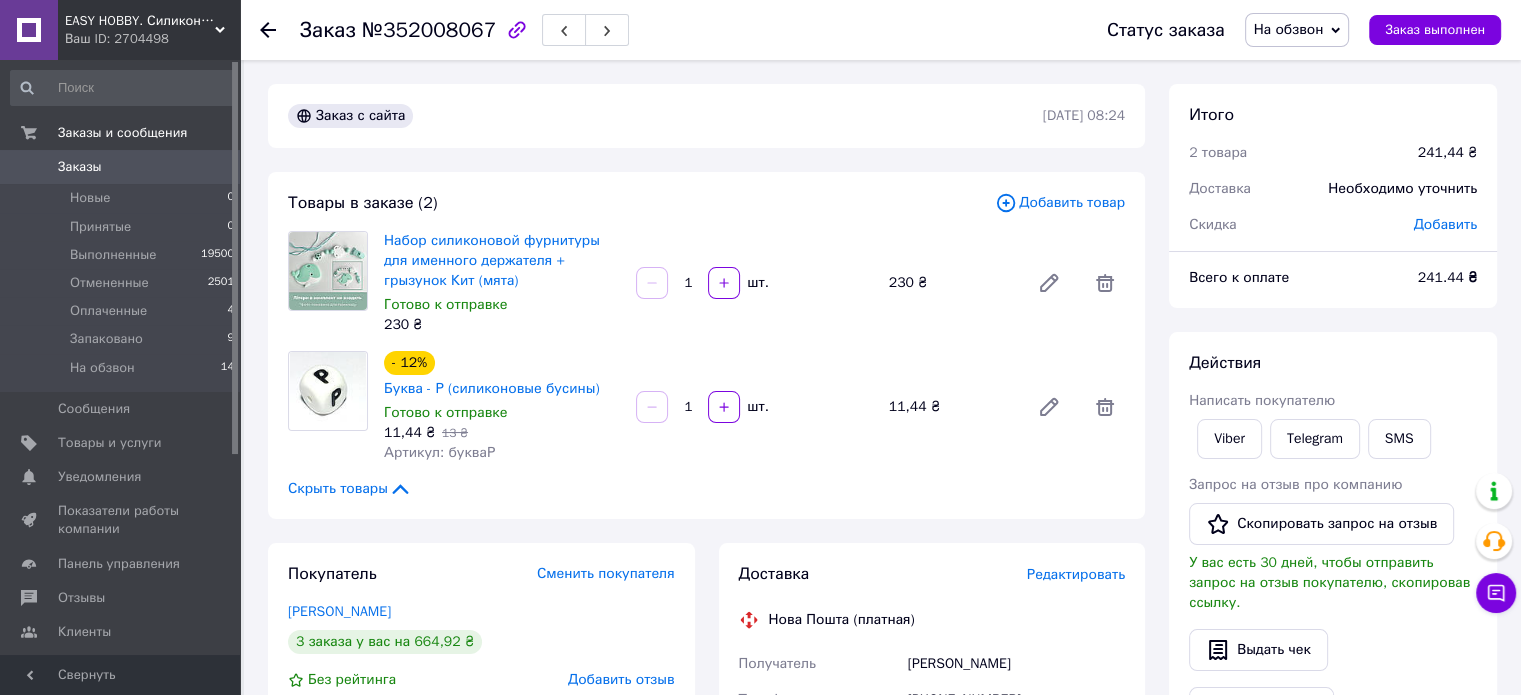 click on "Добавить товар" at bounding box center [1060, 203] 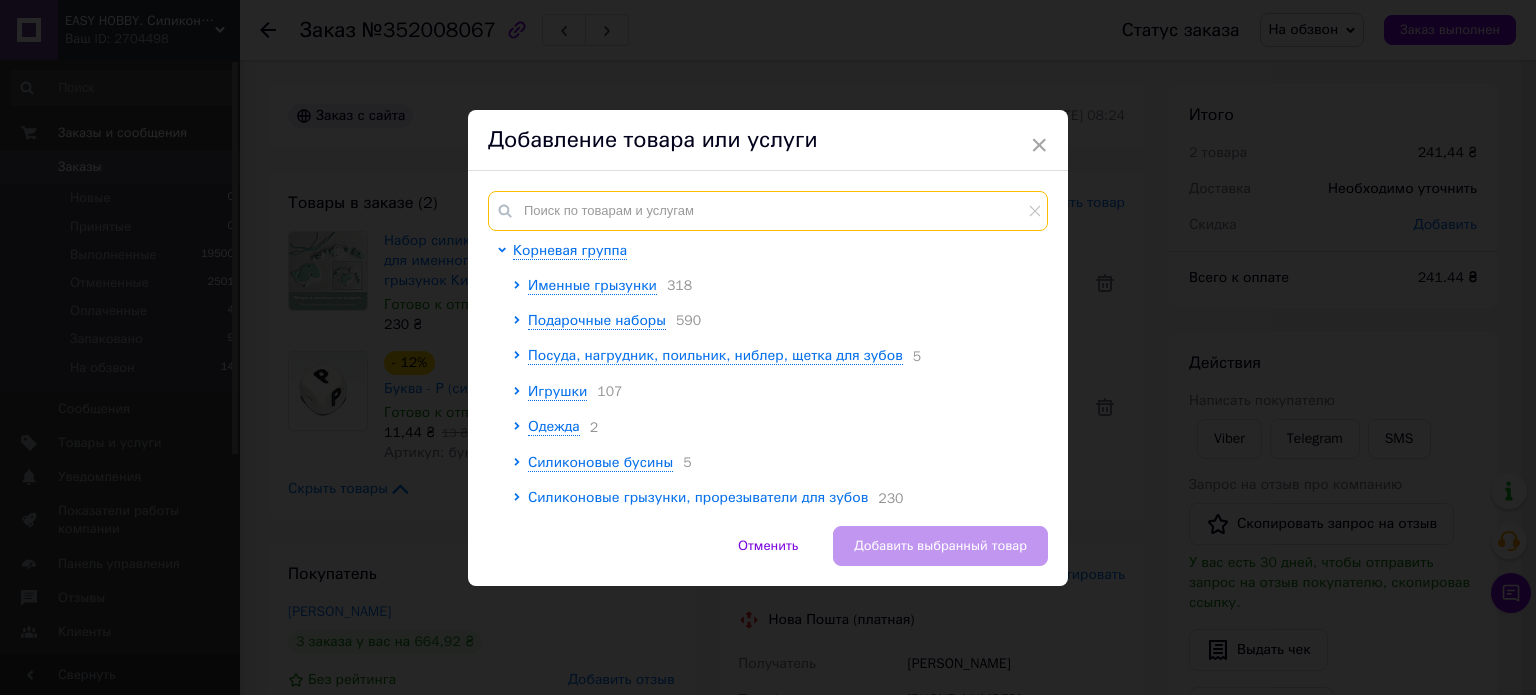 click at bounding box center [768, 211] 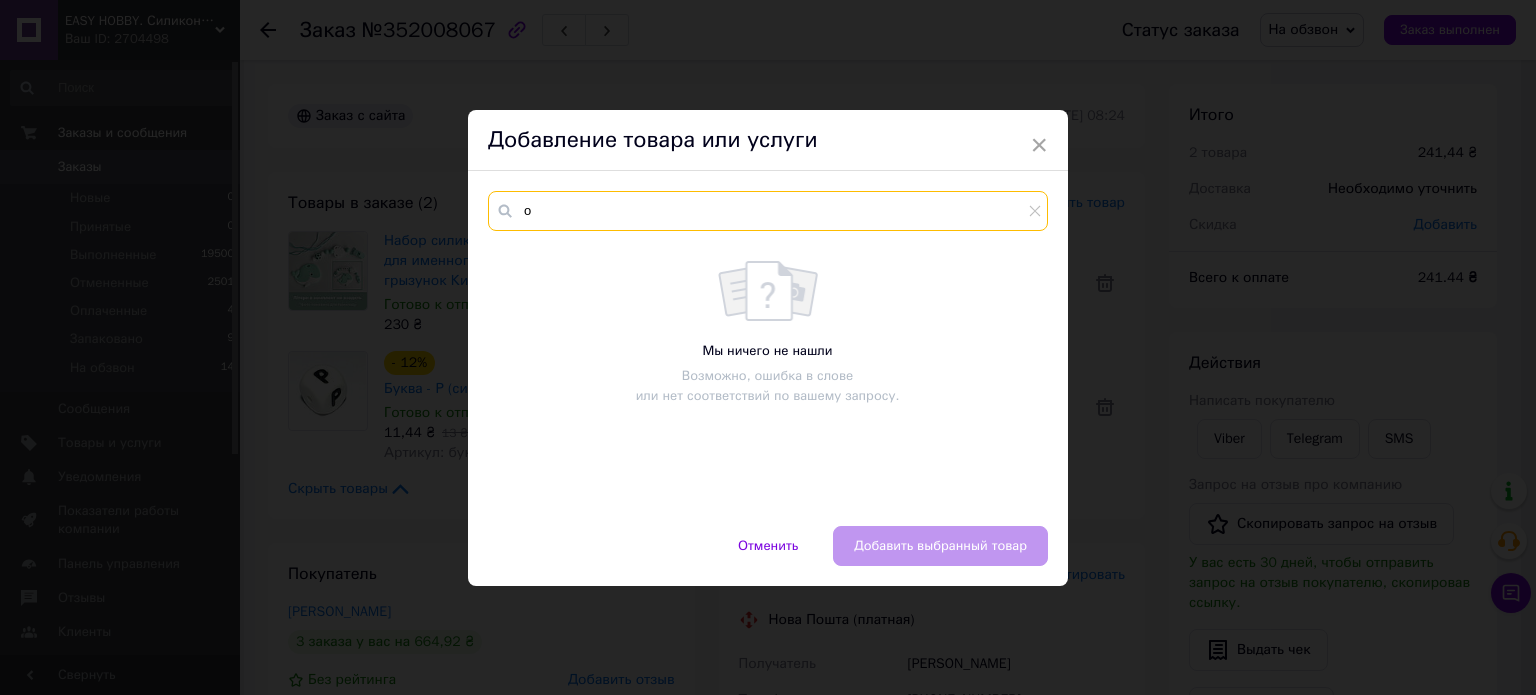 type on "о" 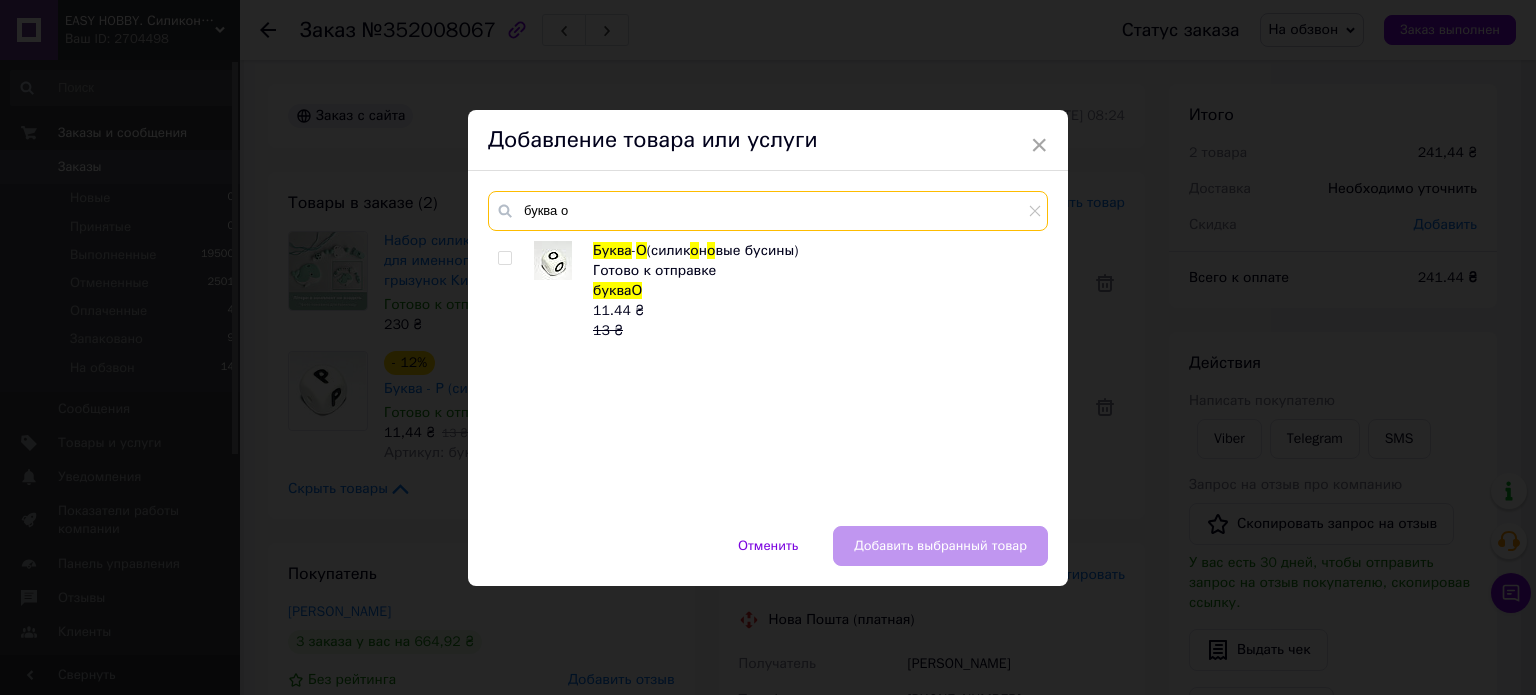 type on "буква о" 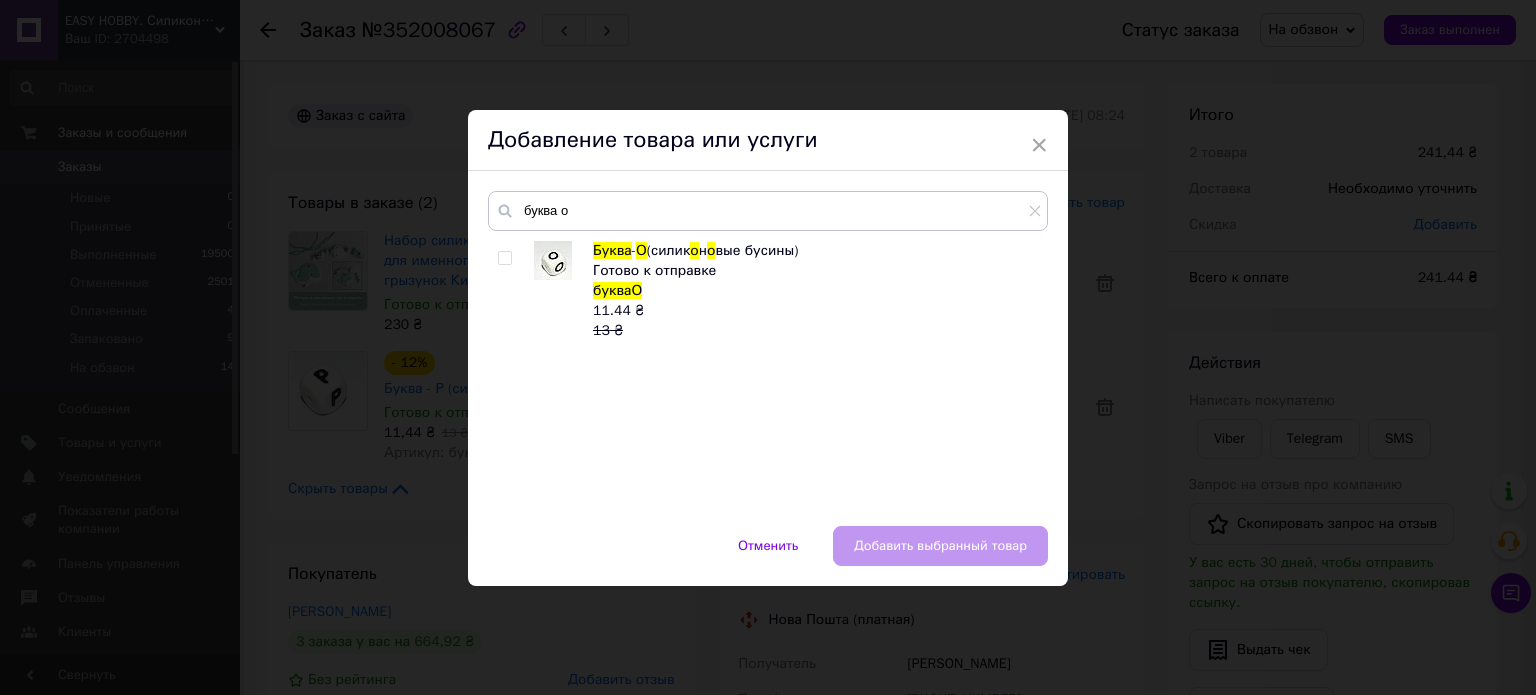 click at bounding box center (504, 258) 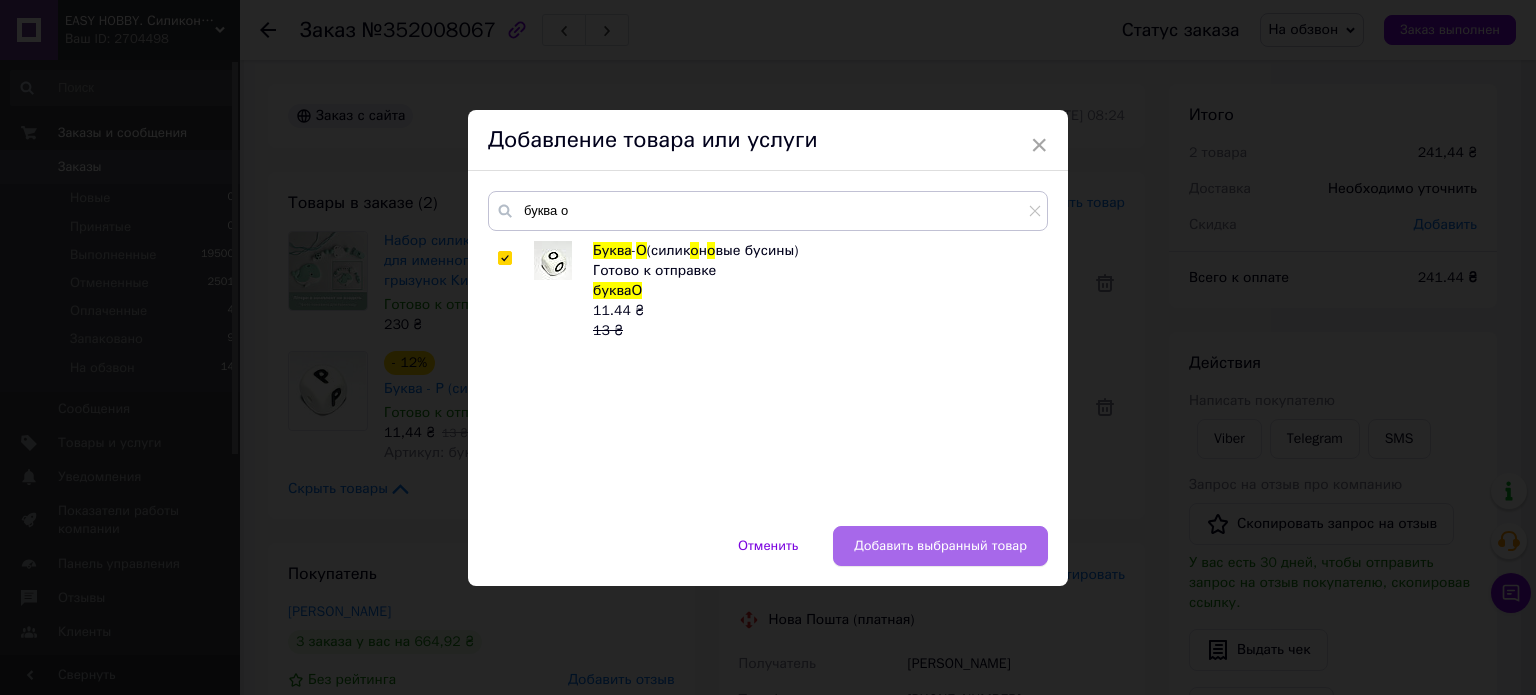 click on "Добавить выбранный товар" at bounding box center (940, 546) 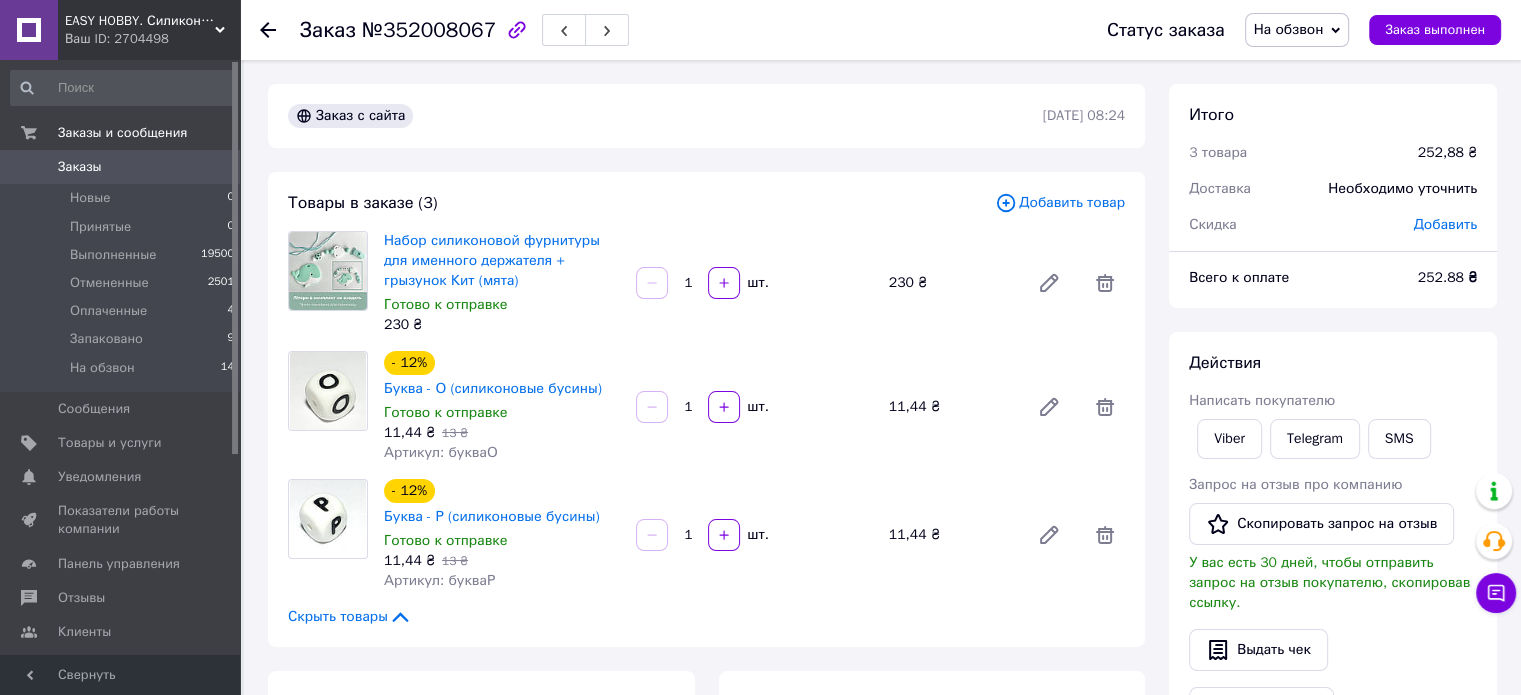 click on "Добавить товар" at bounding box center (1060, 203) 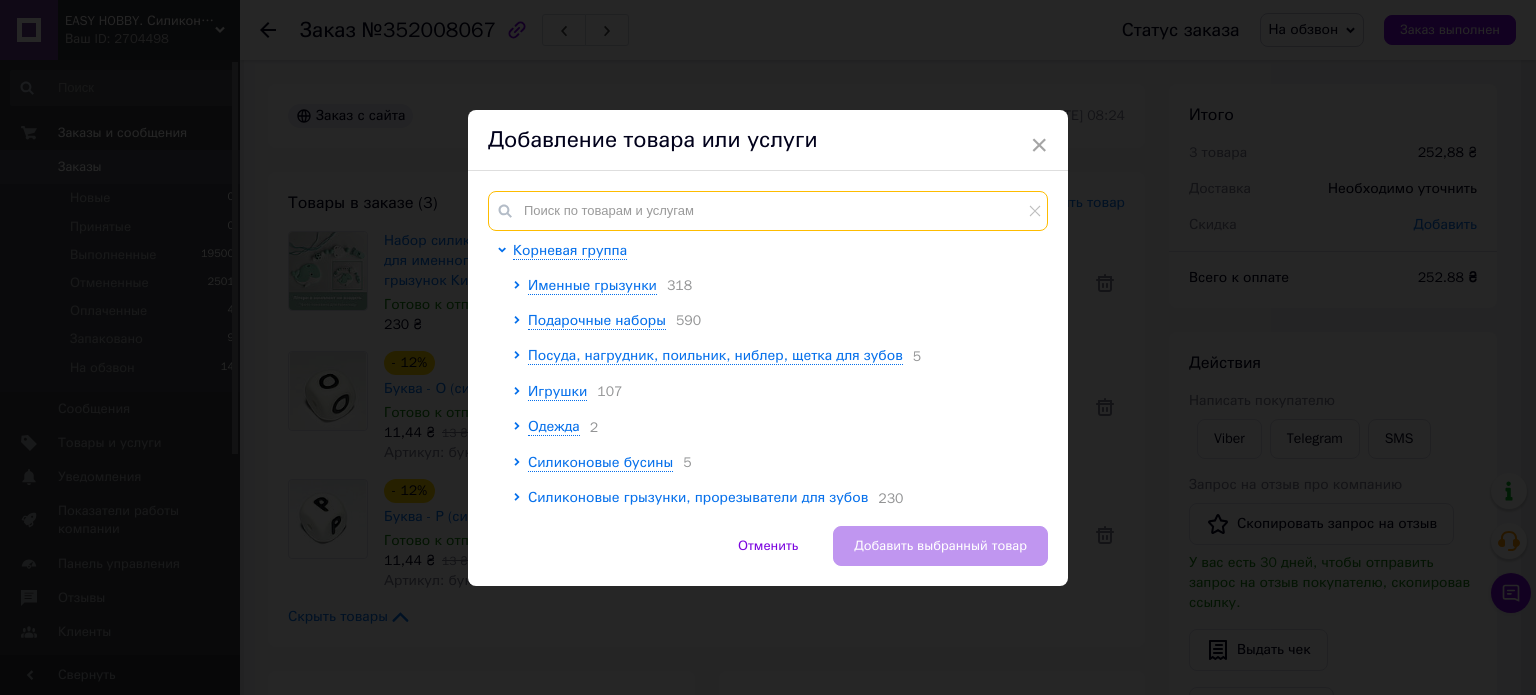 click at bounding box center (768, 211) 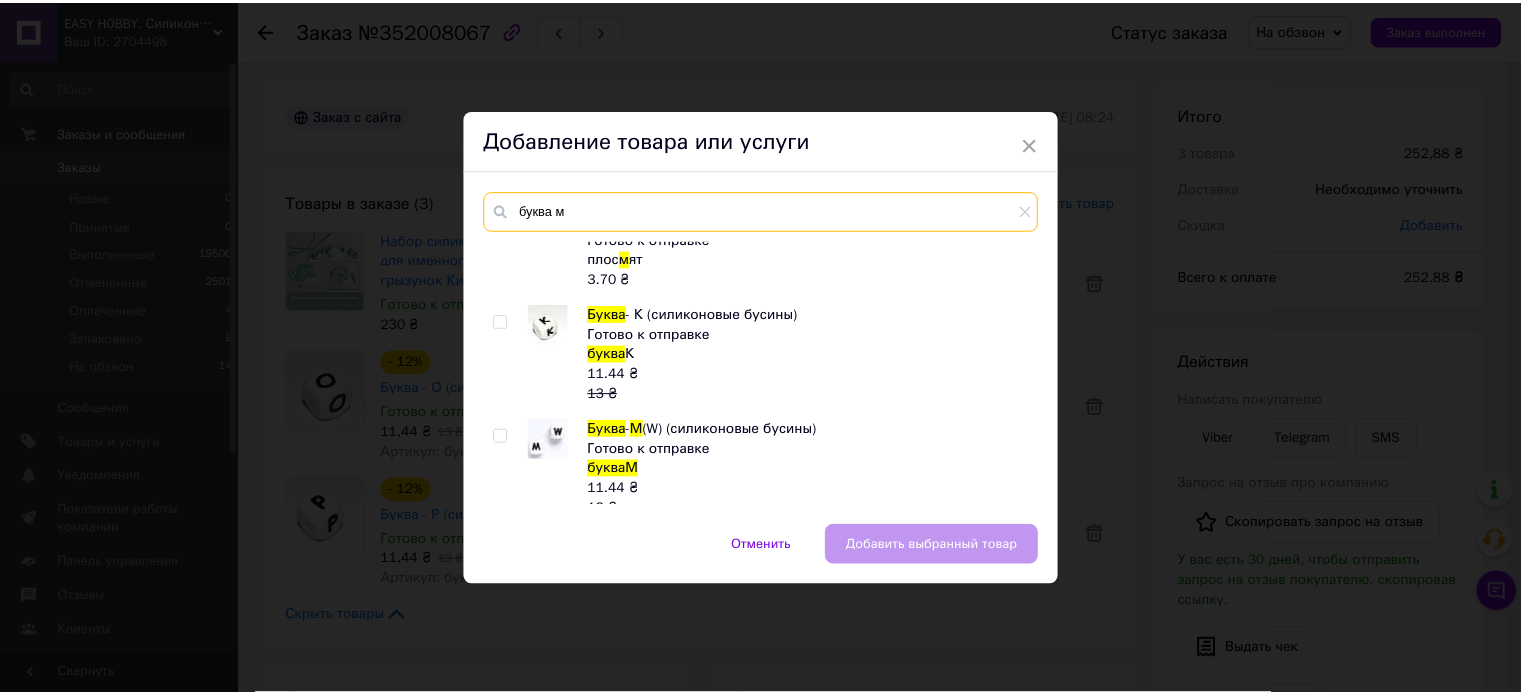 scroll, scrollTop: 44, scrollLeft: 0, axis: vertical 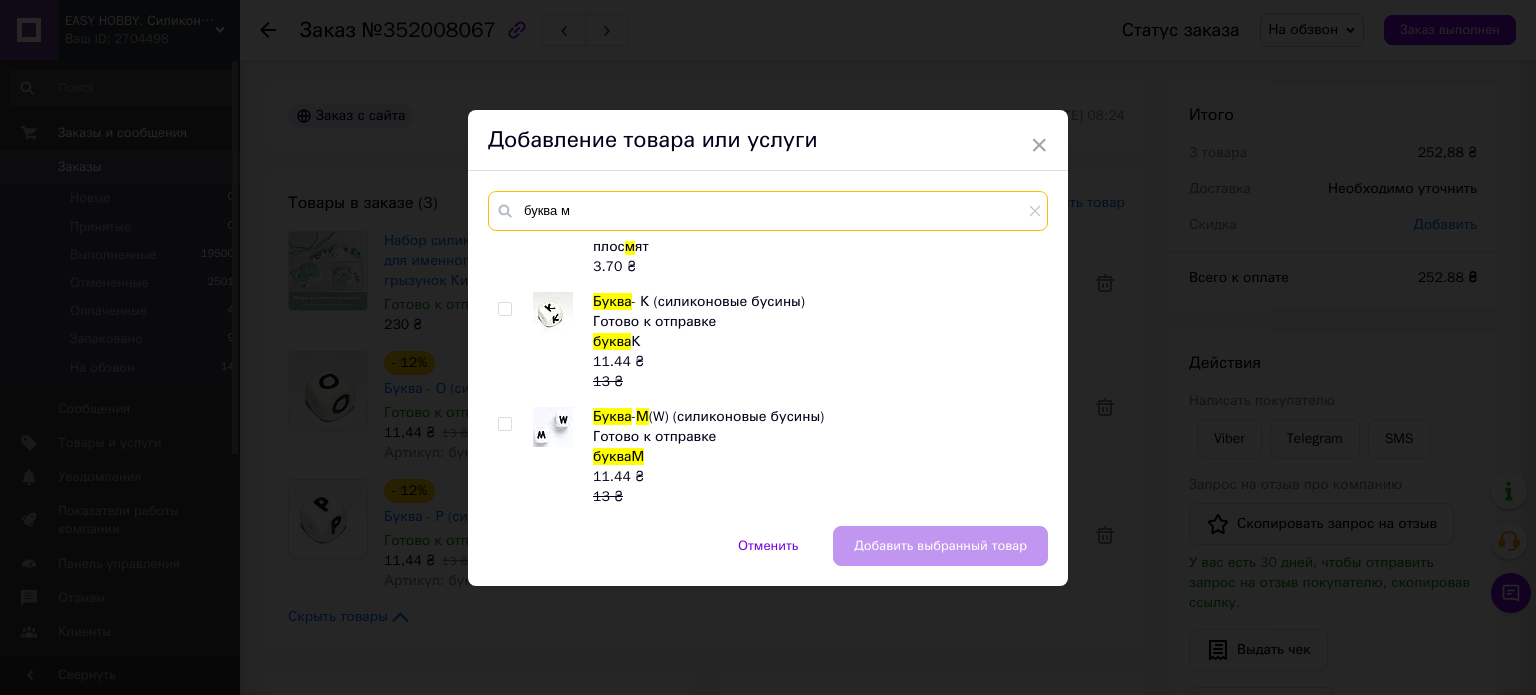 type on "буква м" 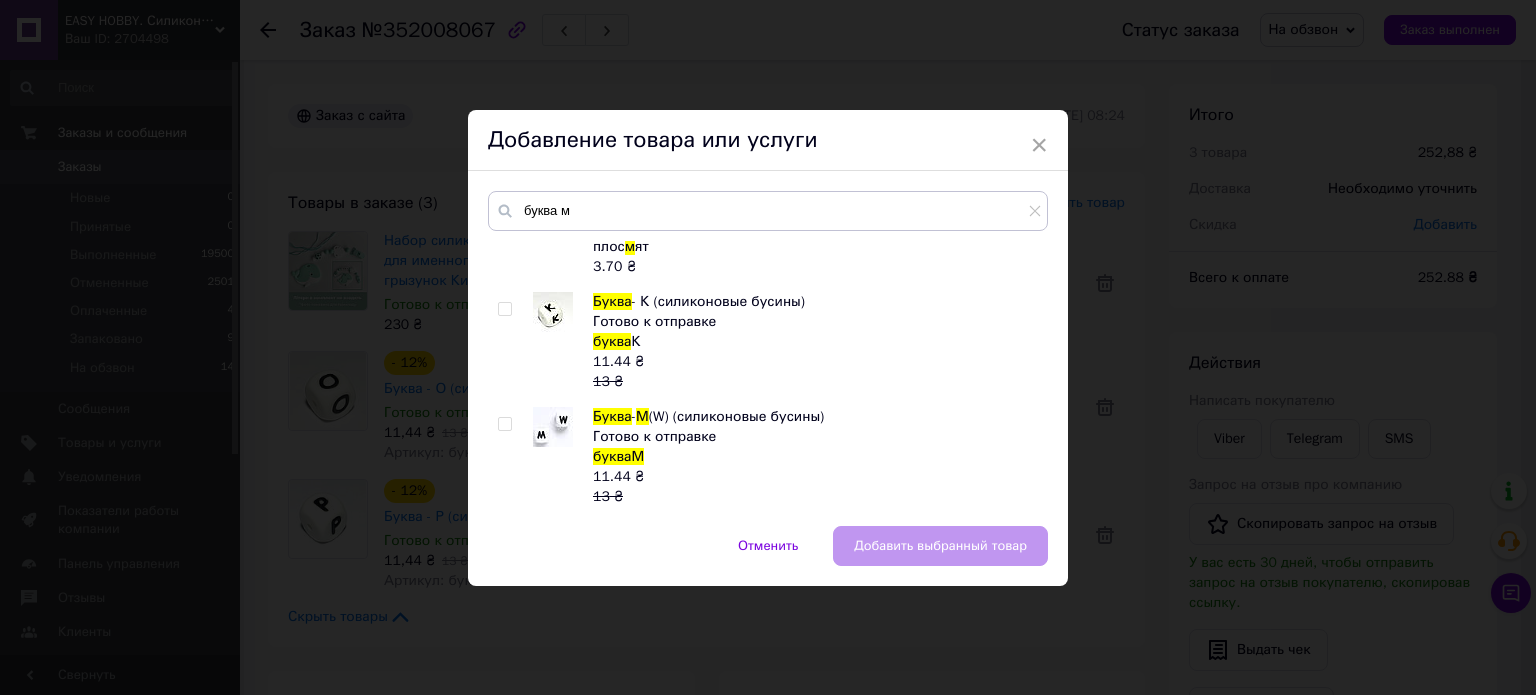 click at bounding box center [504, 424] 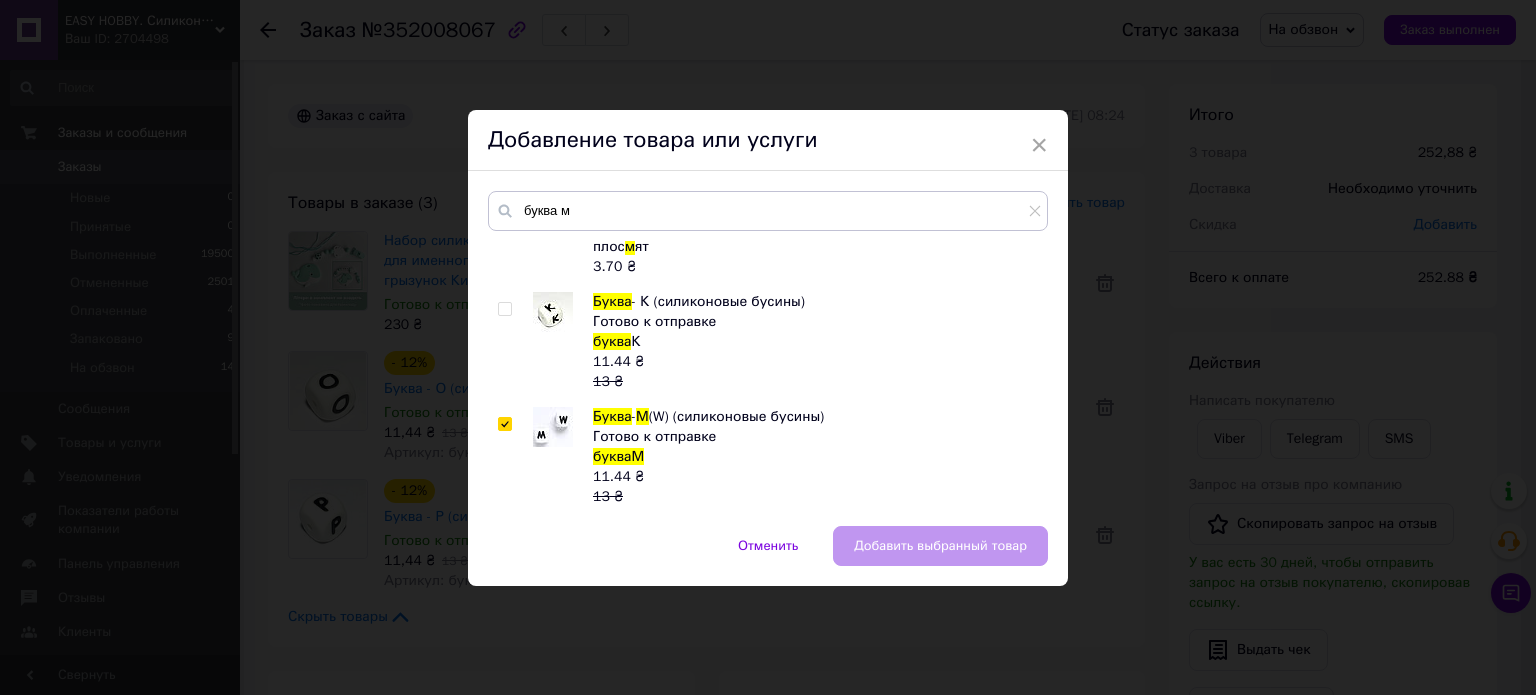 checkbox on "true" 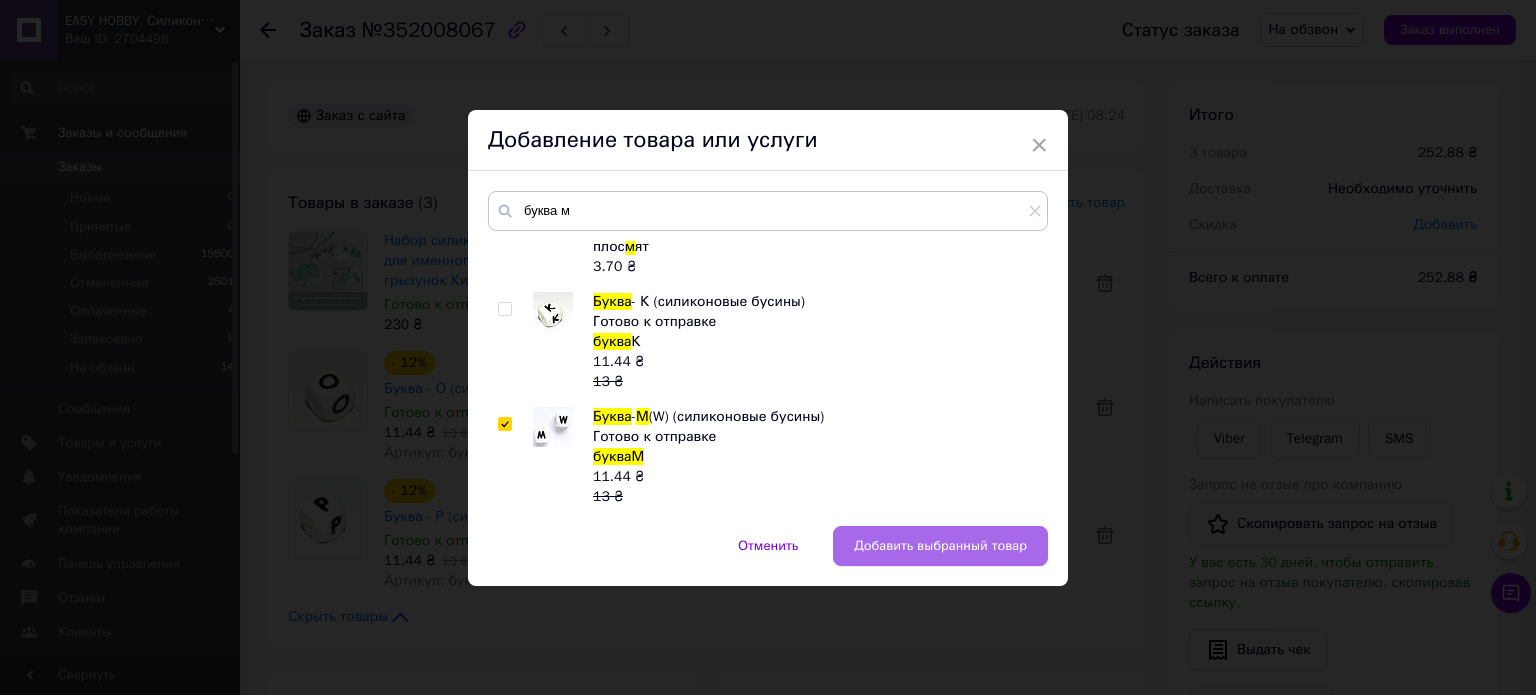 click on "Добавить выбранный товар" at bounding box center [940, 546] 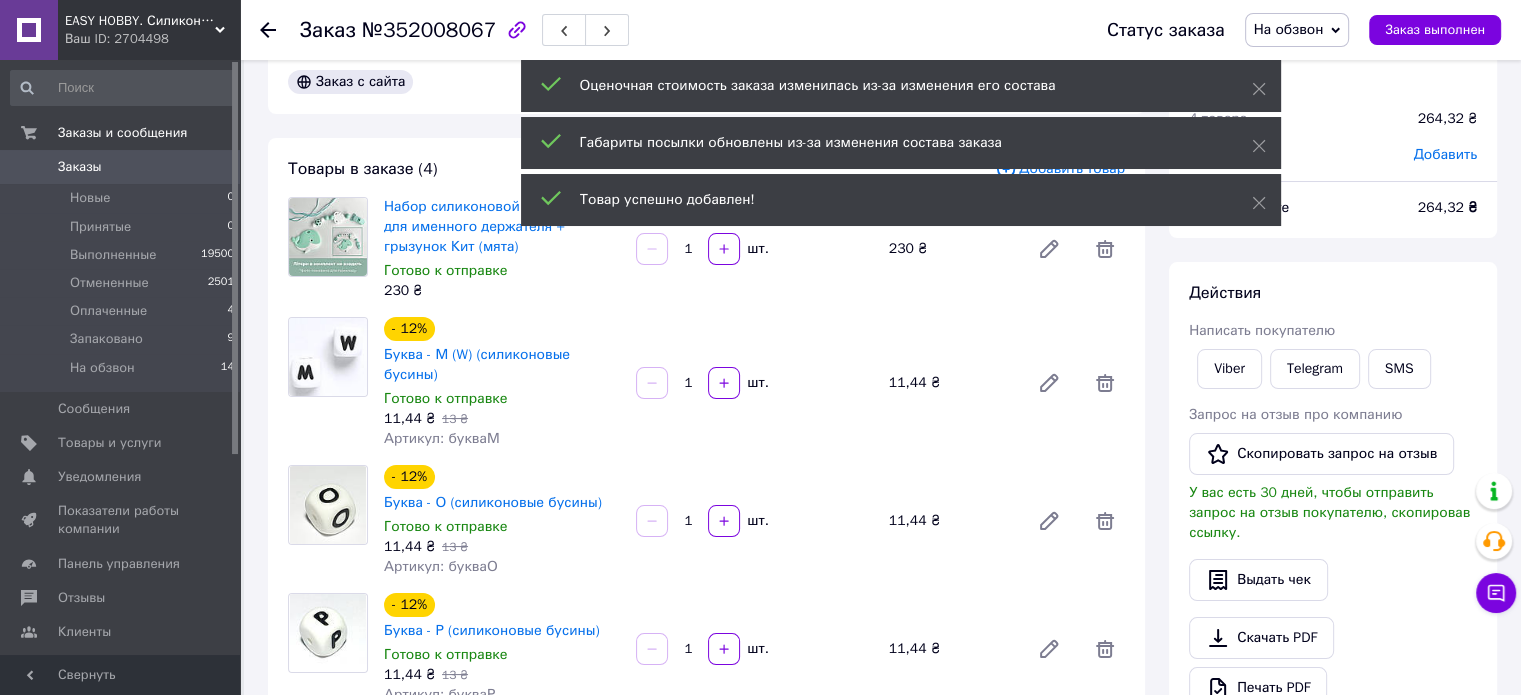 scroll, scrollTop: 0, scrollLeft: 0, axis: both 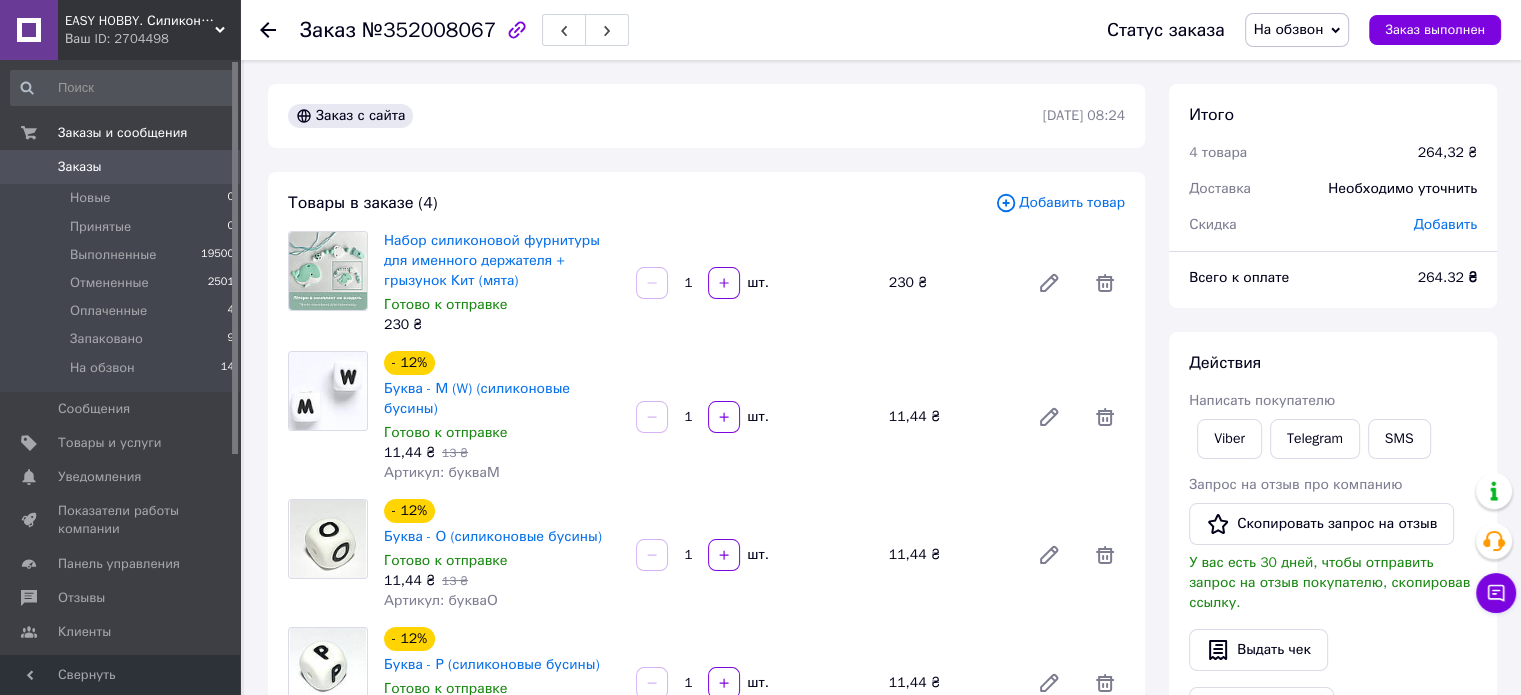 click on "Добавить товар" at bounding box center (1060, 203) 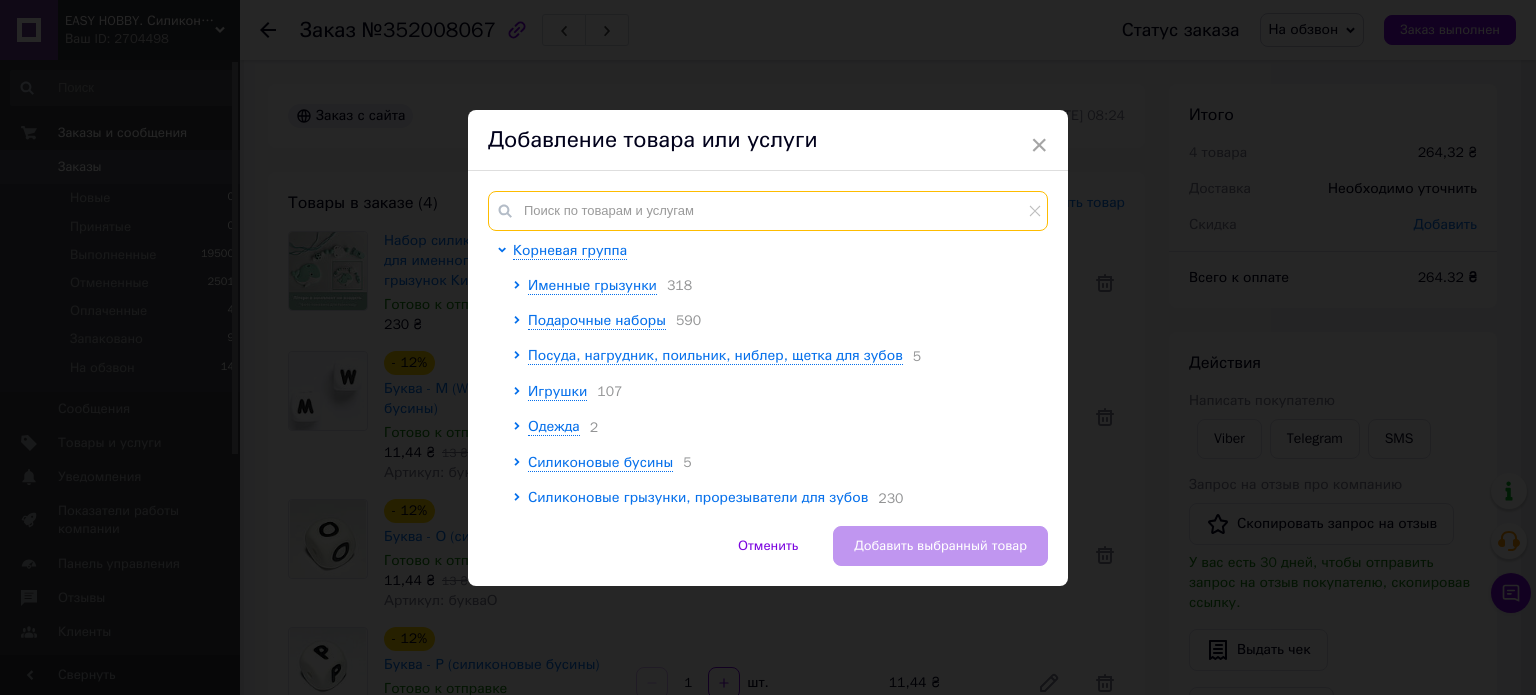 click at bounding box center (768, 211) 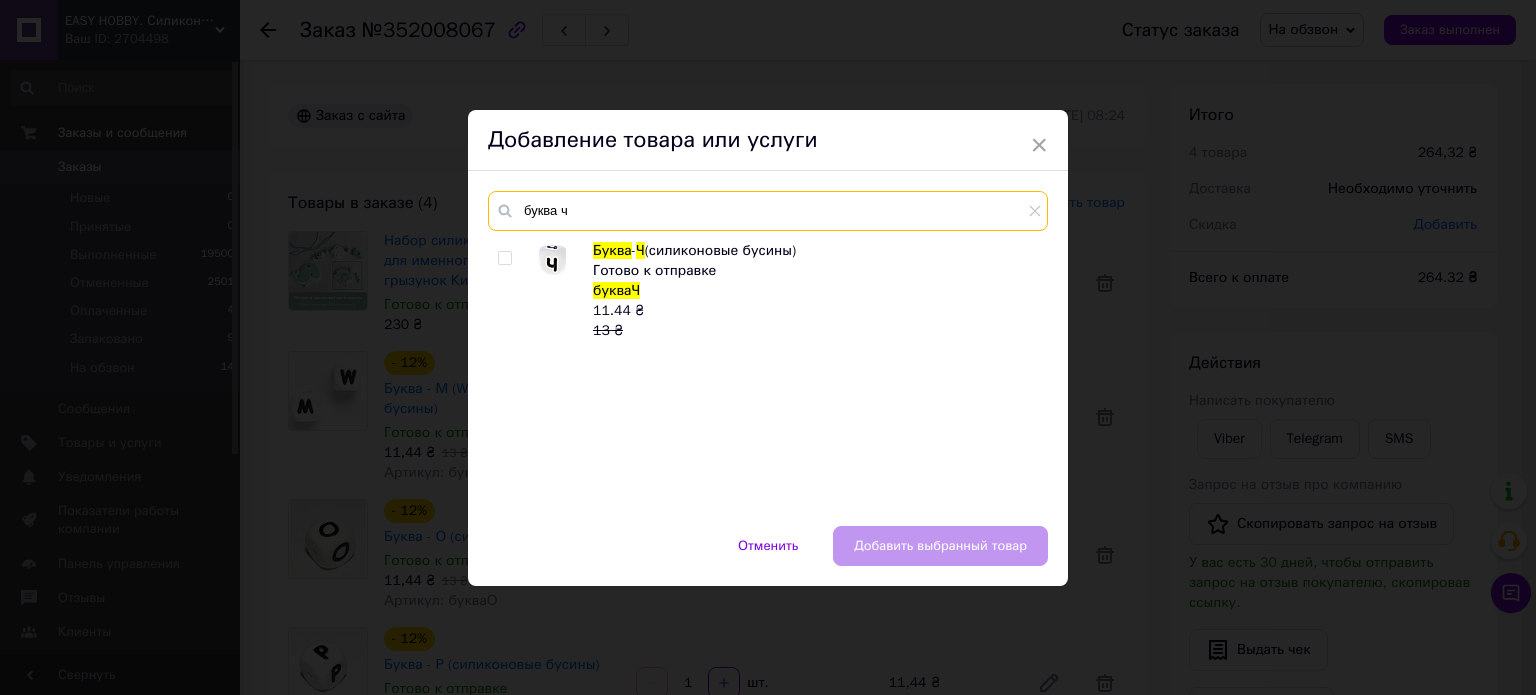 type on "буква ч" 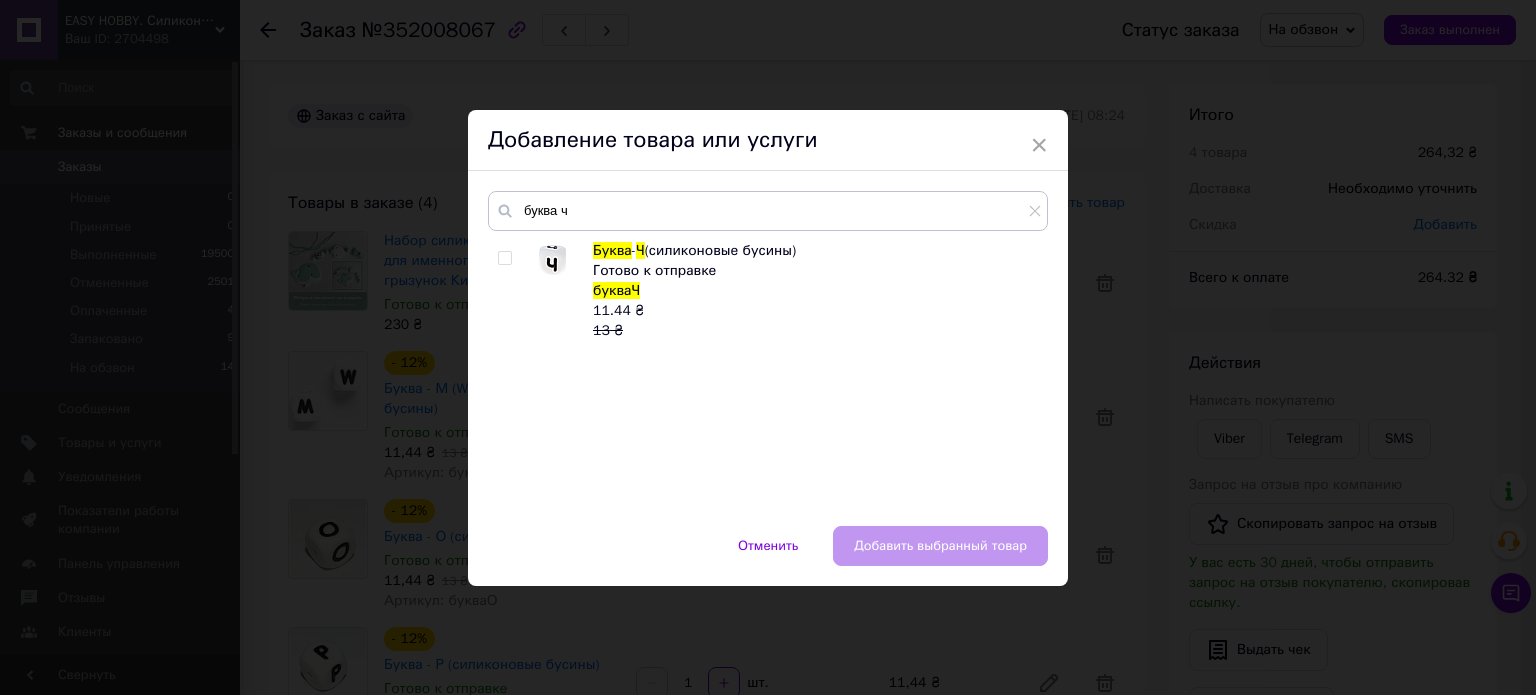 click at bounding box center [504, 258] 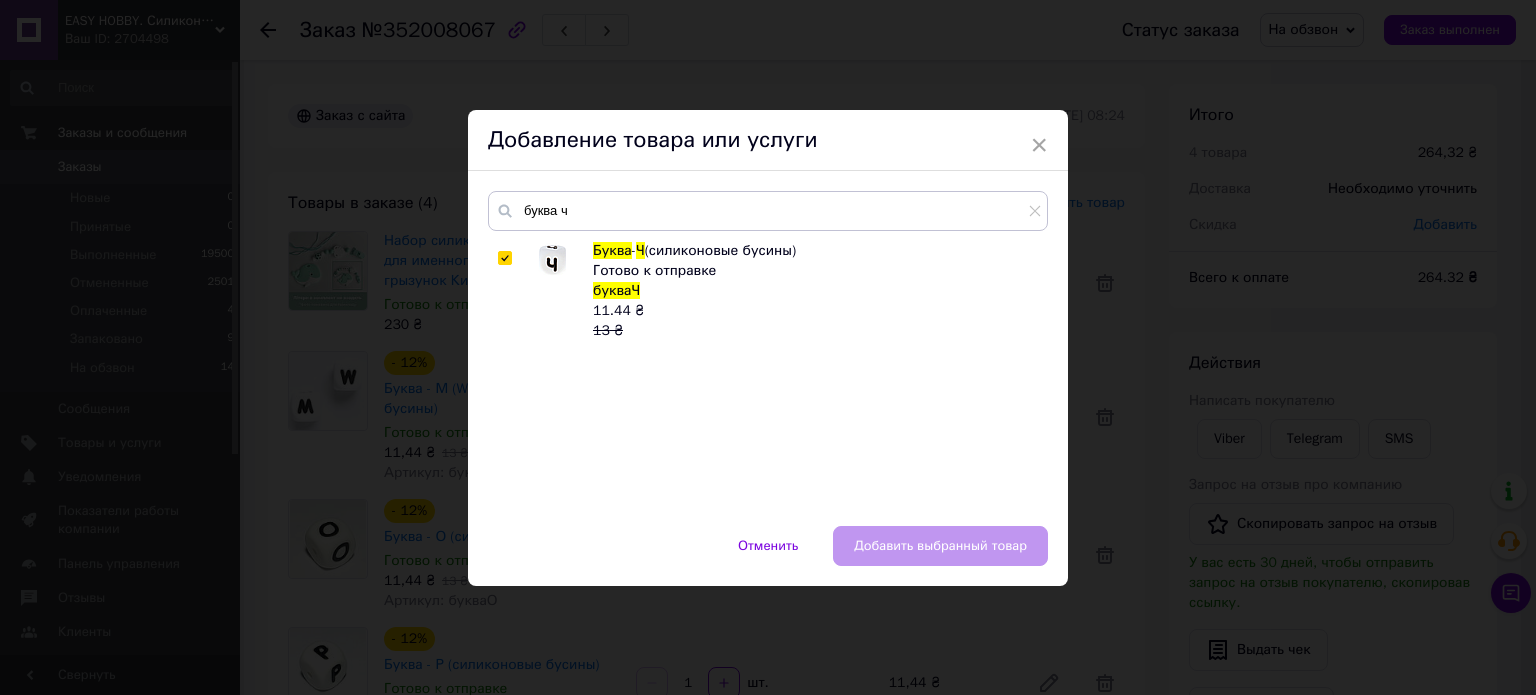 checkbox on "true" 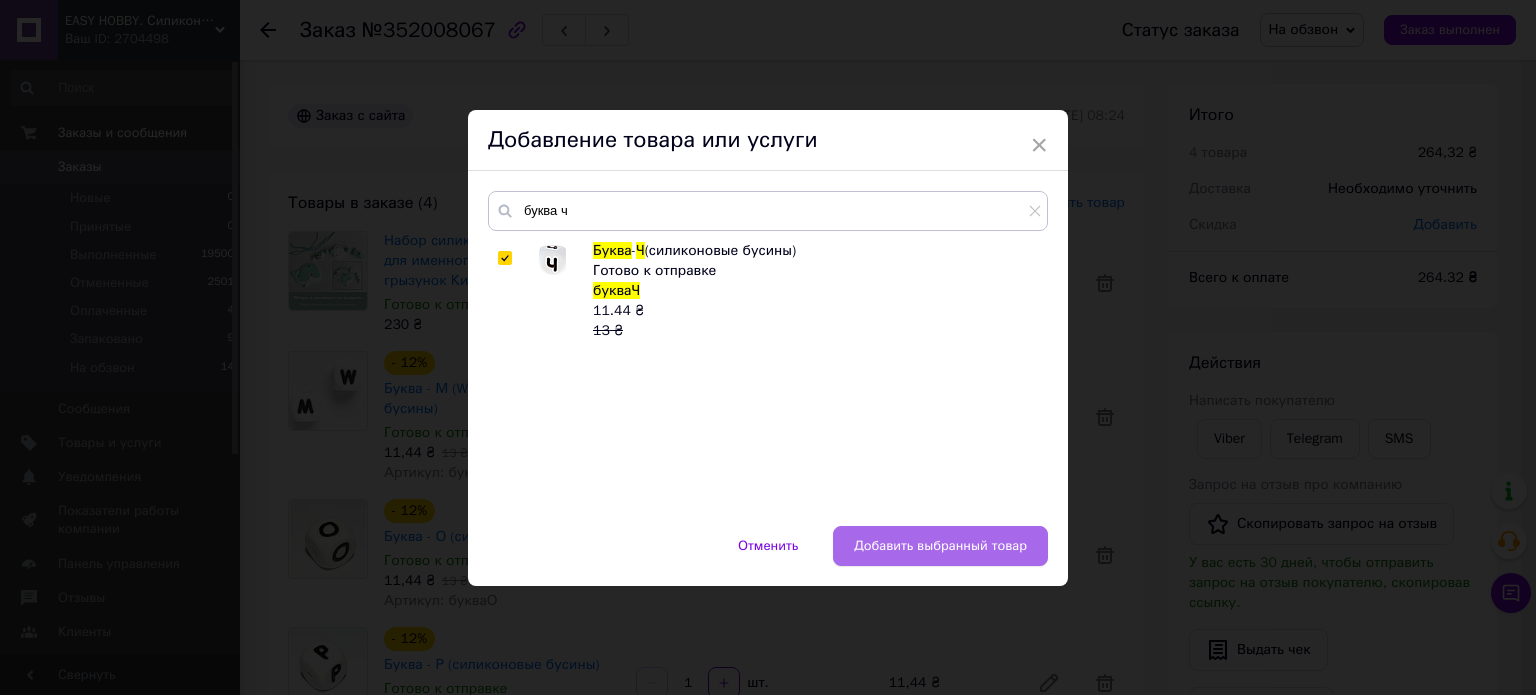 click on "Добавить выбранный товар" at bounding box center [940, 546] 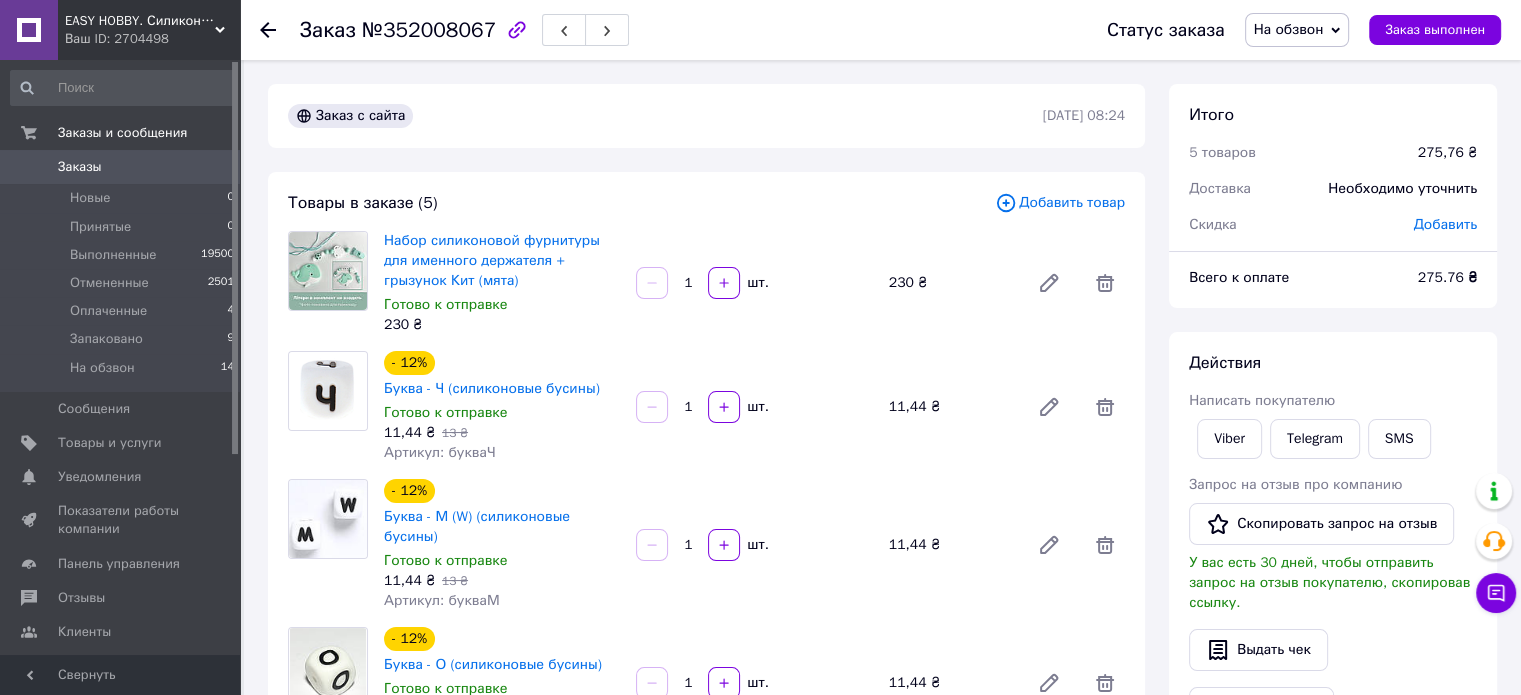 click on "Добавить товар" at bounding box center (1060, 203) 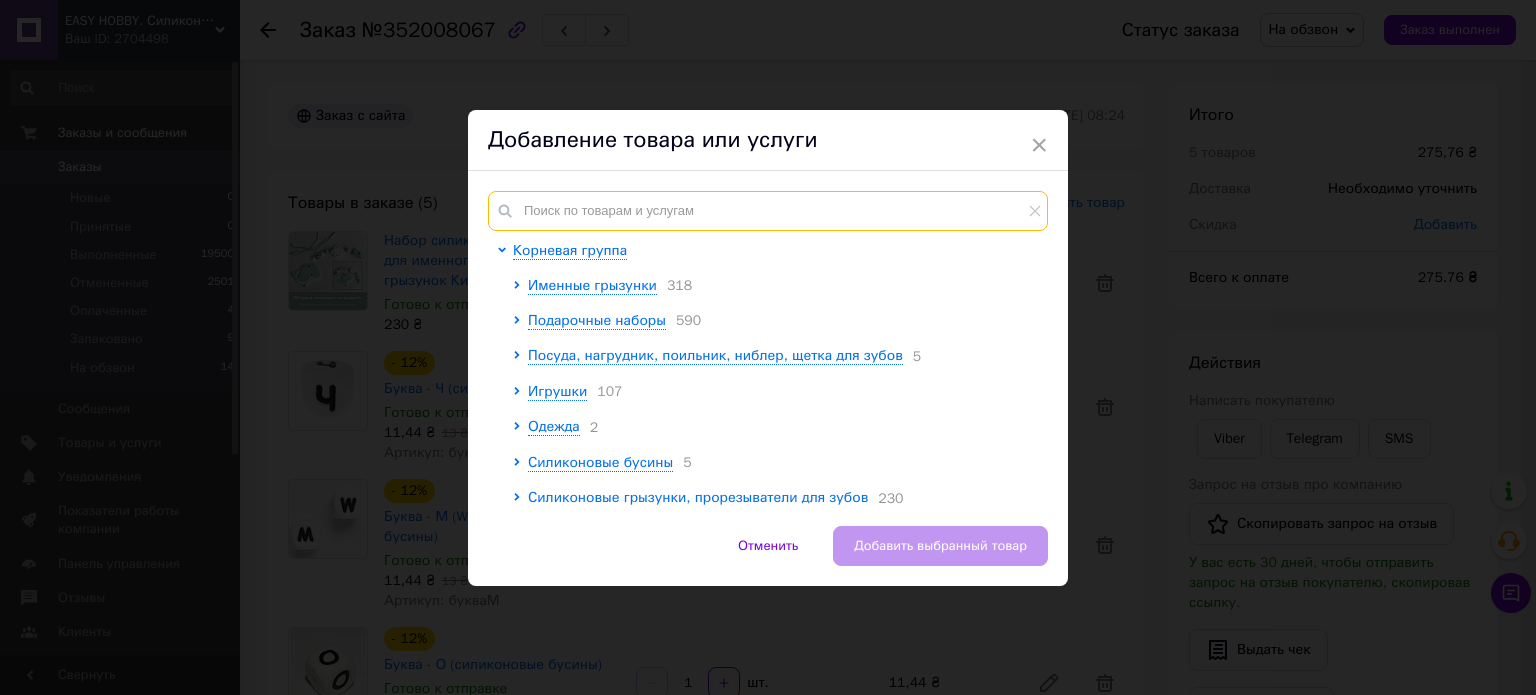 click at bounding box center (768, 211) 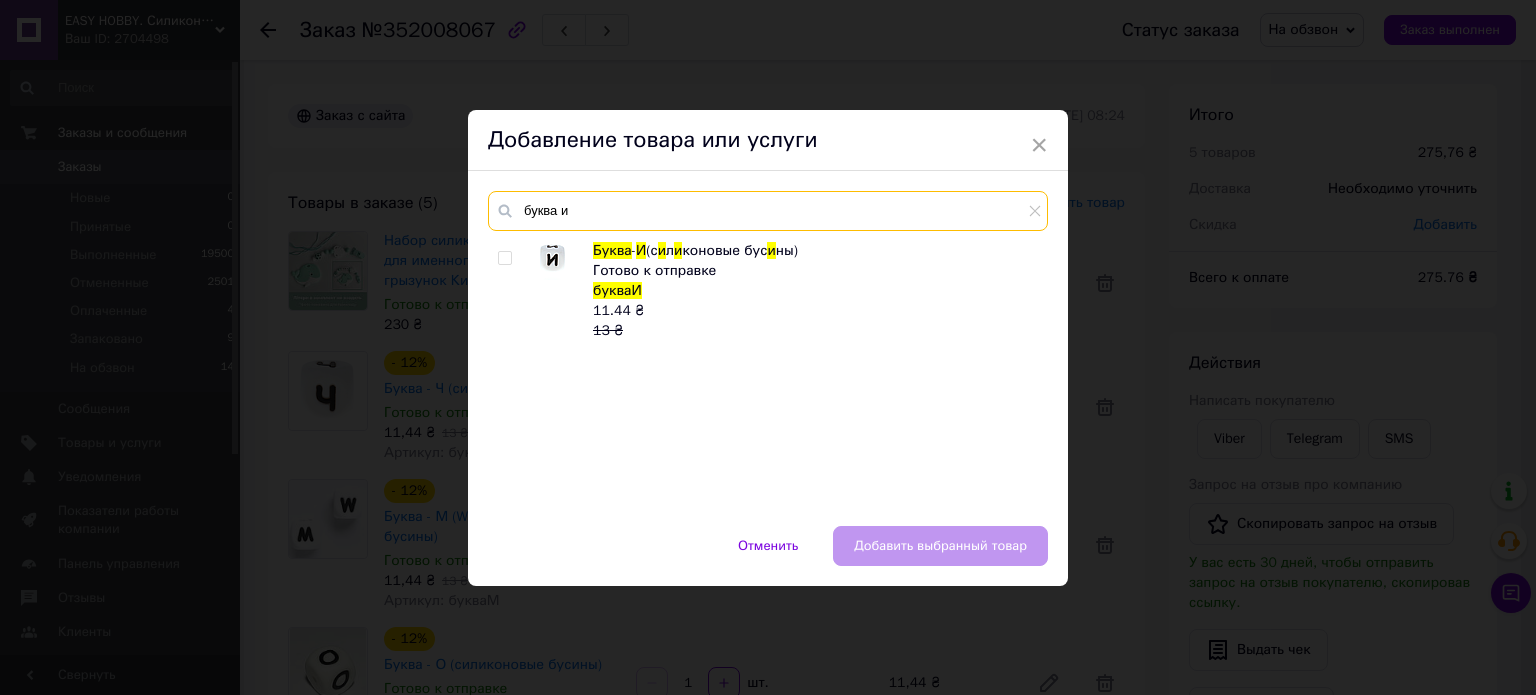 type on "буква и" 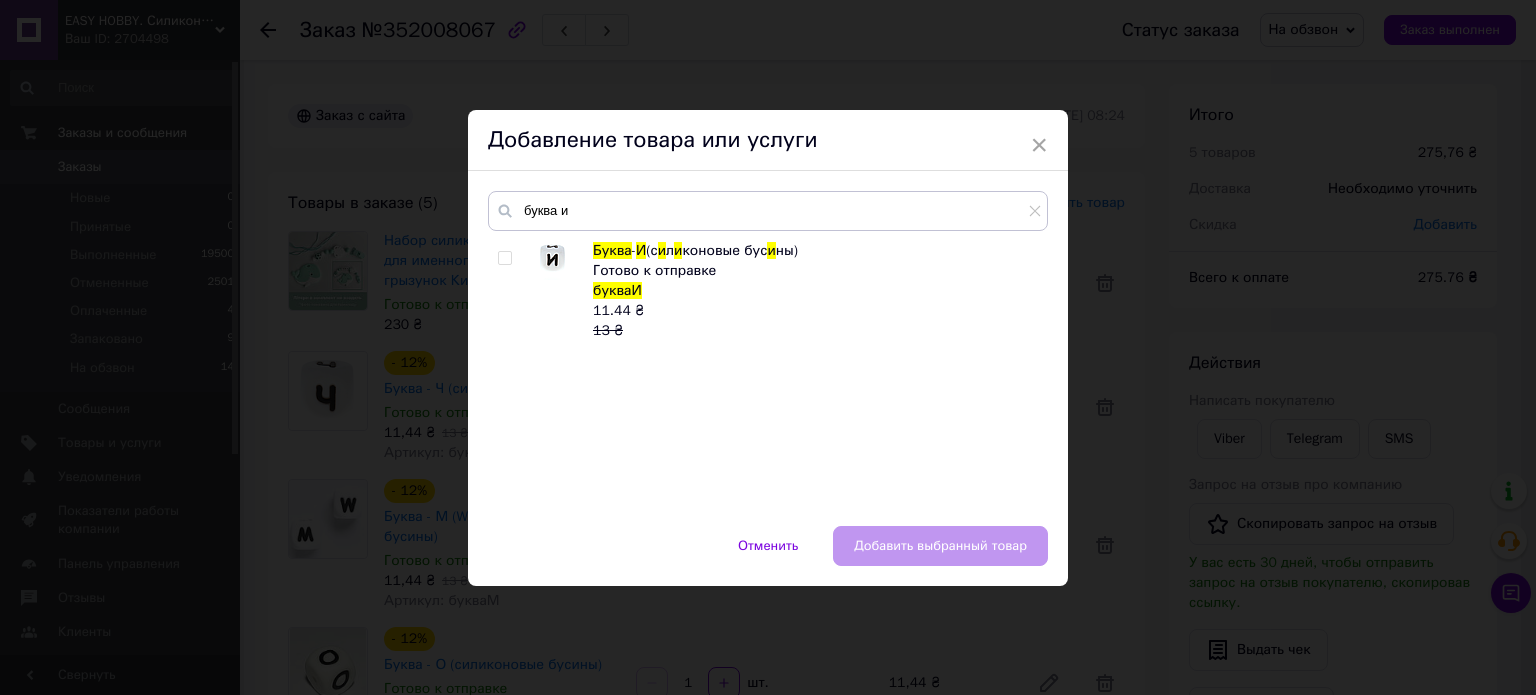 click at bounding box center [504, 258] 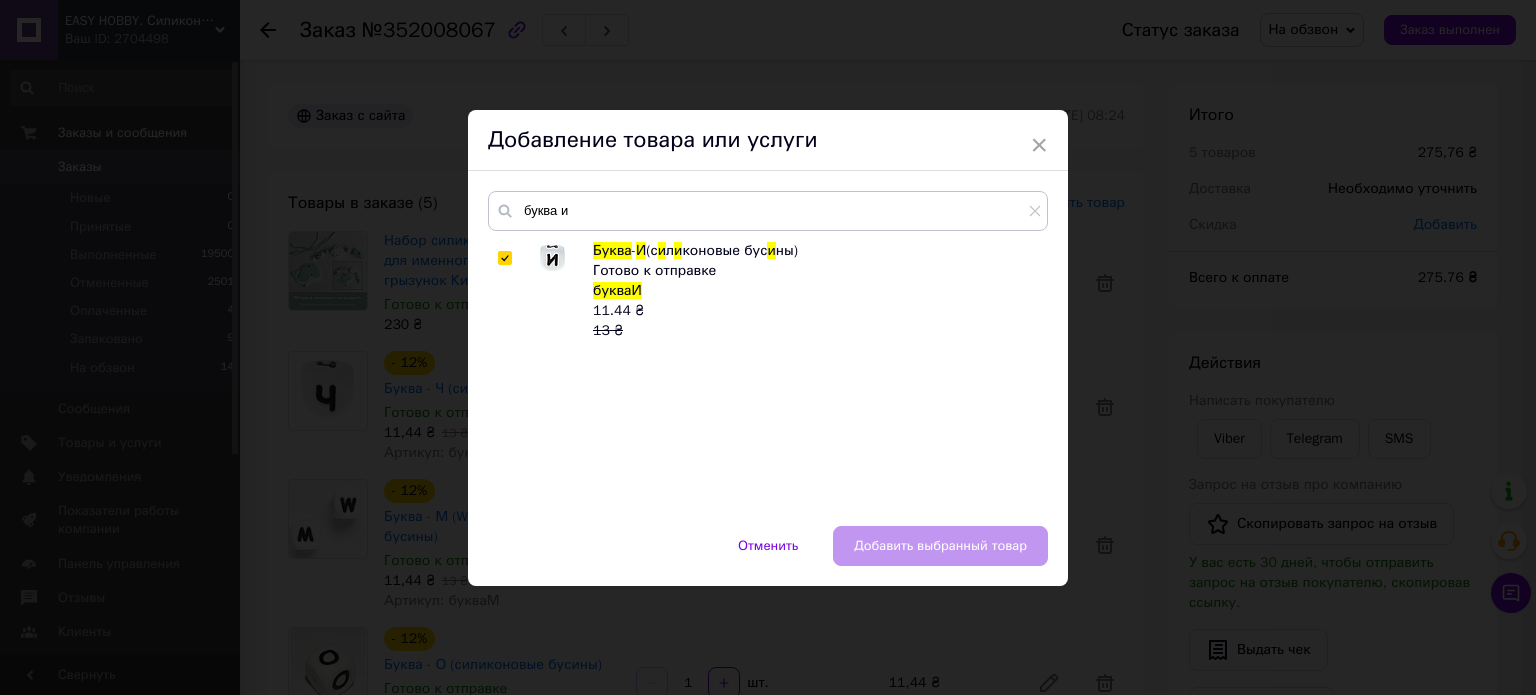 checkbox on "true" 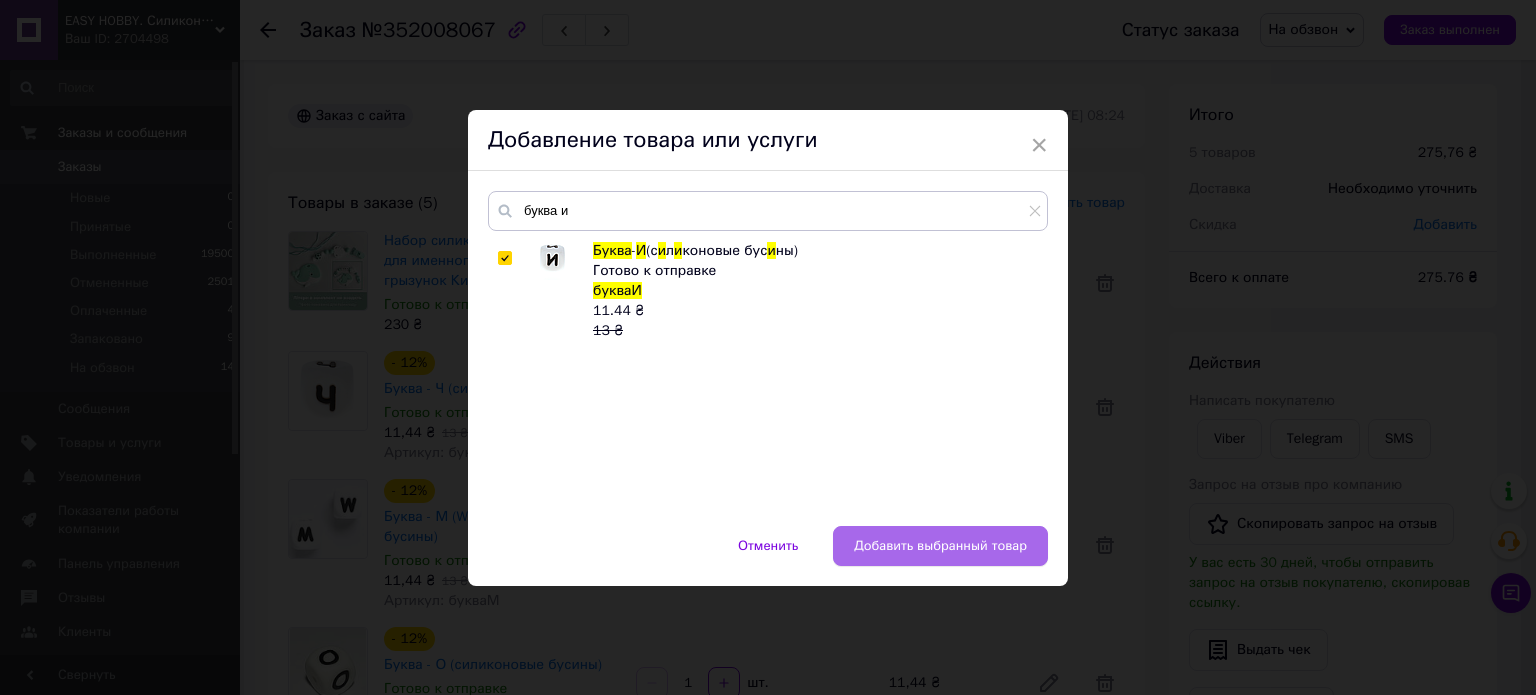 click on "Добавить выбранный товар" at bounding box center [940, 546] 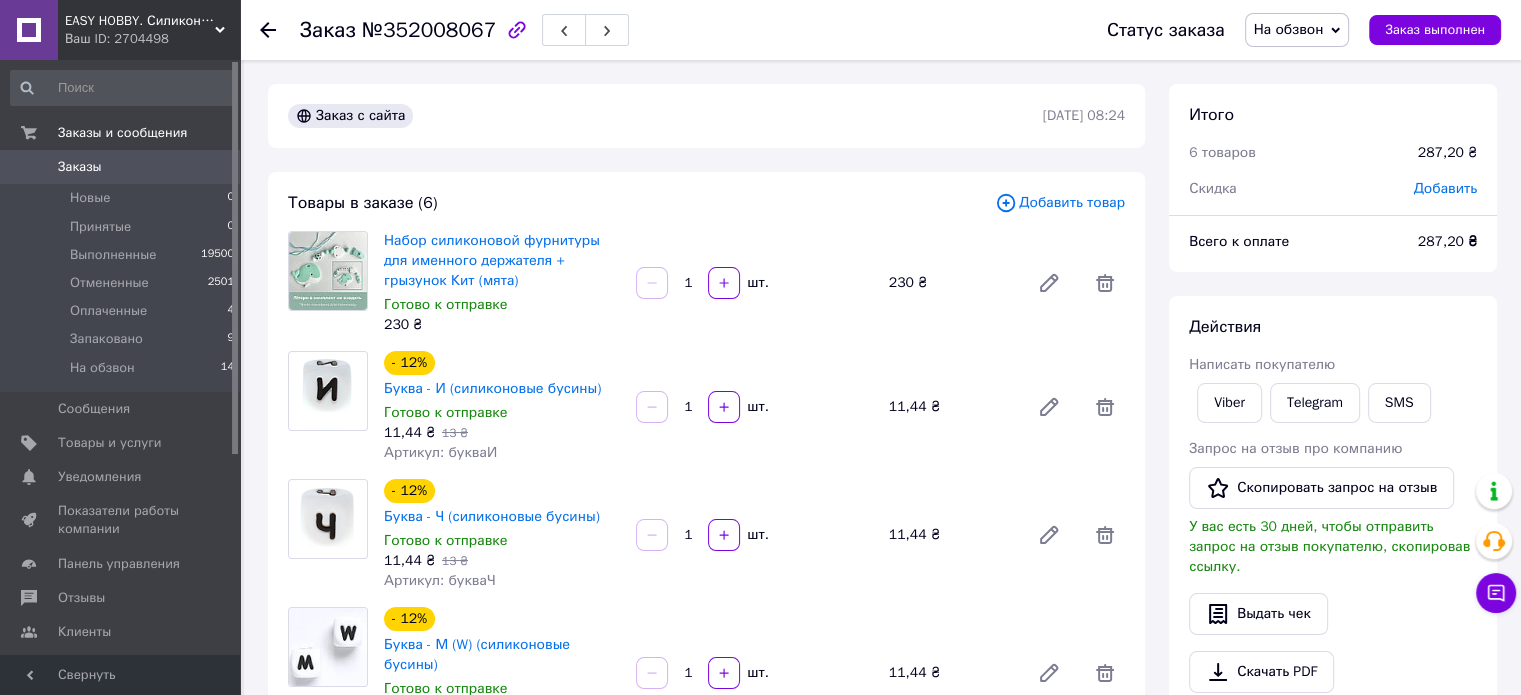 click on "Добавить товар" at bounding box center [1060, 203] 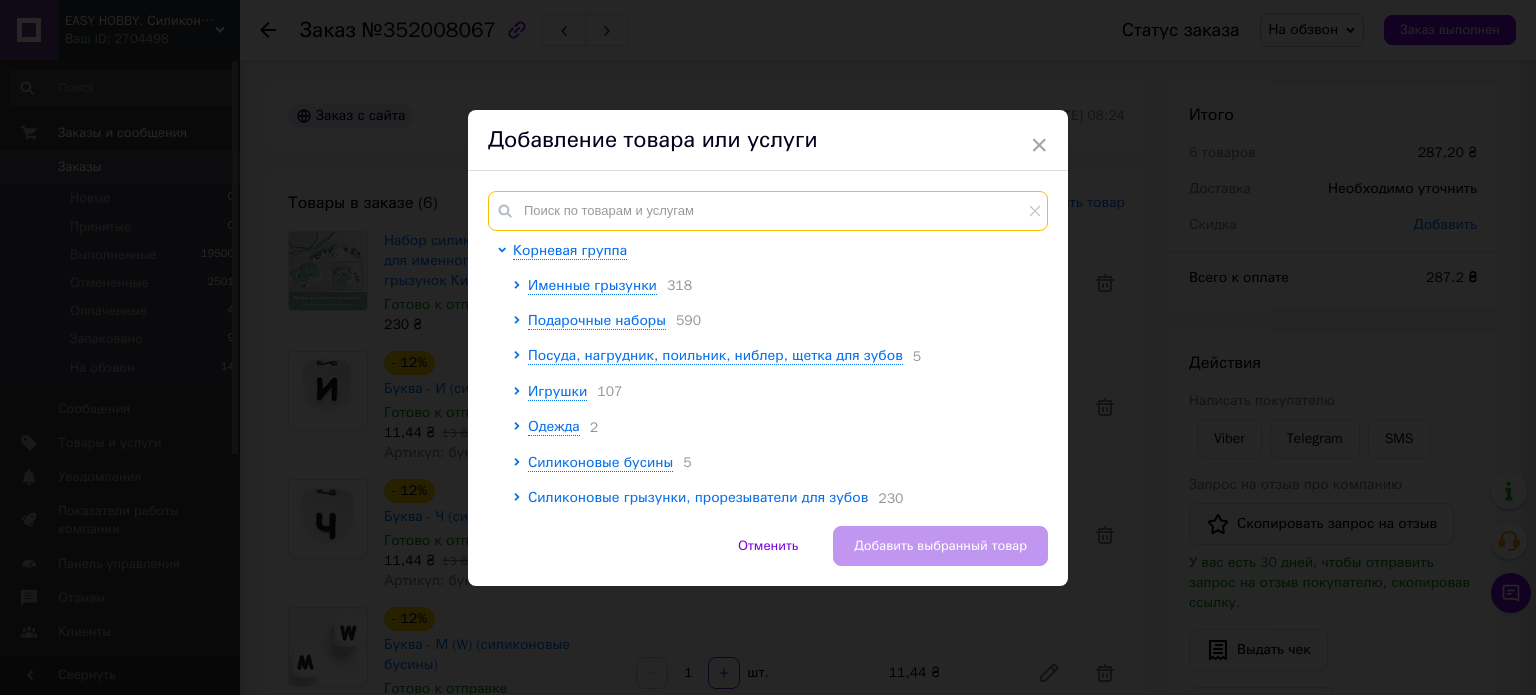 click at bounding box center [768, 211] 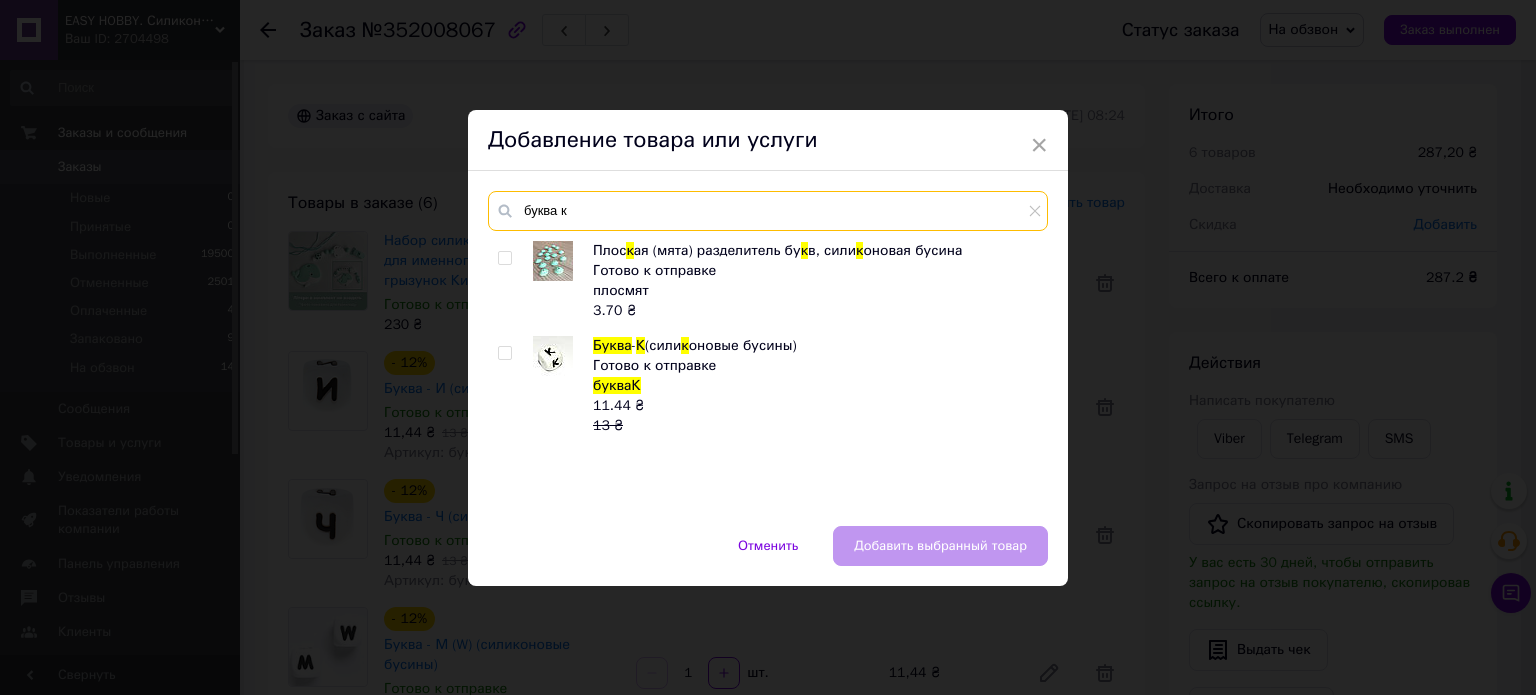 type on "буква к" 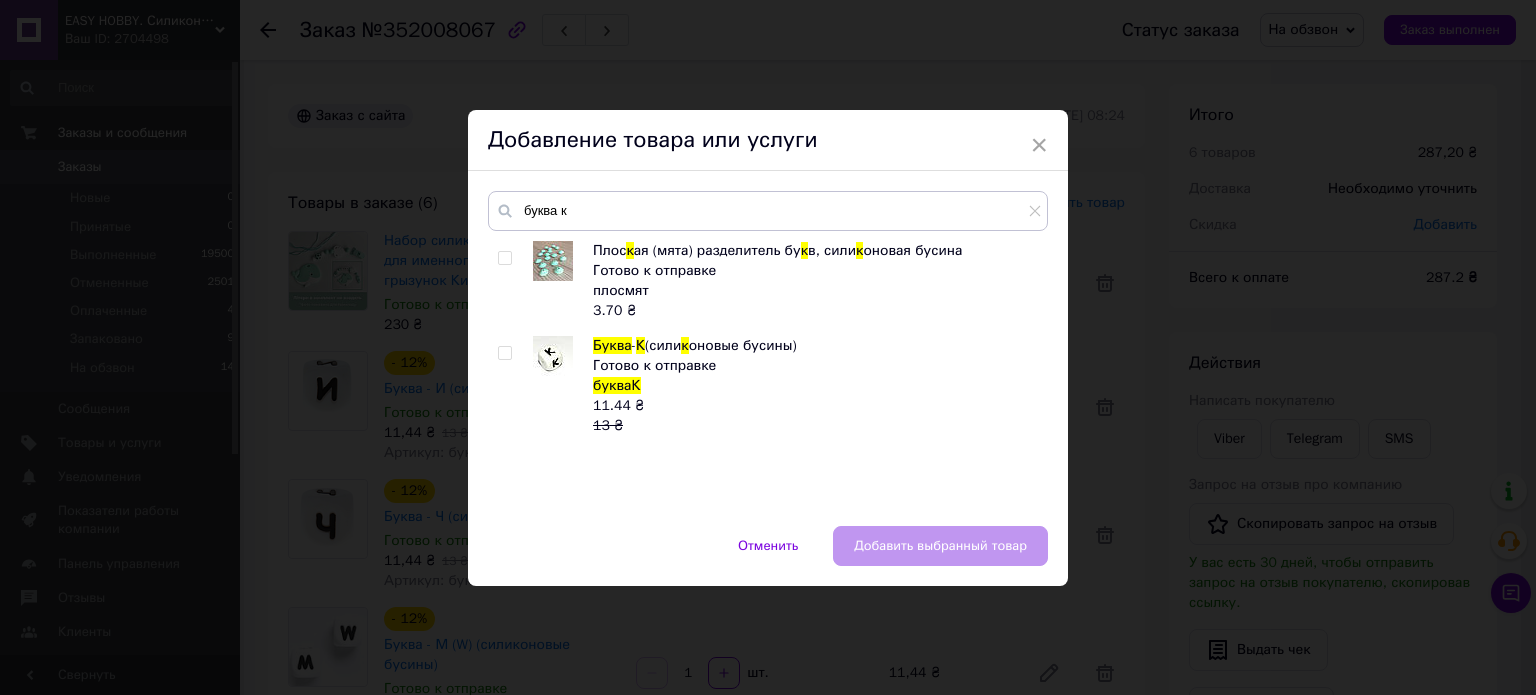 click at bounding box center (504, 353) 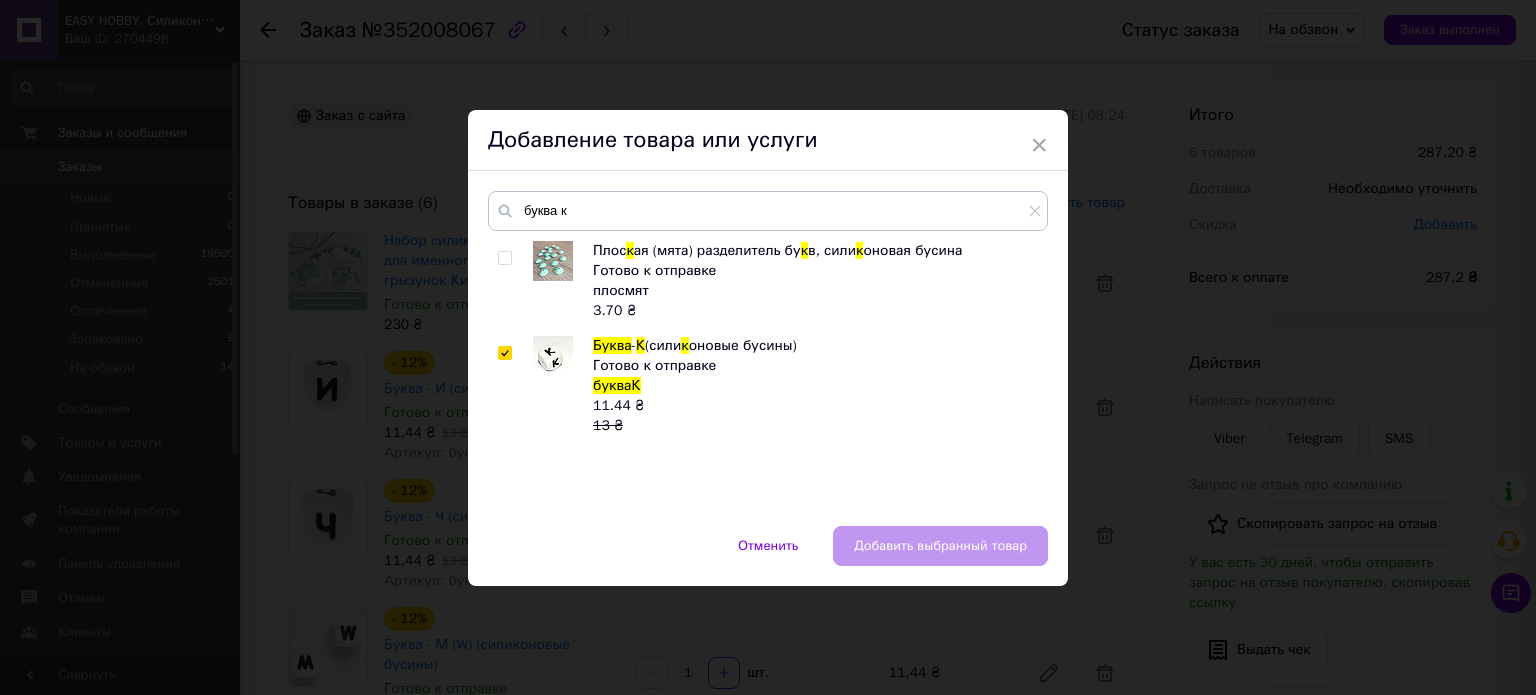 checkbox on "true" 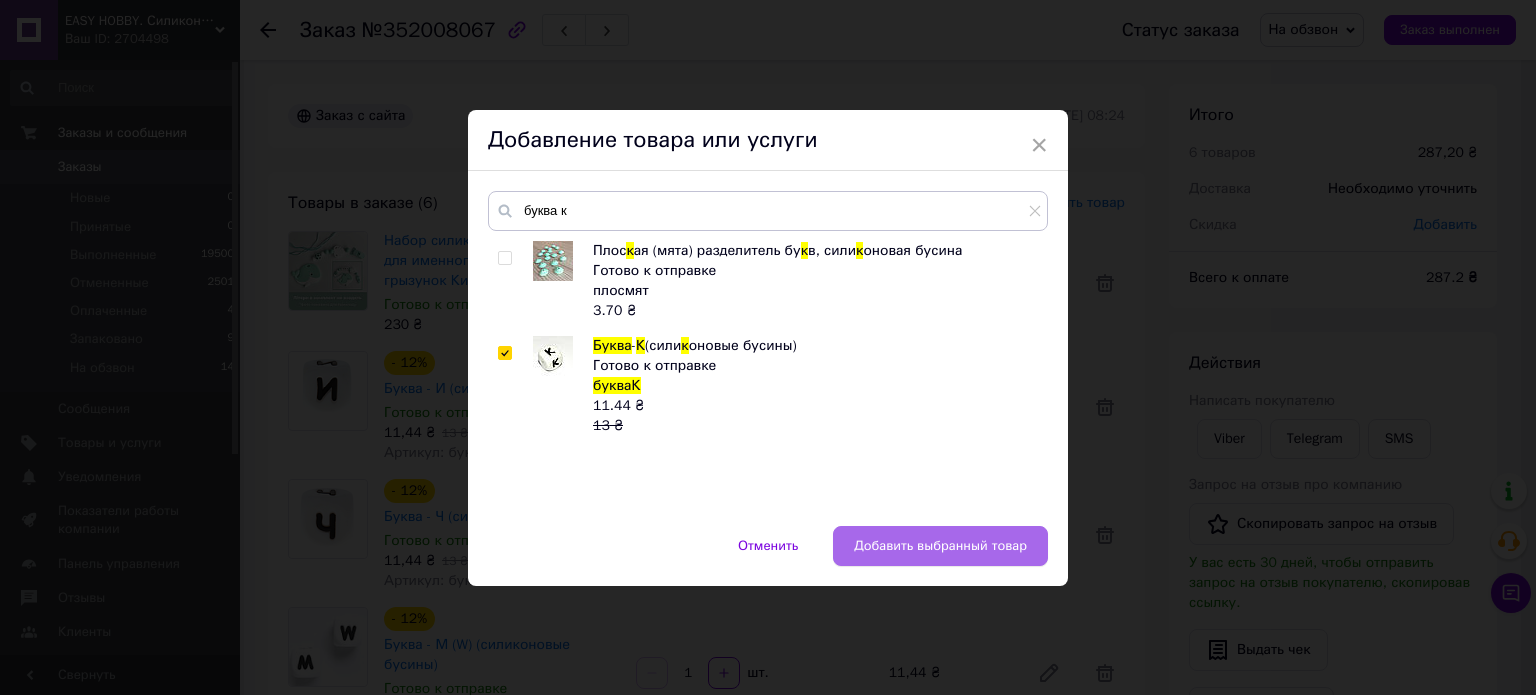 click on "Добавить выбранный товар" at bounding box center (940, 546) 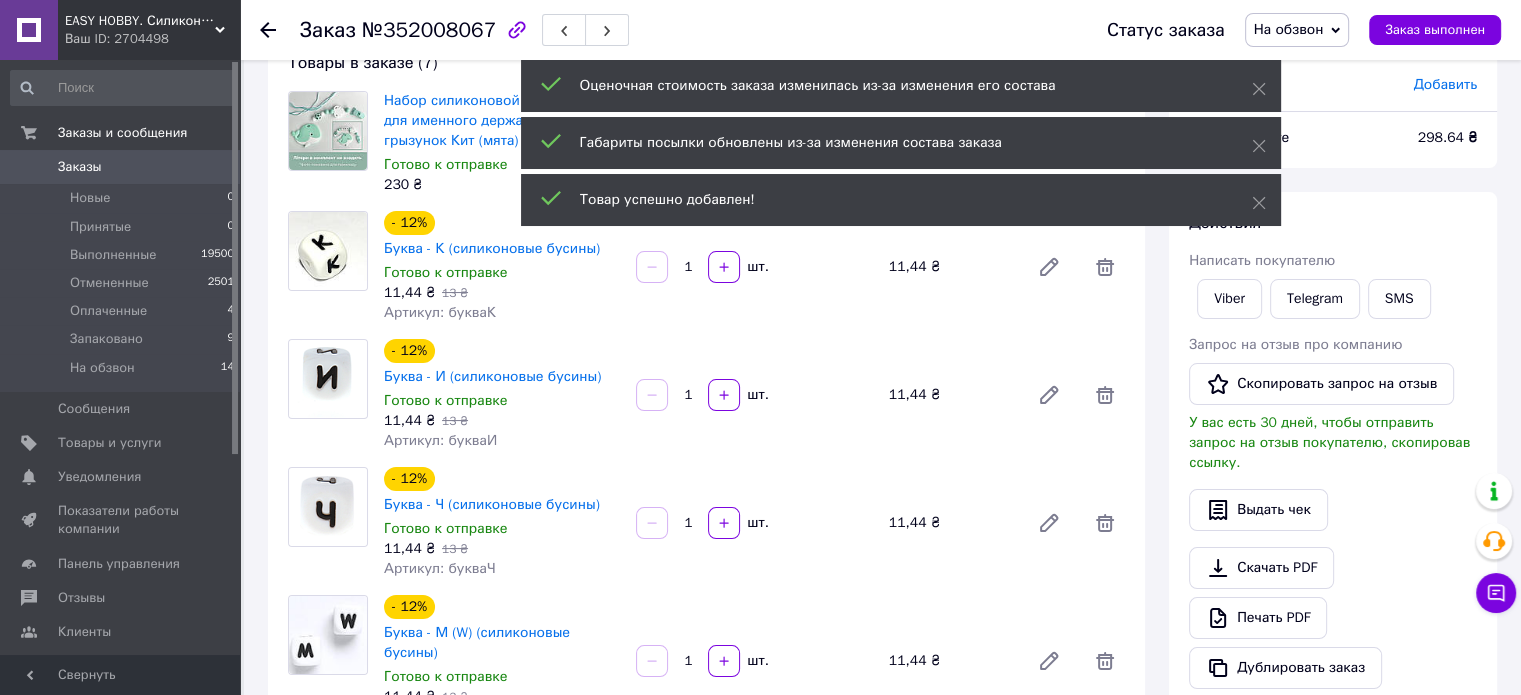 scroll, scrollTop: 0, scrollLeft: 0, axis: both 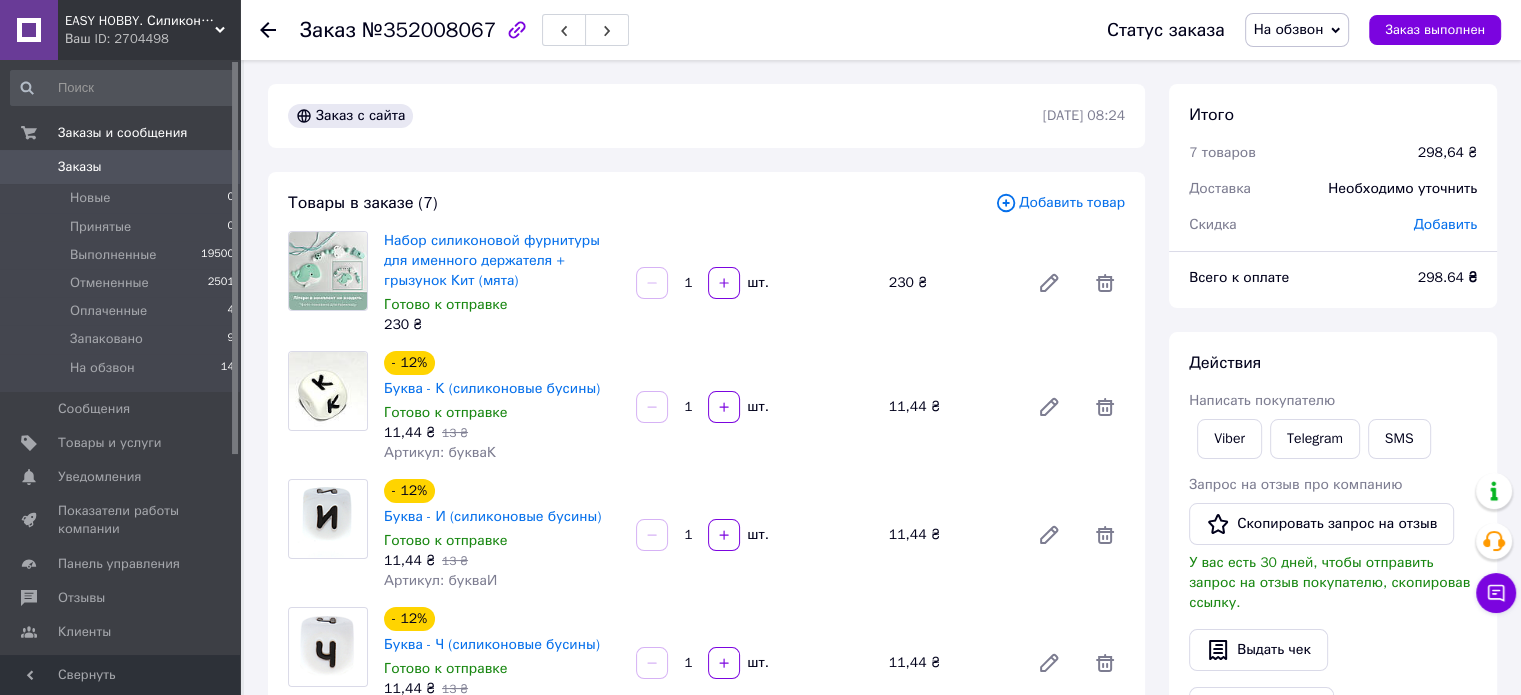 click on "Добавить товар" at bounding box center [1060, 203] 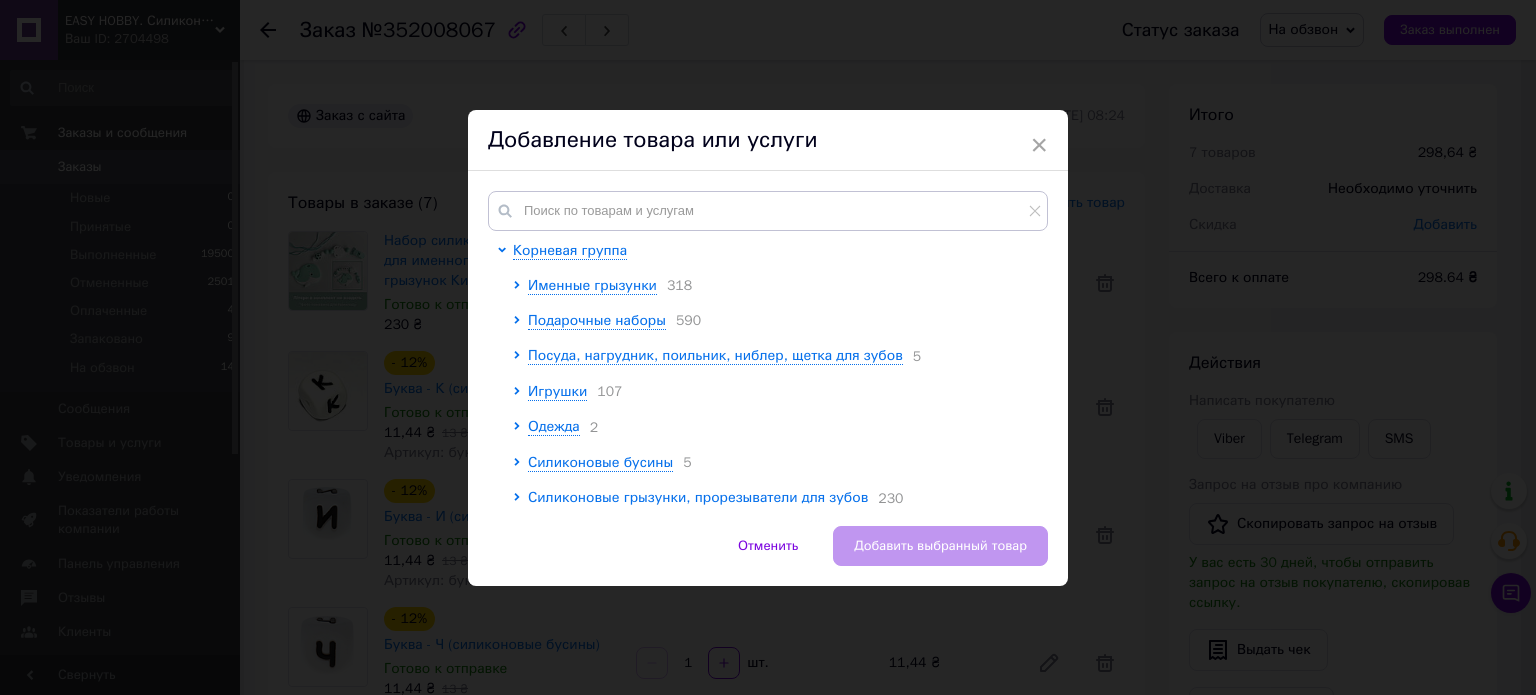 click on "Добавление товара или услуги" at bounding box center [768, 140] 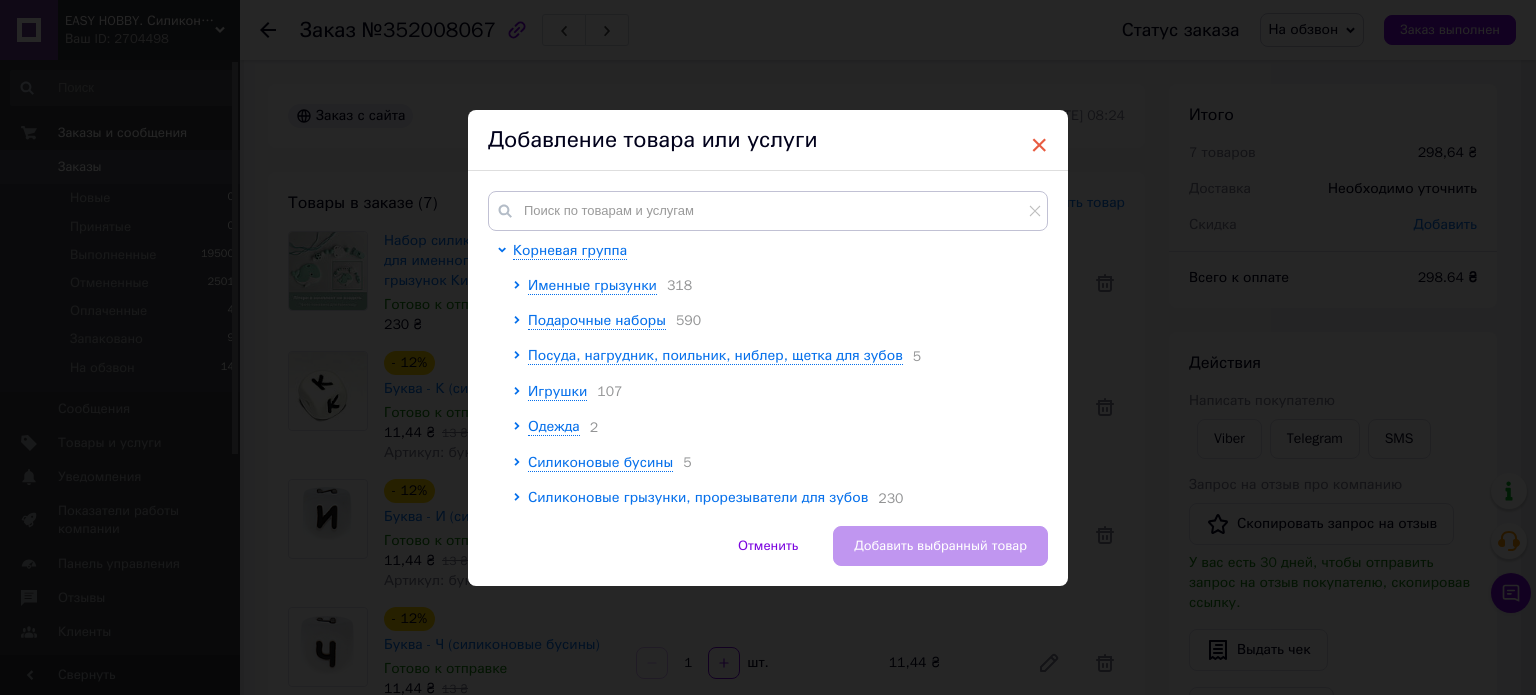 click on "×" at bounding box center [1039, 145] 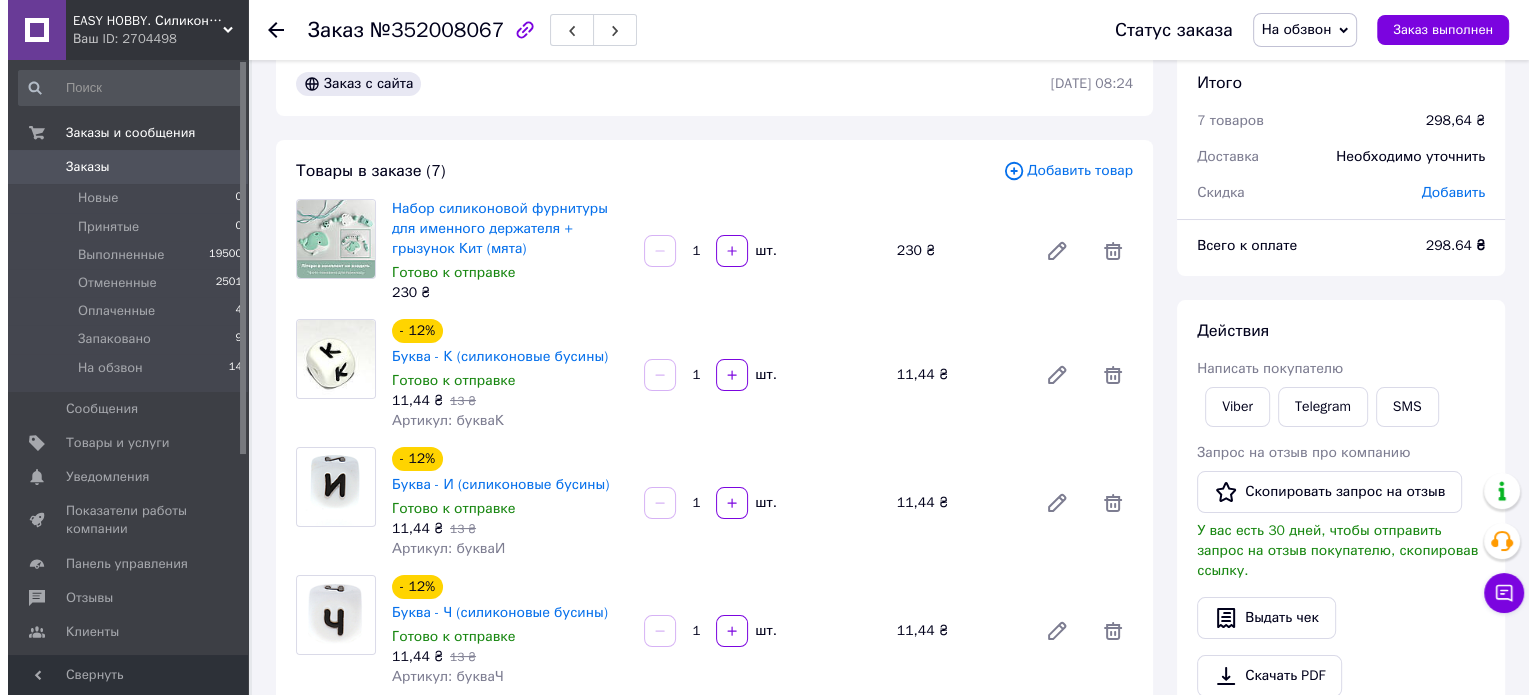 scroll, scrollTop: 0, scrollLeft: 0, axis: both 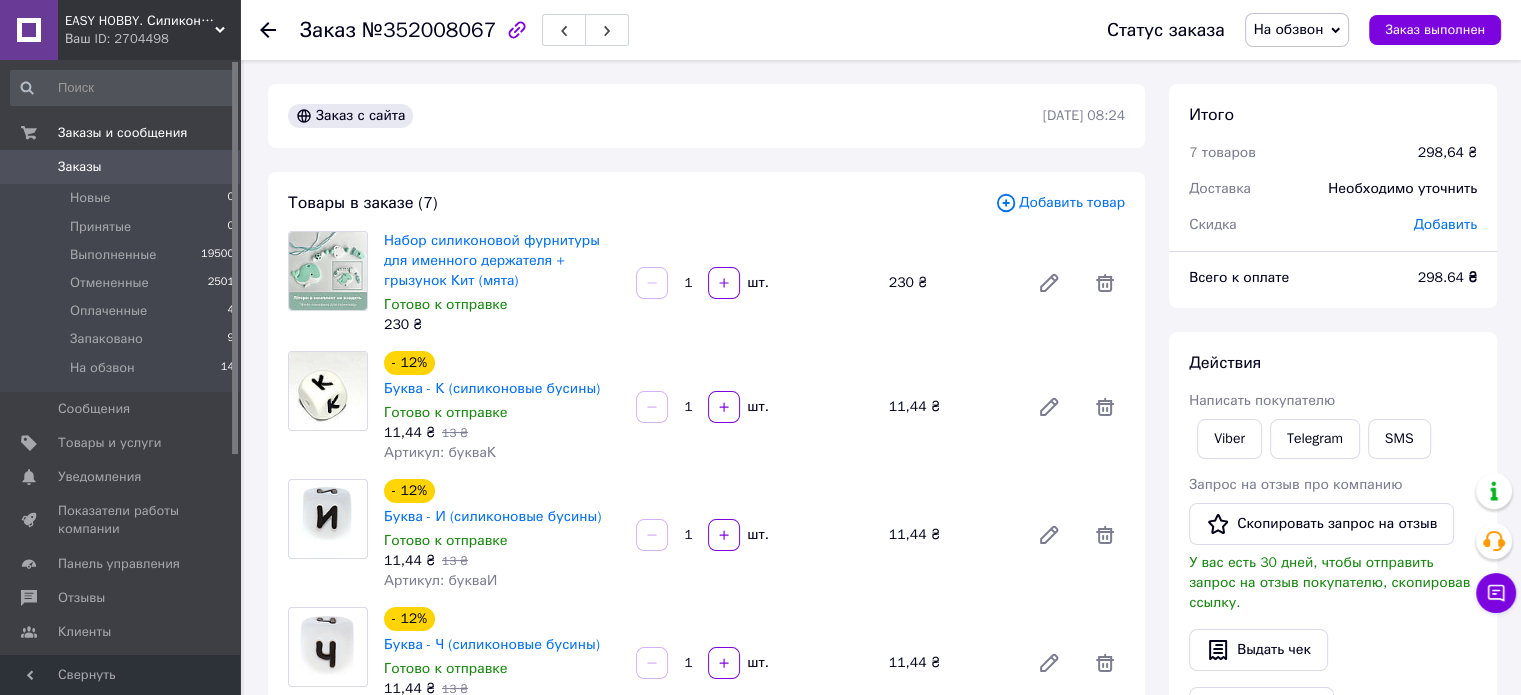 click on "Добавить товар" at bounding box center (1060, 203) 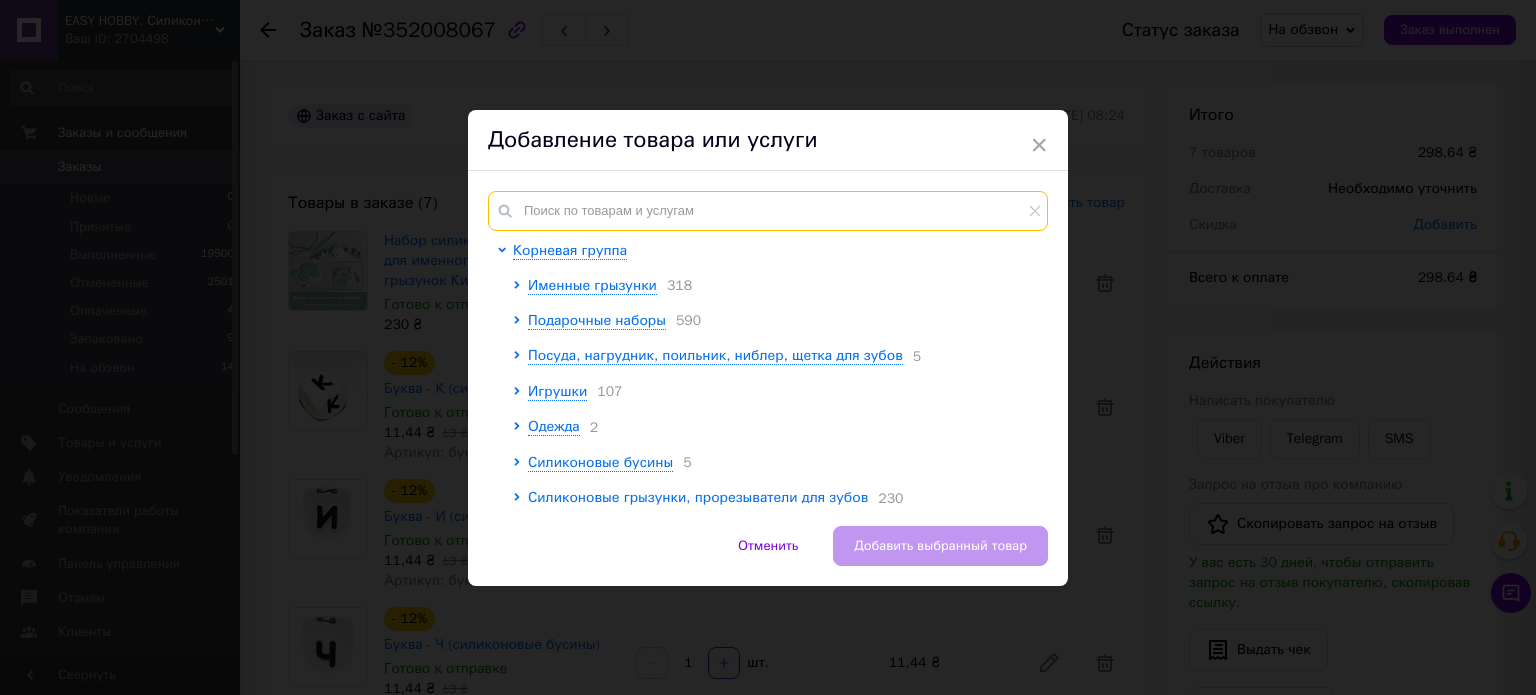 click at bounding box center [768, 211] 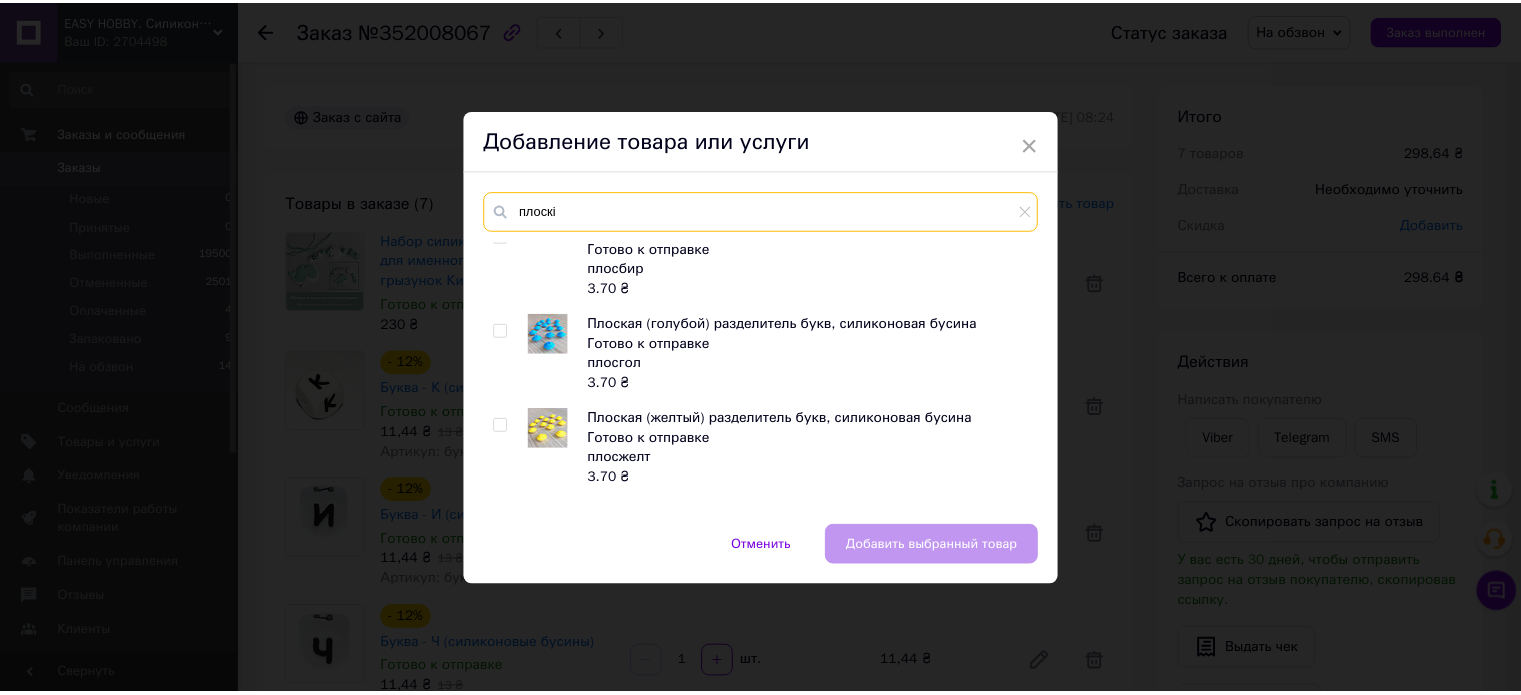 scroll, scrollTop: 1020, scrollLeft: 0, axis: vertical 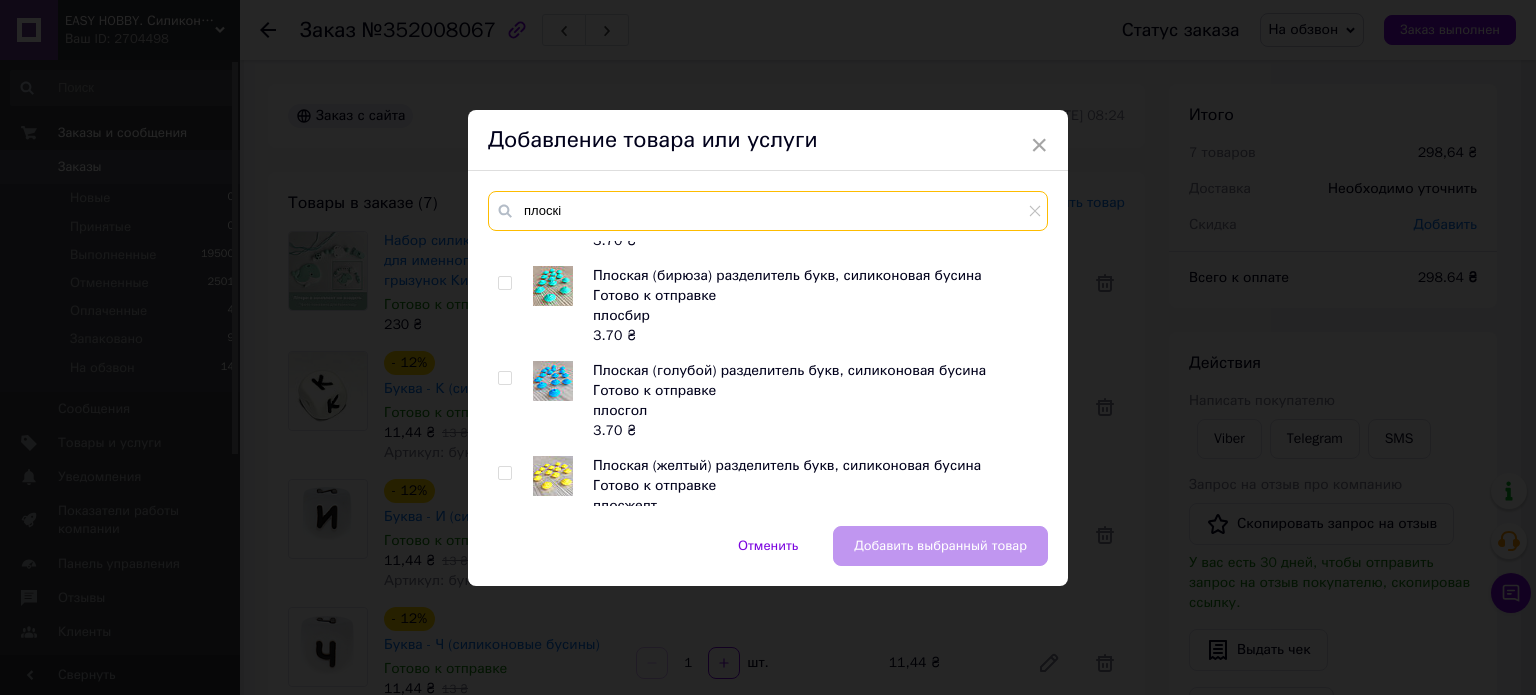 type on "плоскі" 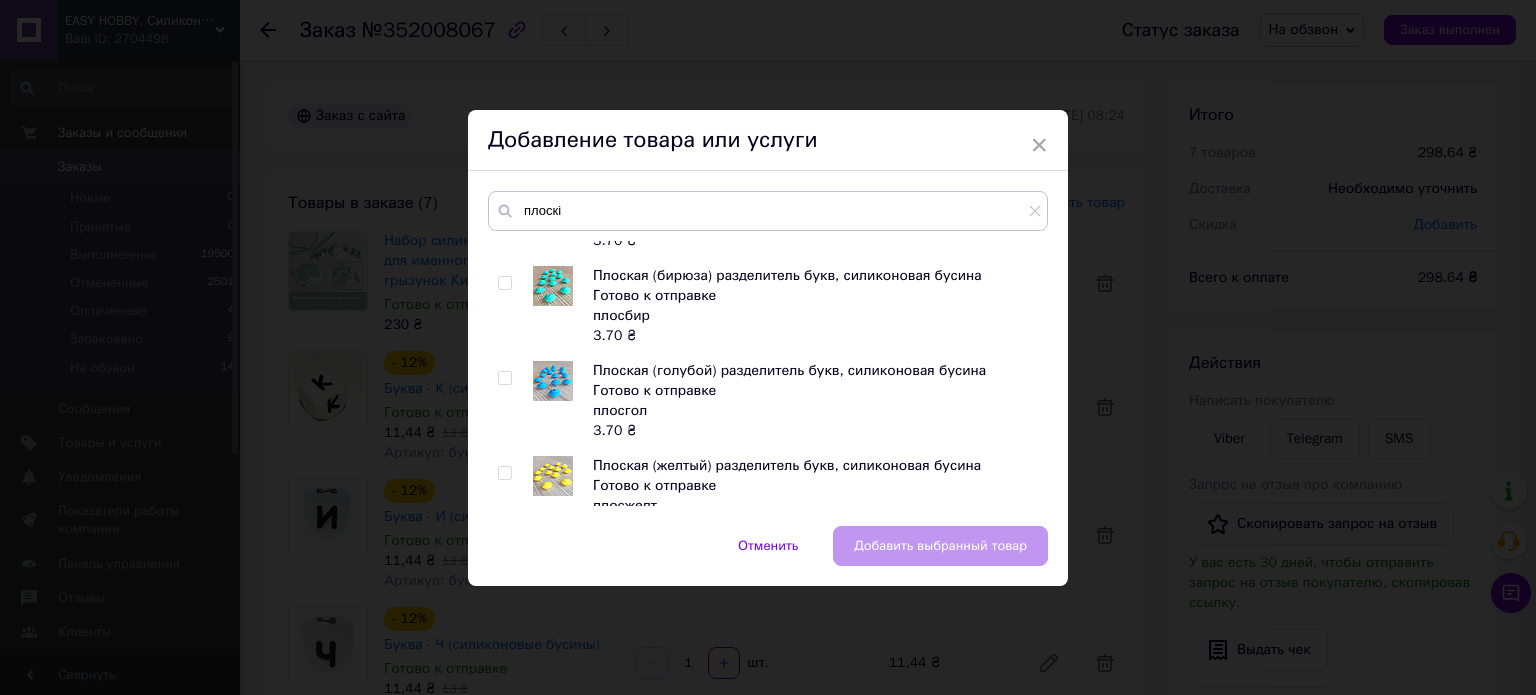 click at bounding box center (504, 378) 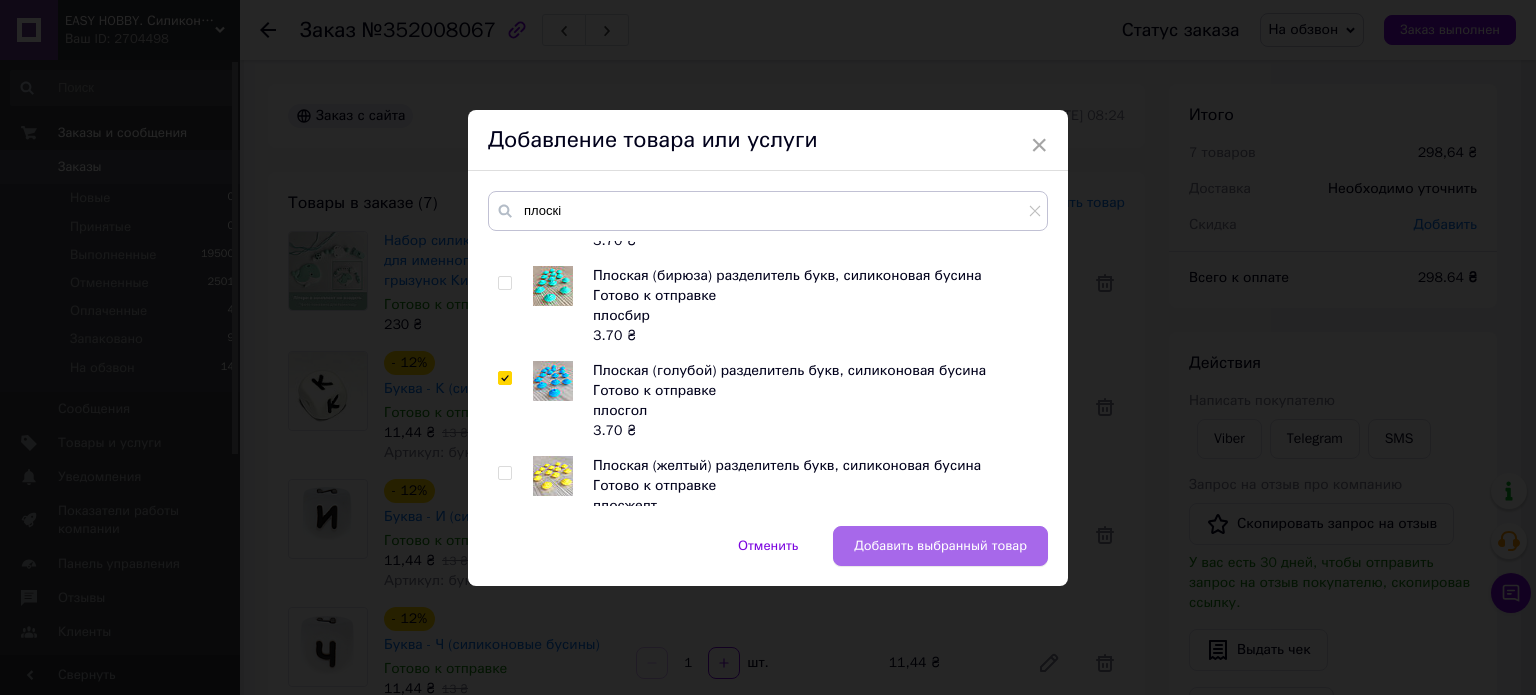 click on "Добавить выбранный товар" at bounding box center (940, 546) 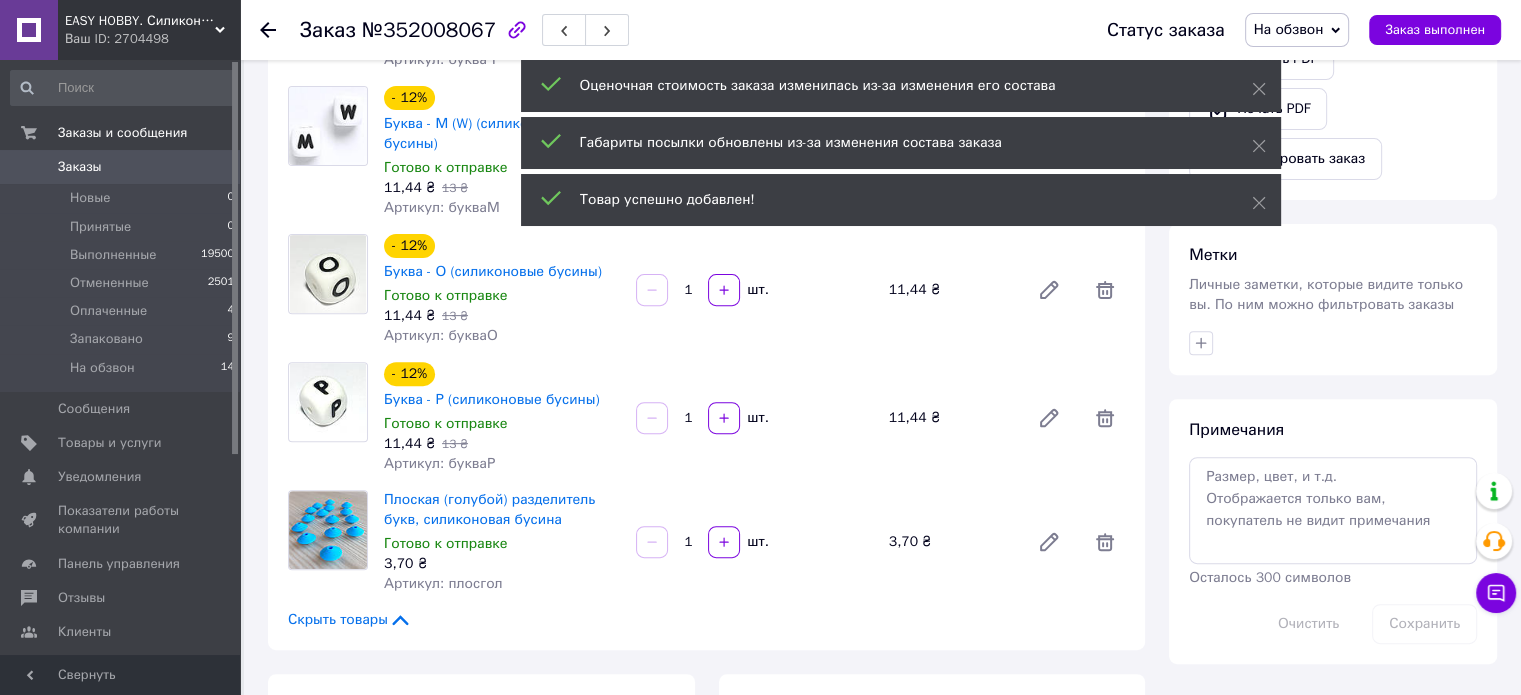 scroll, scrollTop: 700, scrollLeft: 0, axis: vertical 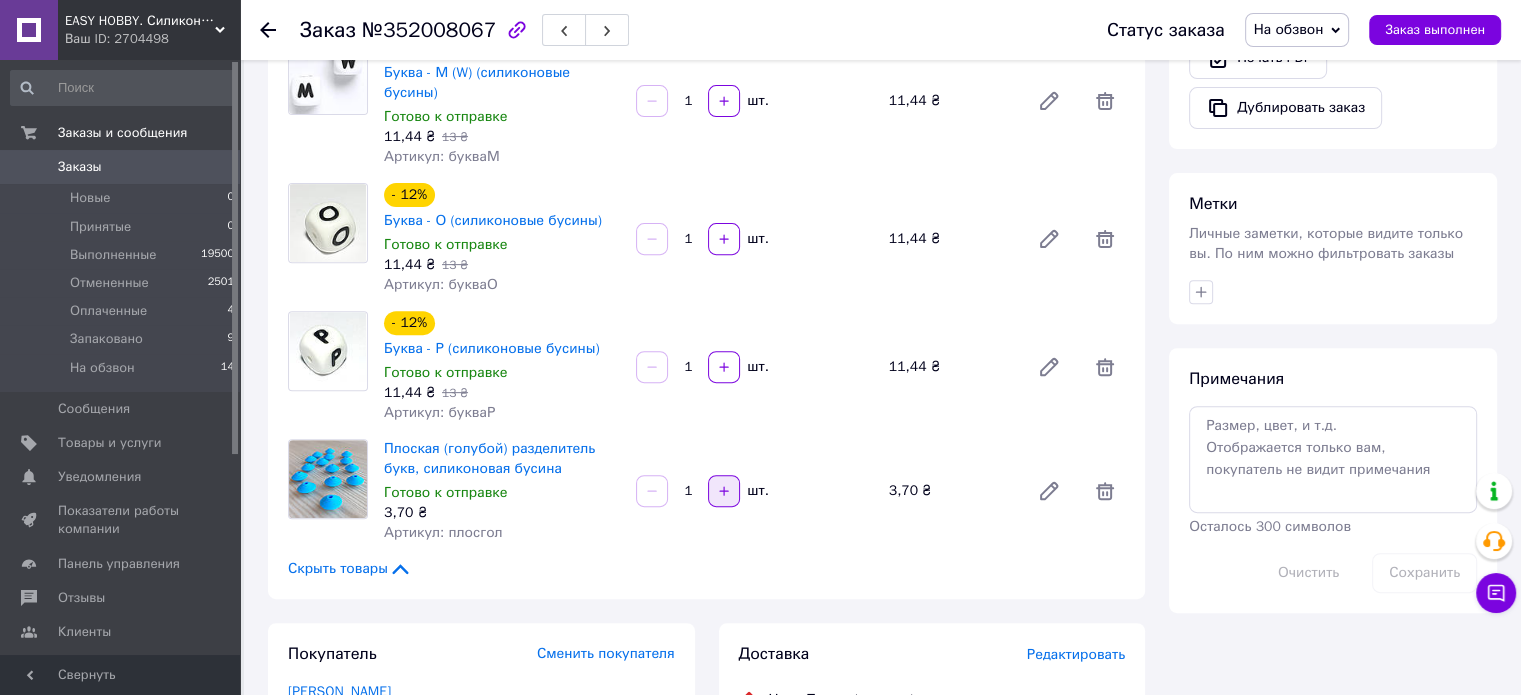click at bounding box center (724, 491) 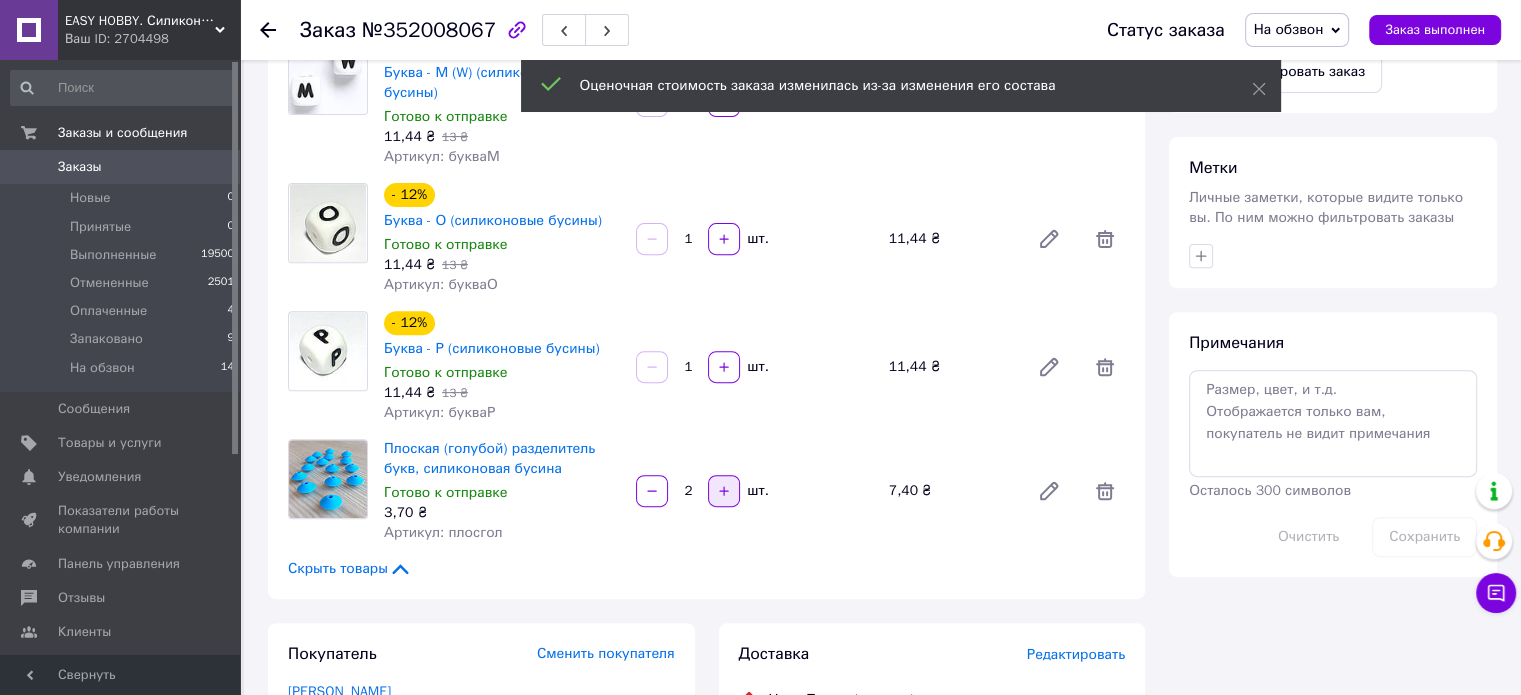 click 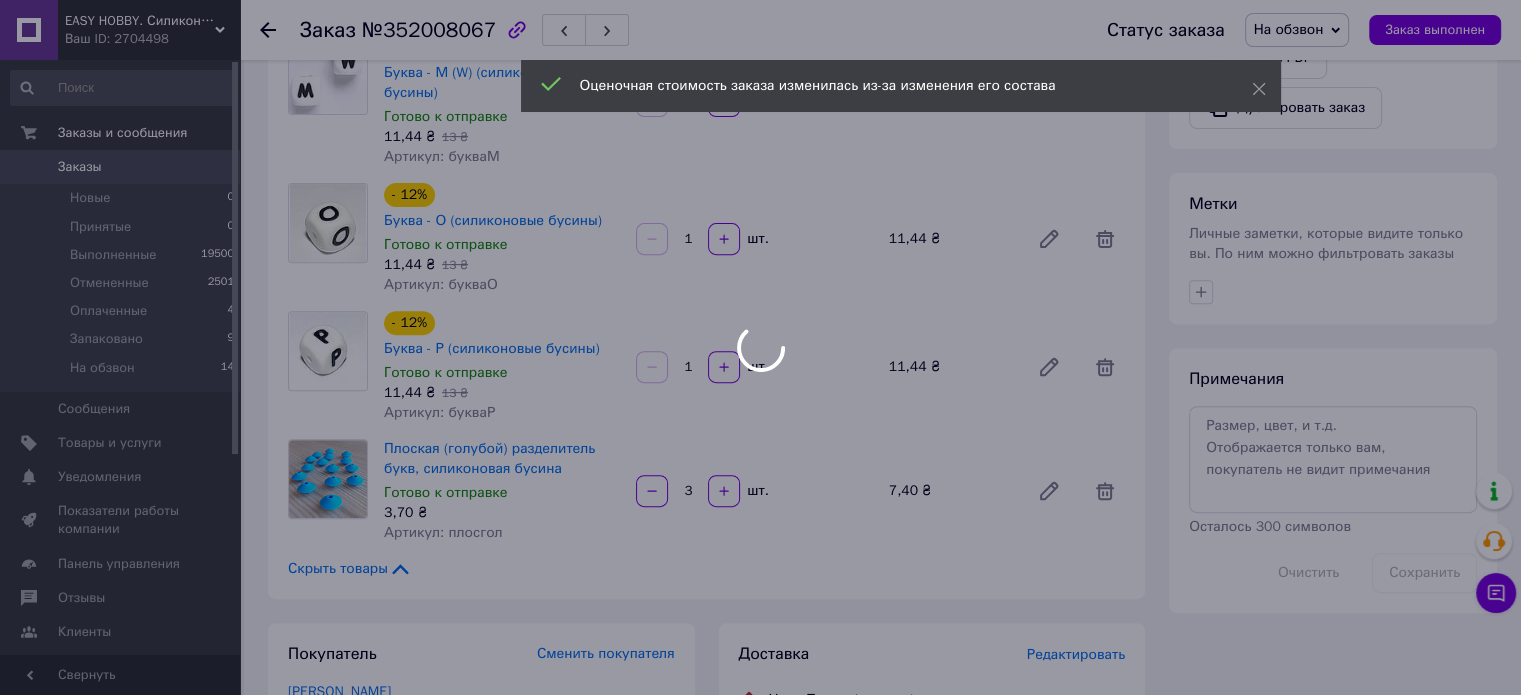 click at bounding box center (760, 347) 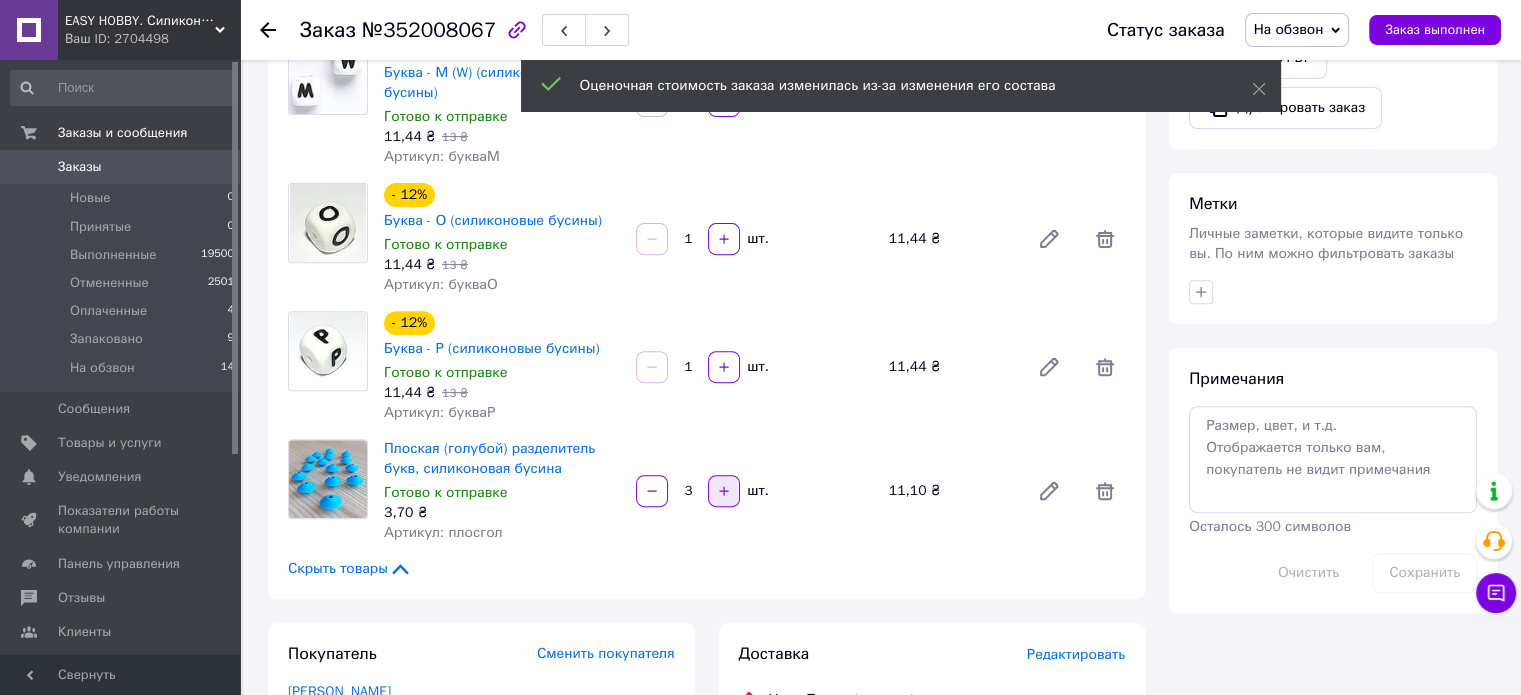 click 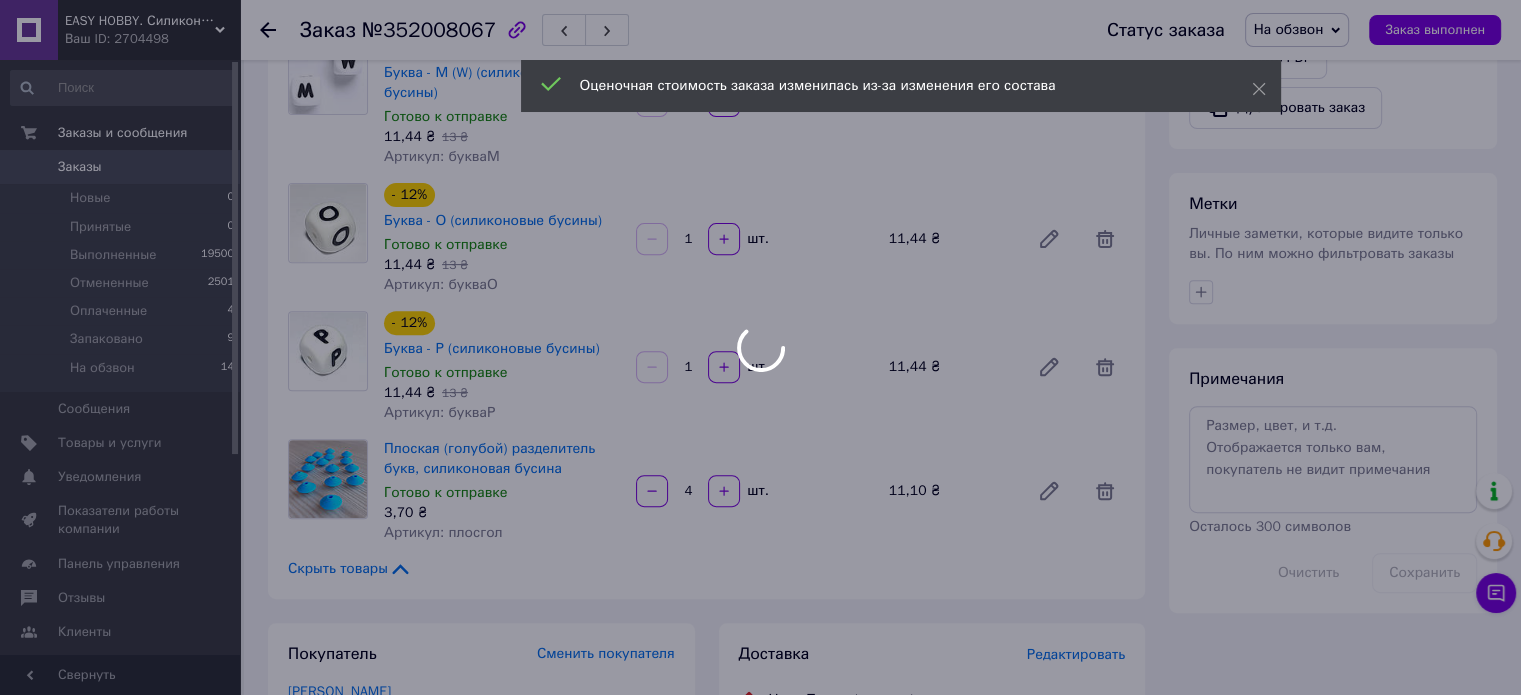 click on "EASY HOBBY. Силиконовые бусины и фурнитура Ваш ID: 2704498 Сайт EASY HOBBY. Силиконовые бусины и фу... Кабинет покупателя Проверить состояние системы Страница на портале ПРОМ easy hobby Справка Выйти Заказы и сообщения Заказы 0 Новые 0 Принятые 0 Выполненные 19500 Отмененные 2501 Оплаченные 4 Запаковано 9 На обзвон 14 Сообщения 0 Товары и услуги Уведомления 0 0 Показатели работы компании Панель управления Отзывы Клиенты Каталог ProSale Аналитика Инструменты вебмастера и SEO Управление сайтом Кошелек компании Маркет Настройки Prom топ 230 ₴ 1" at bounding box center [760, 591] 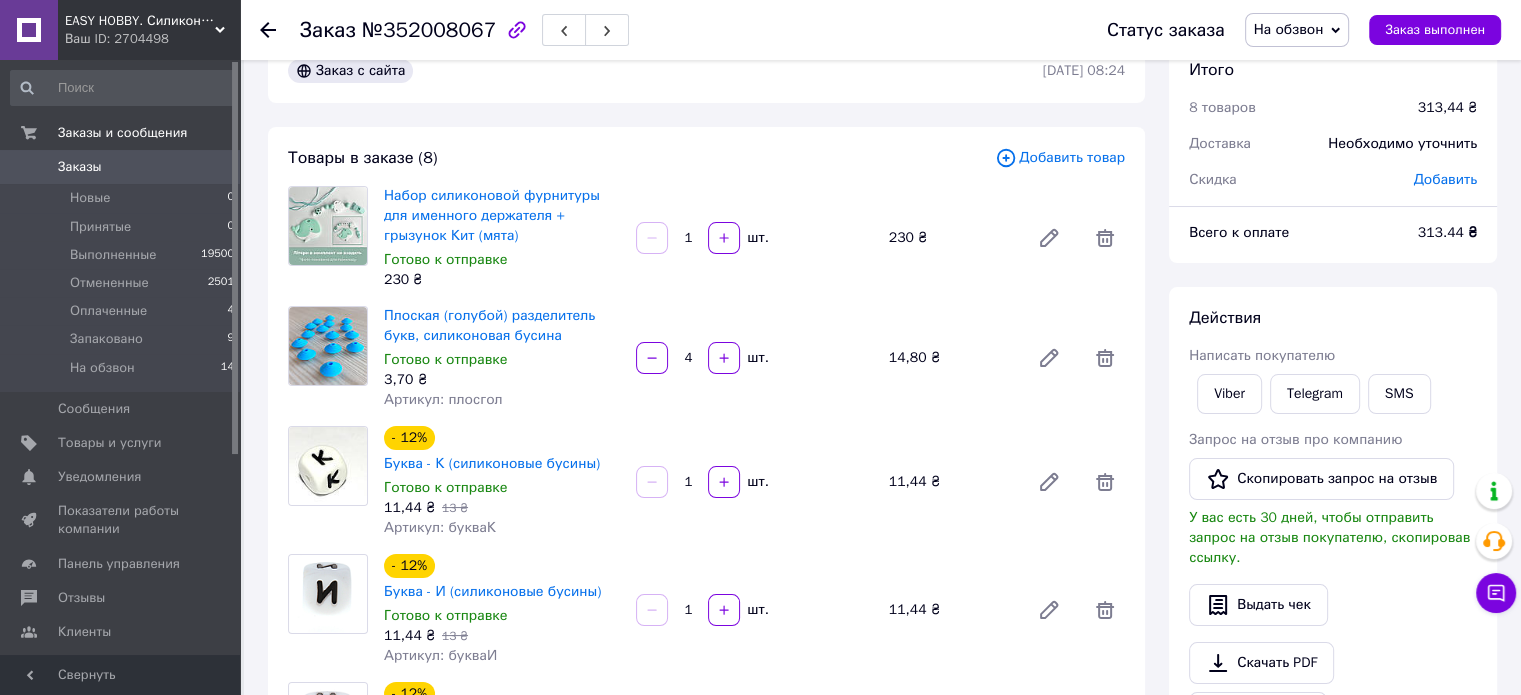 scroll, scrollTop: 0, scrollLeft: 0, axis: both 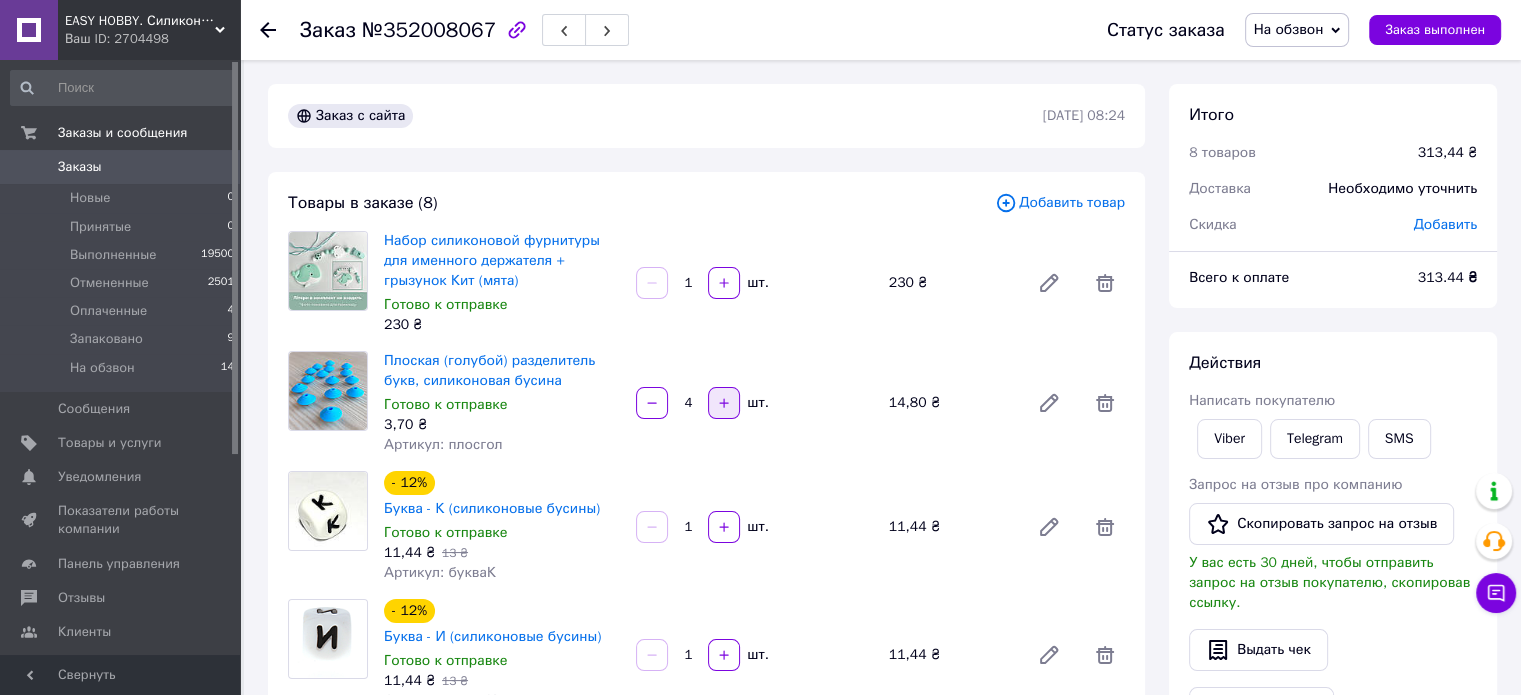 click 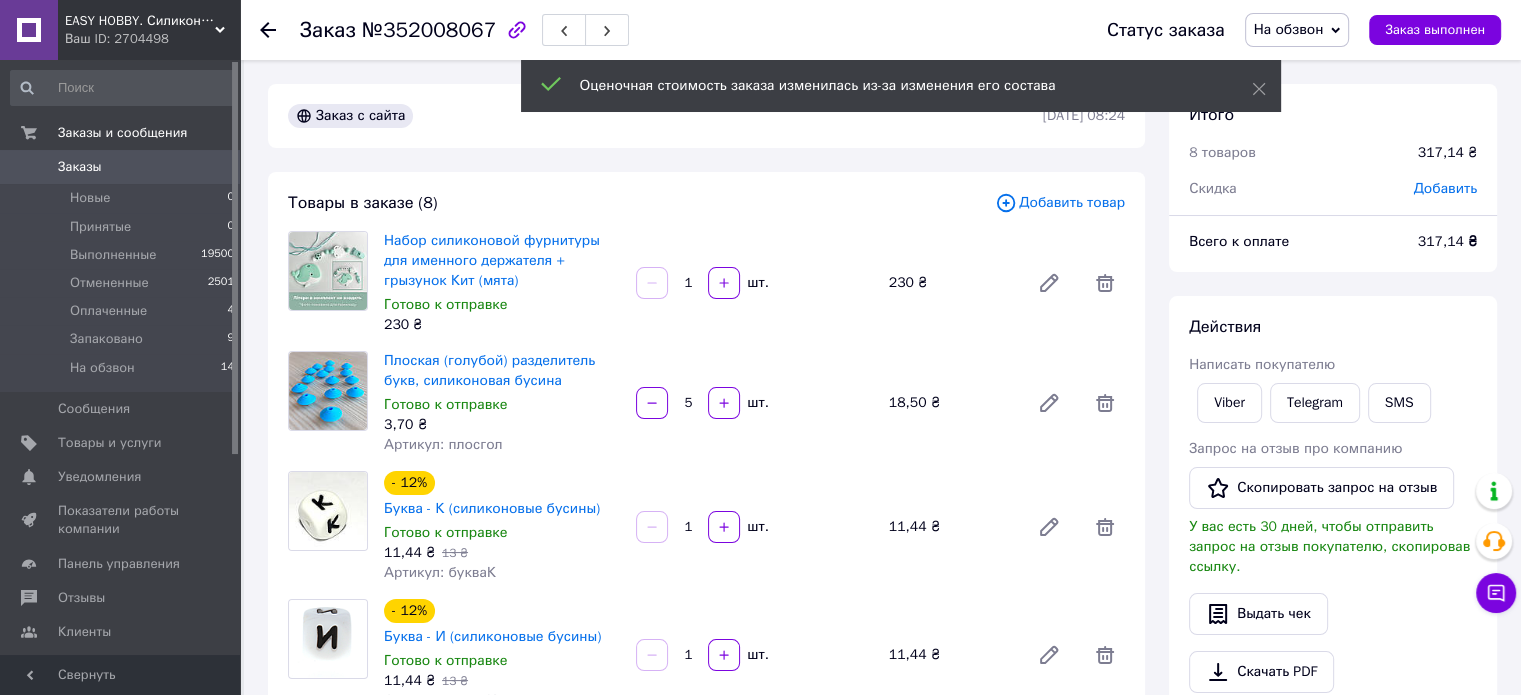 scroll, scrollTop: 20, scrollLeft: 0, axis: vertical 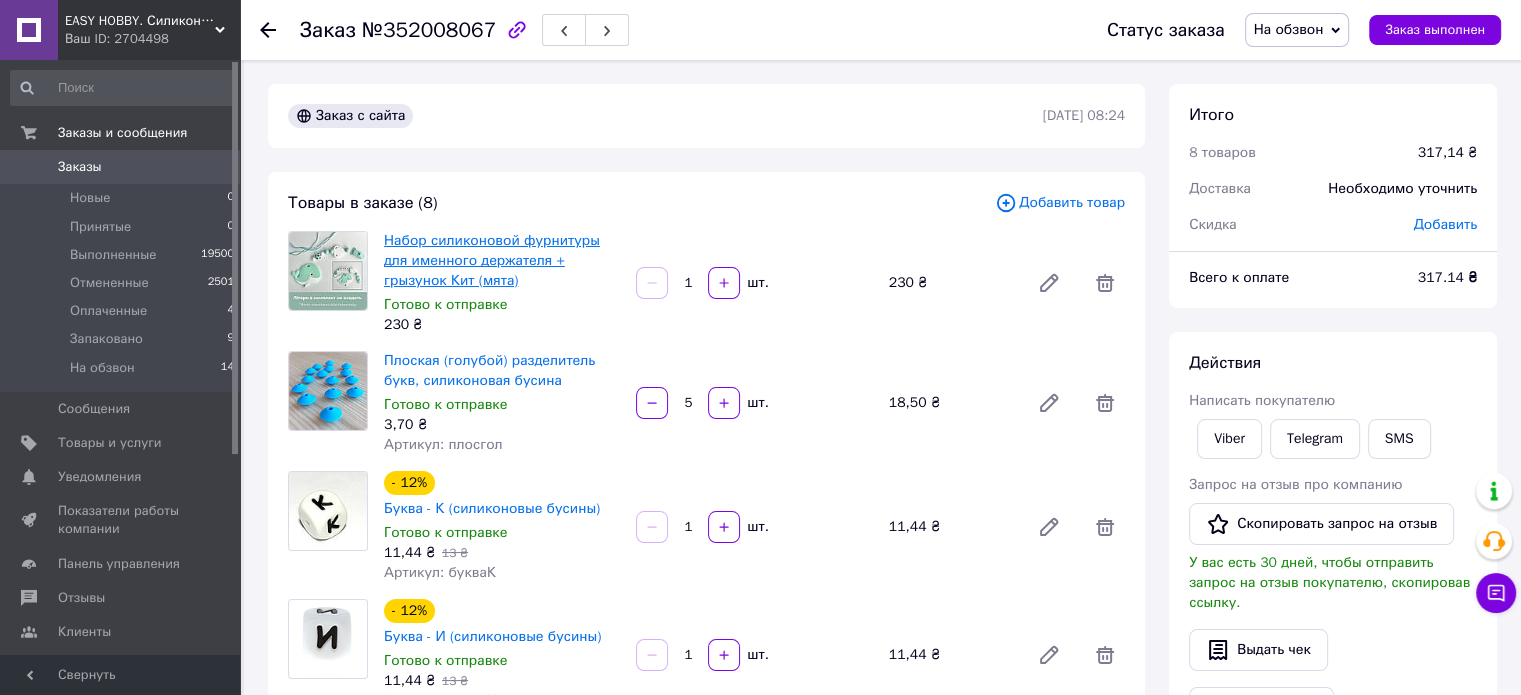 click on "Набор силиконовой фурнитуры для именного держателя + грызунок Кит (мята)" at bounding box center [492, 260] 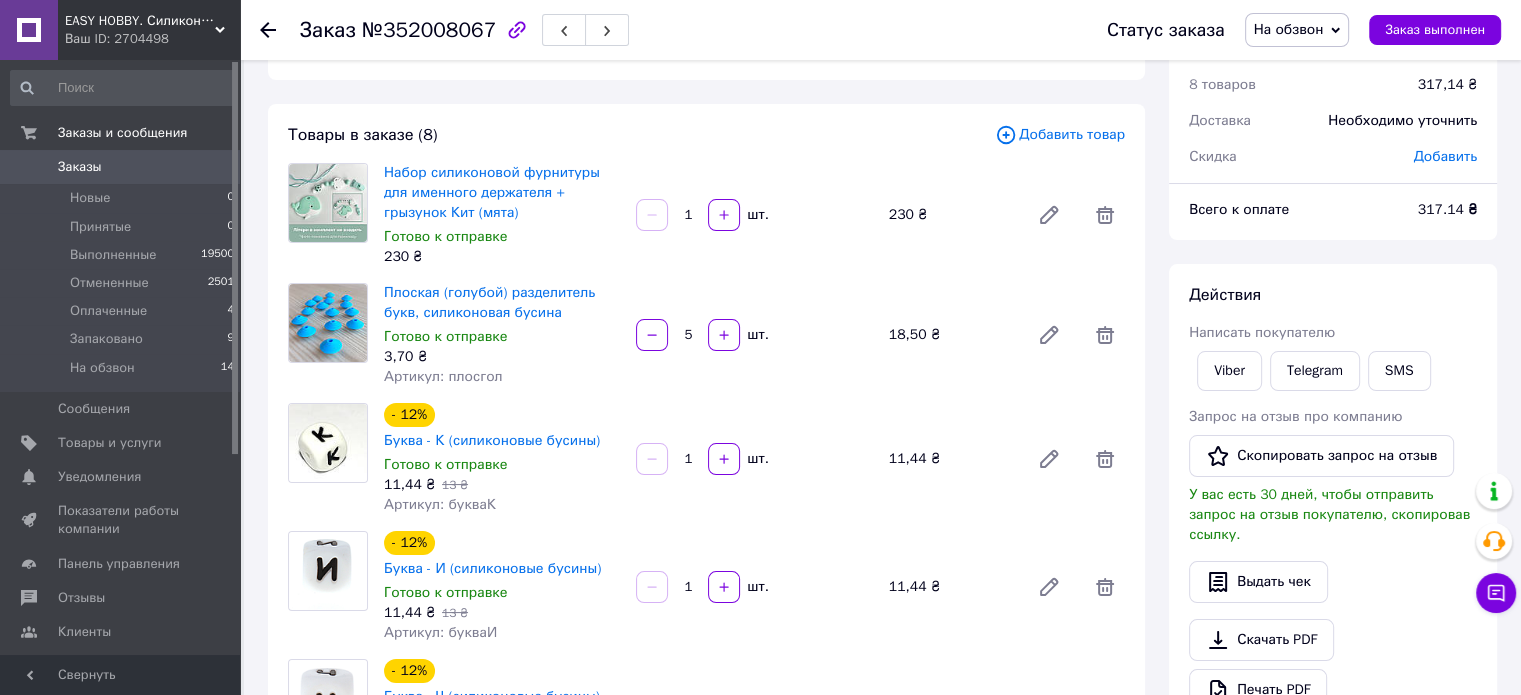 scroll, scrollTop: 0, scrollLeft: 0, axis: both 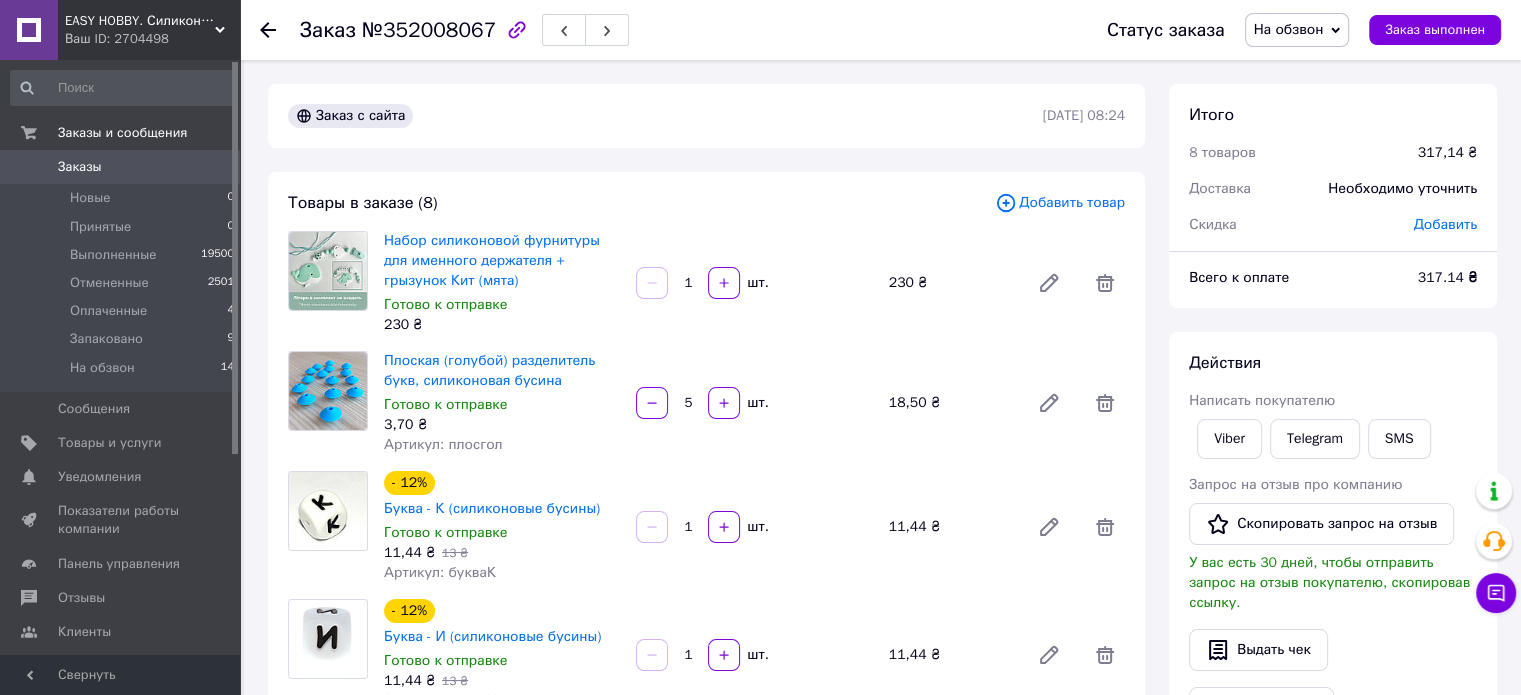 click 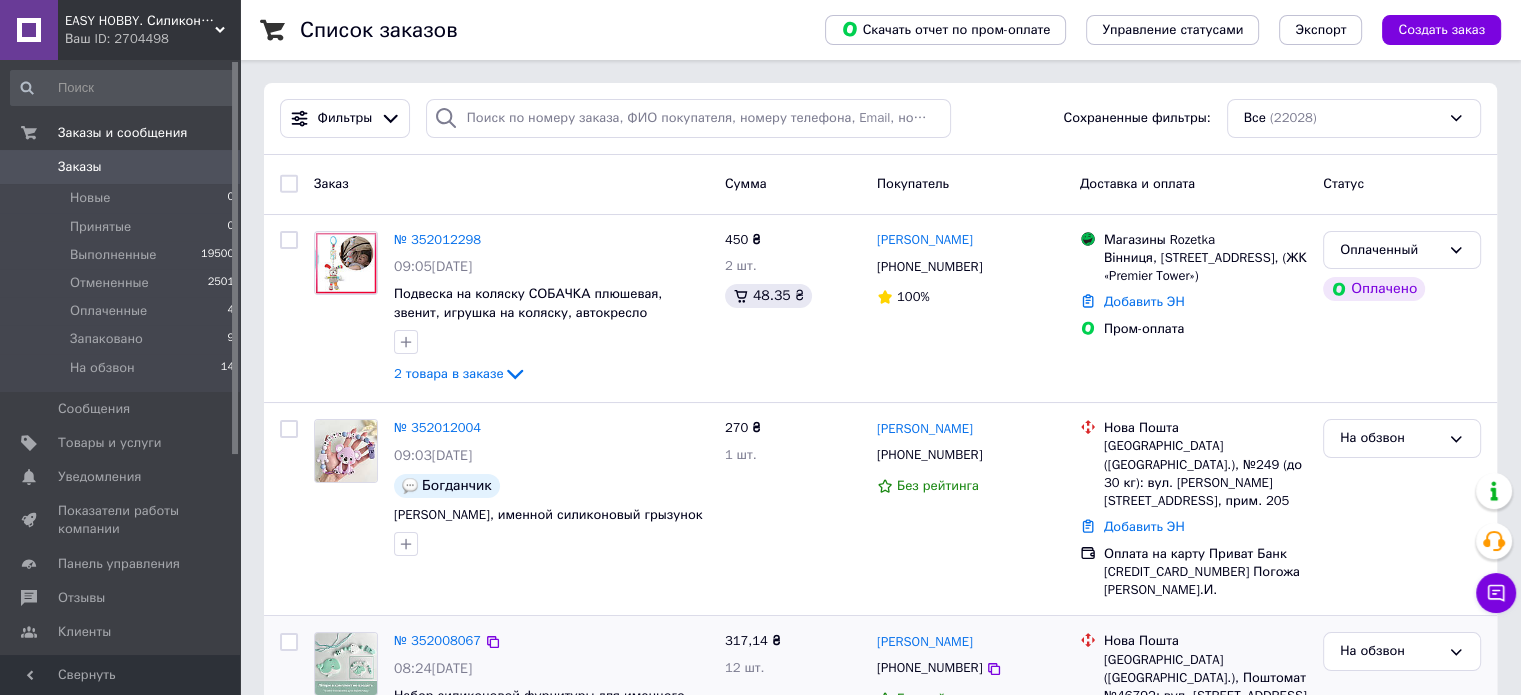 scroll, scrollTop: 0, scrollLeft: 0, axis: both 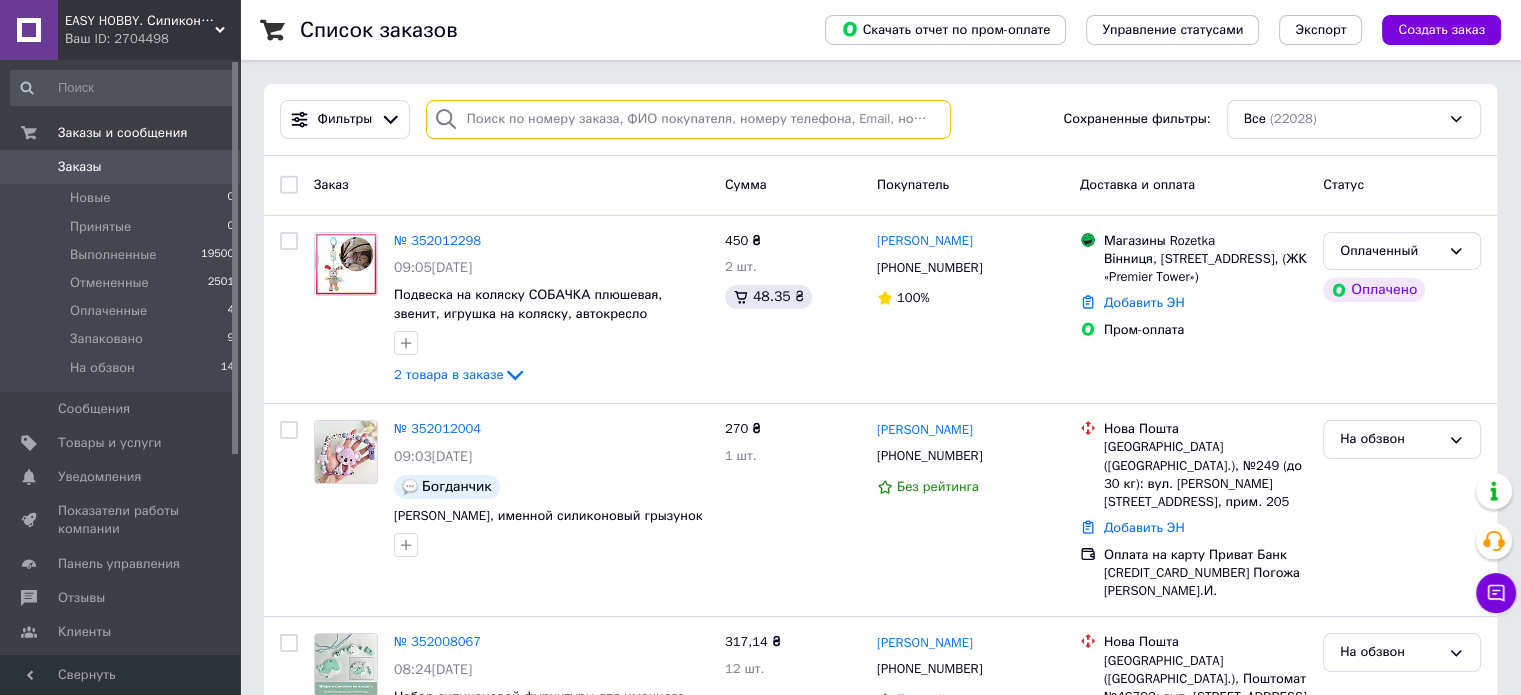 click at bounding box center [688, 119] 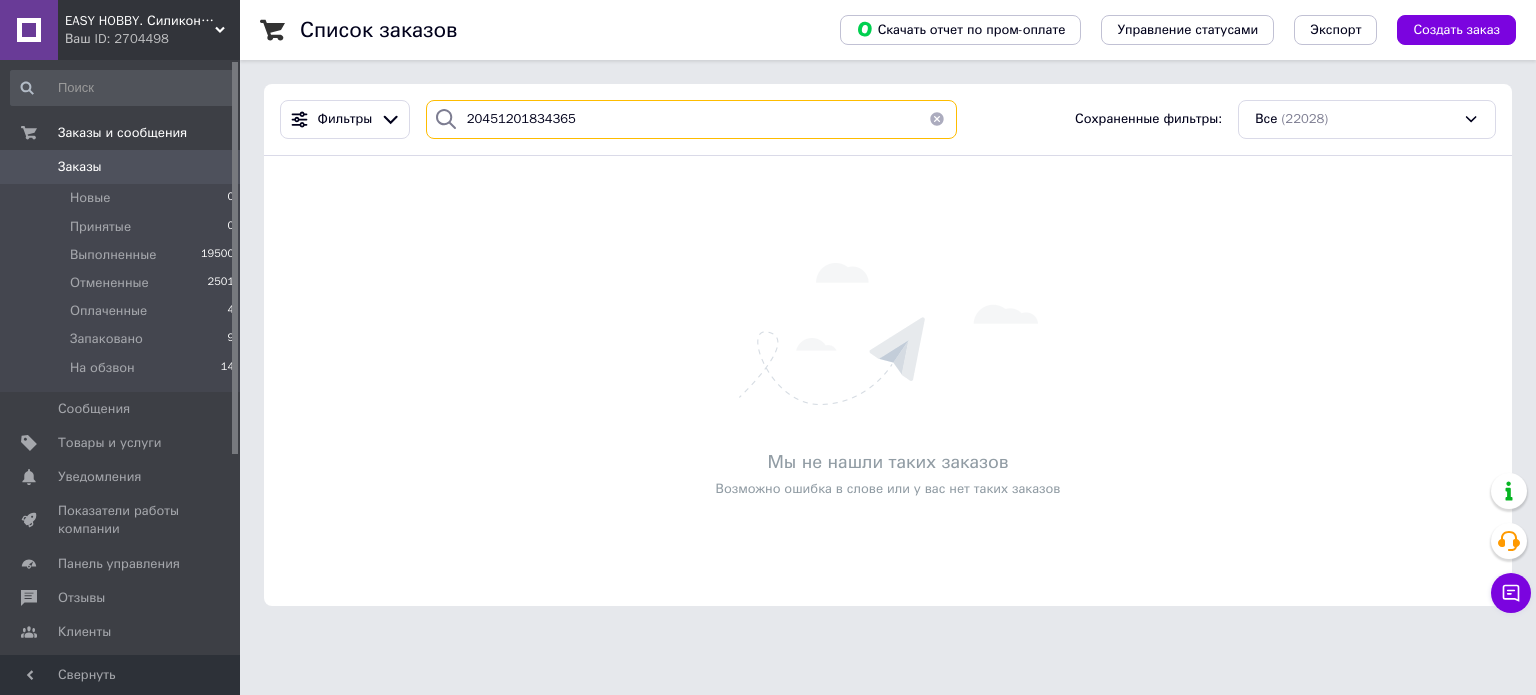drag, startPoint x: 676, startPoint y: 141, endPoint x: 596, endPoint y: 221, distance: 113.137085 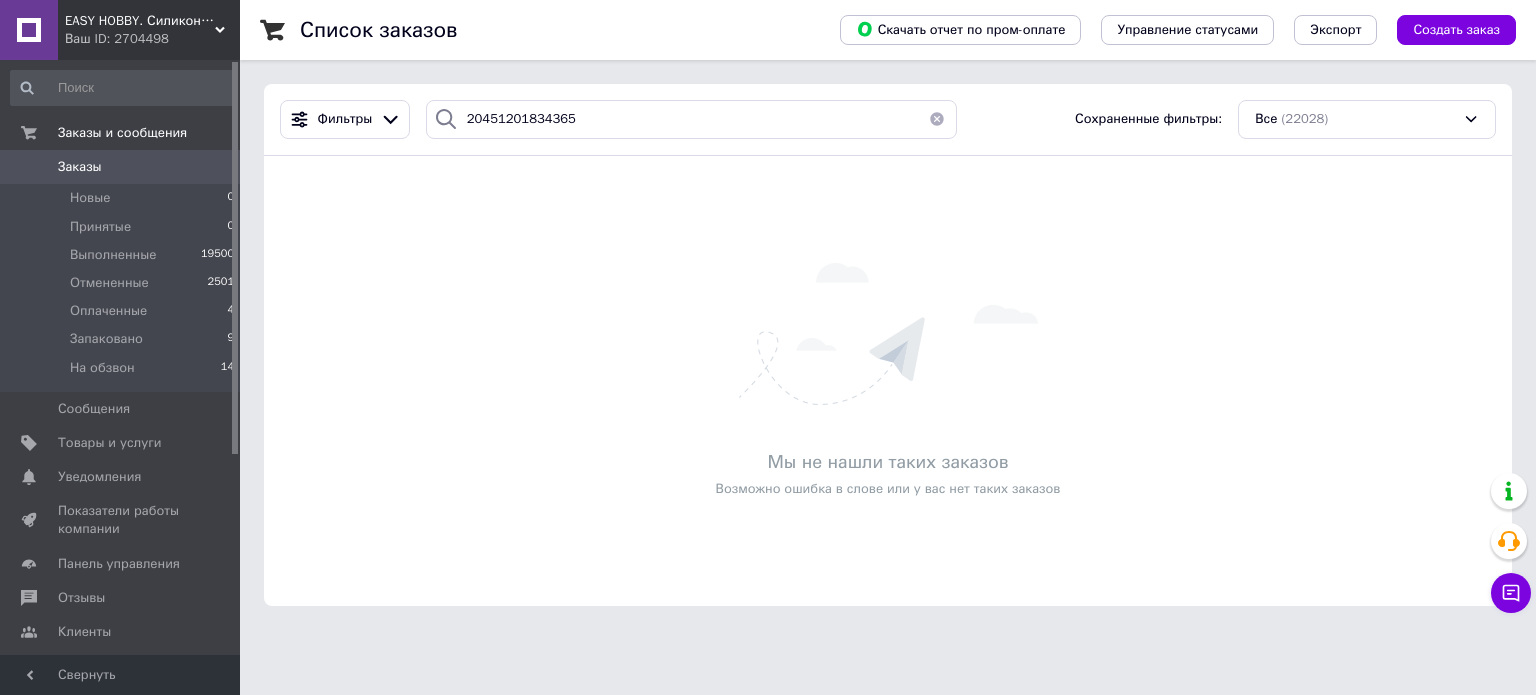 click at bounding box center (937, 119) 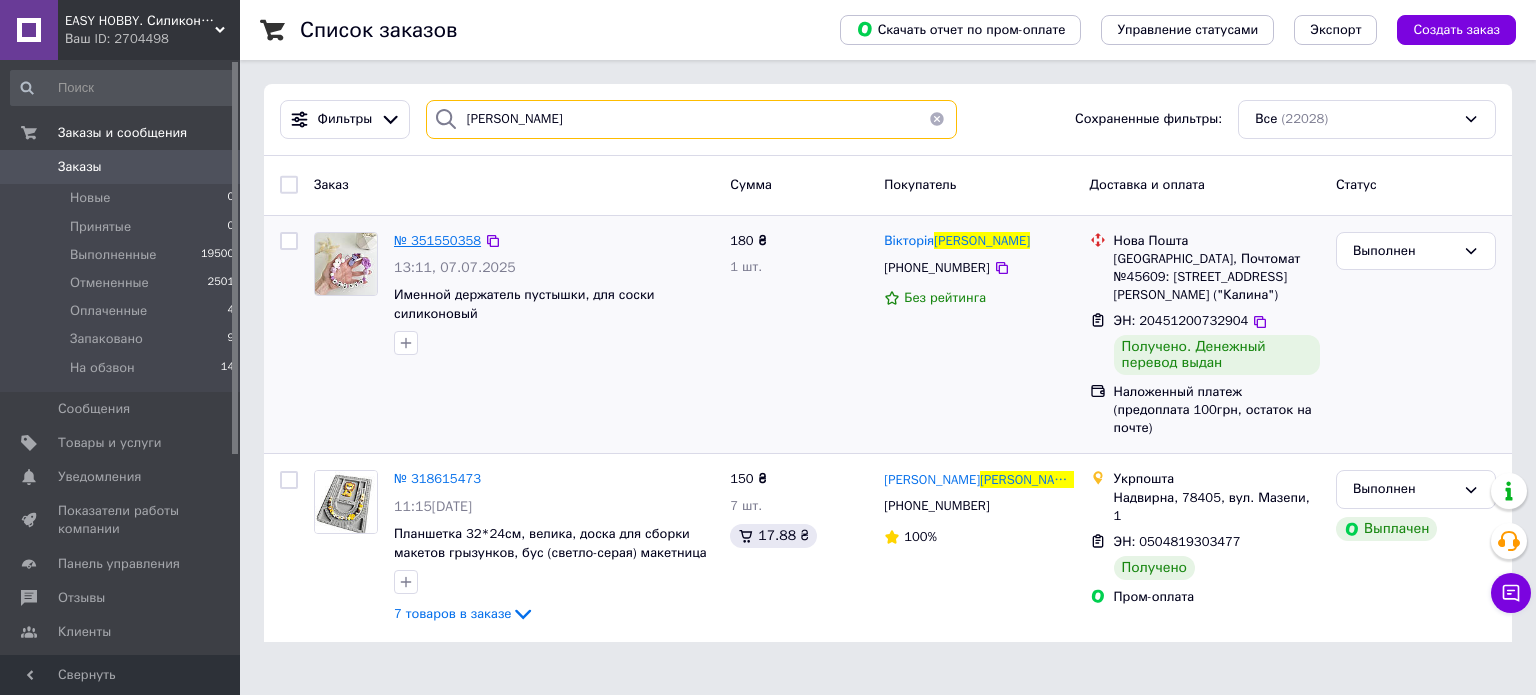 type on "Григораш" 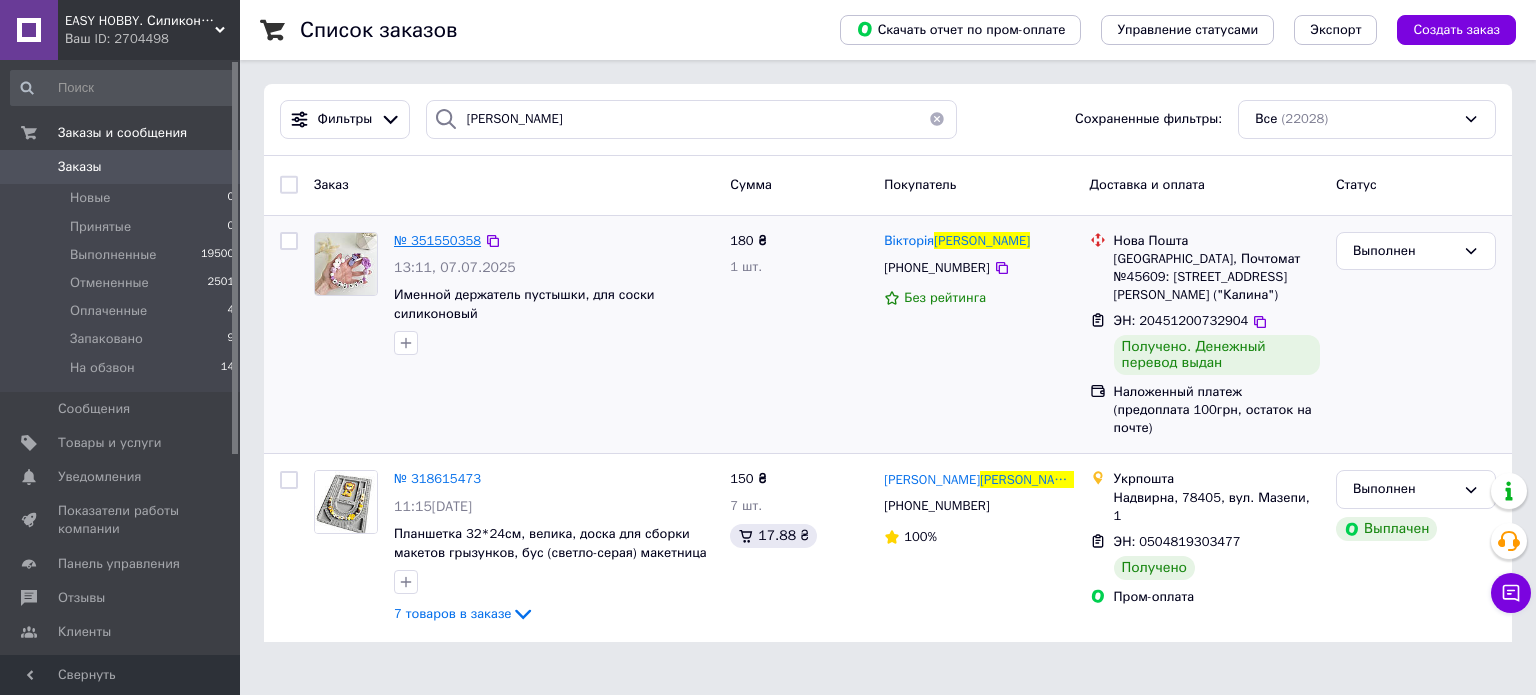 click on "№ 351550358" at bounding box center [437, 240] 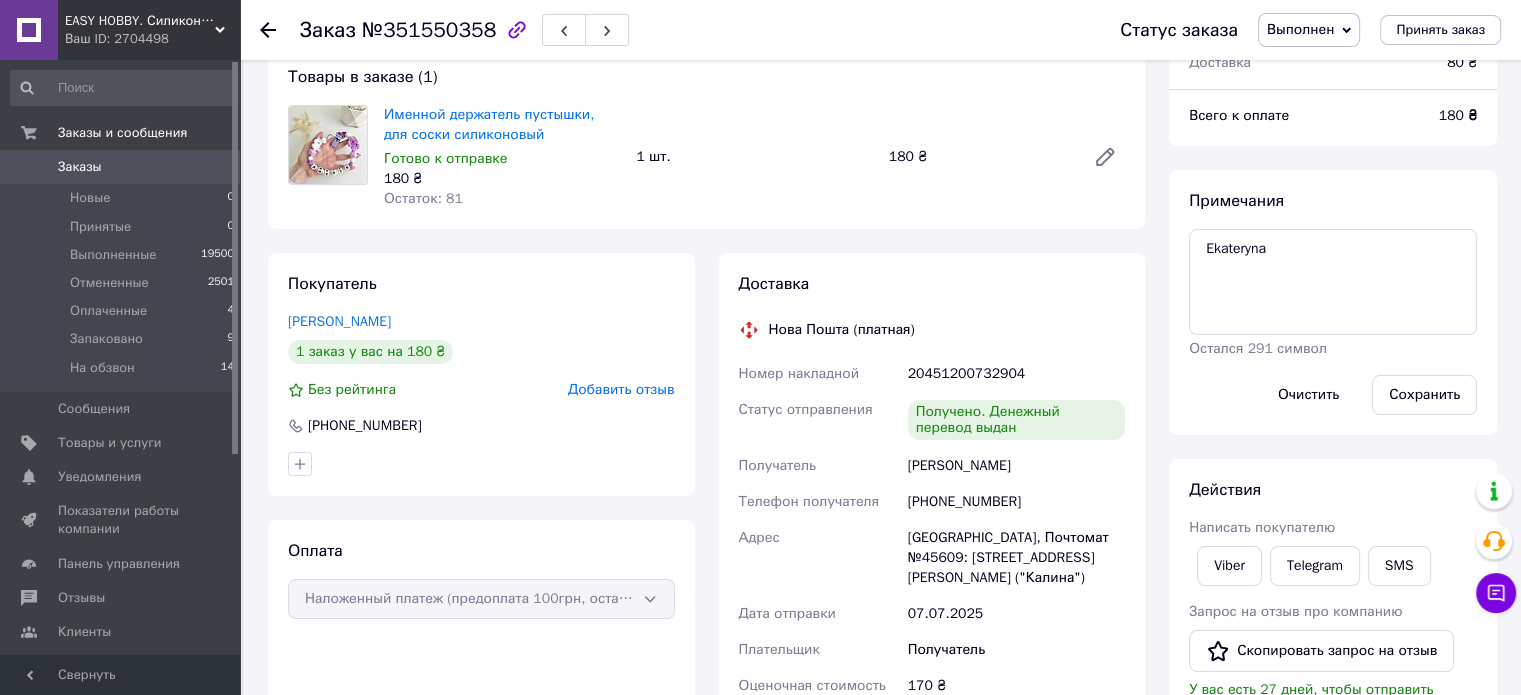 scroll, scrollTop: 0, scrollLeft: 0, axis: both 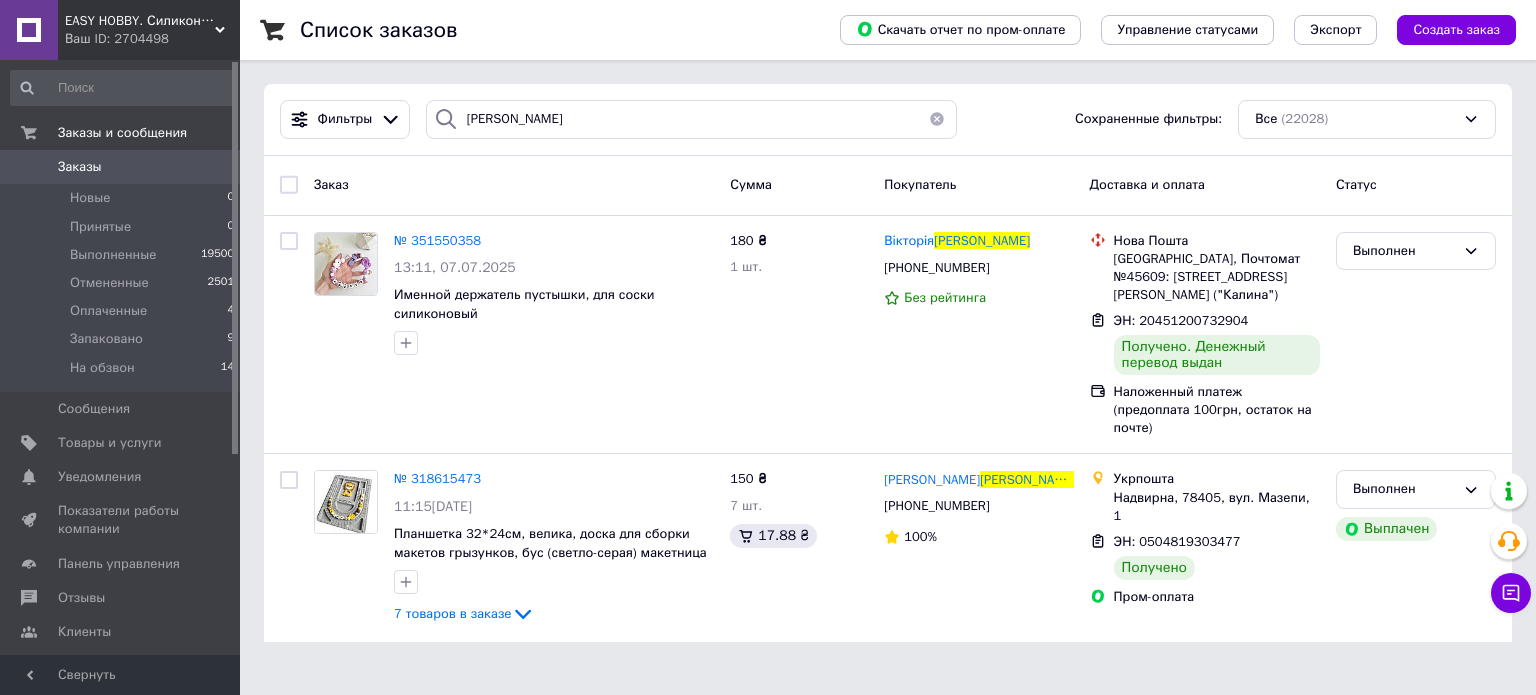 click at bounding box center [937, 119] 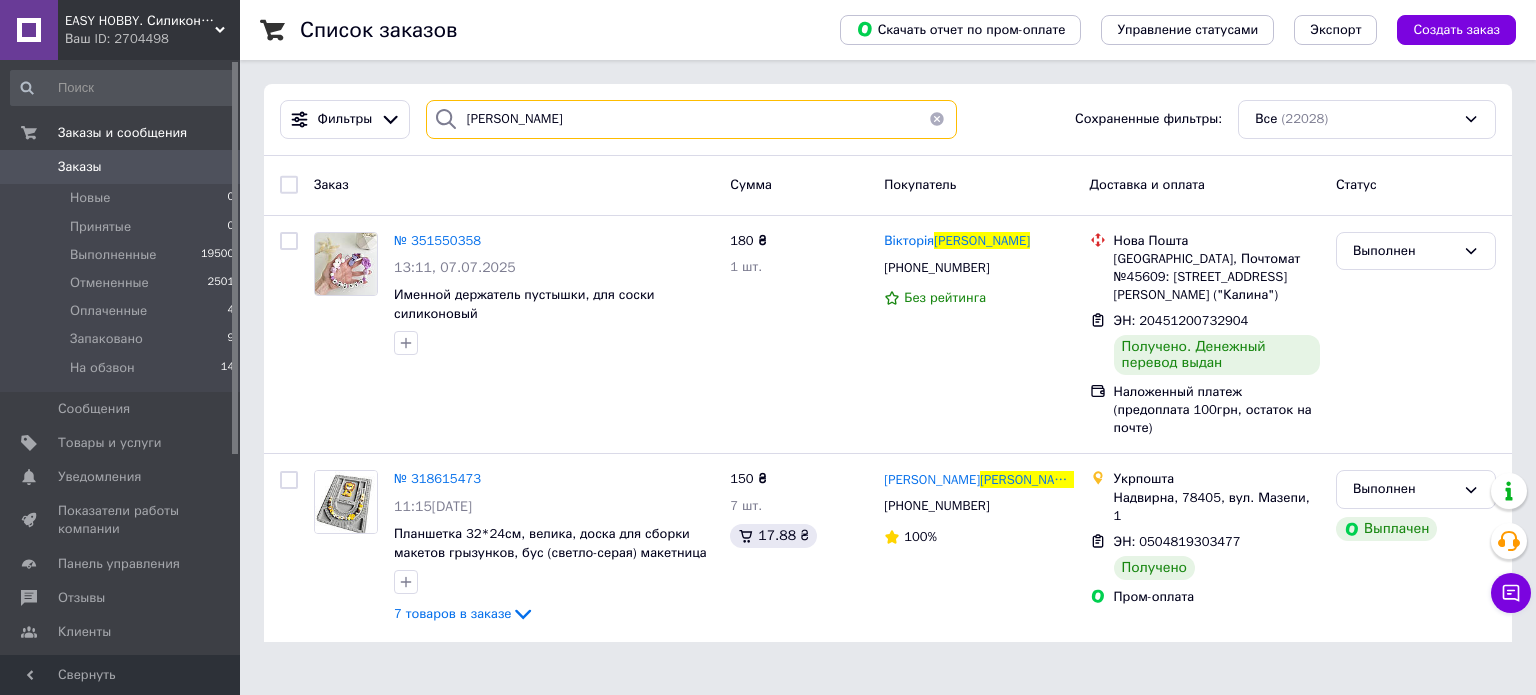 type 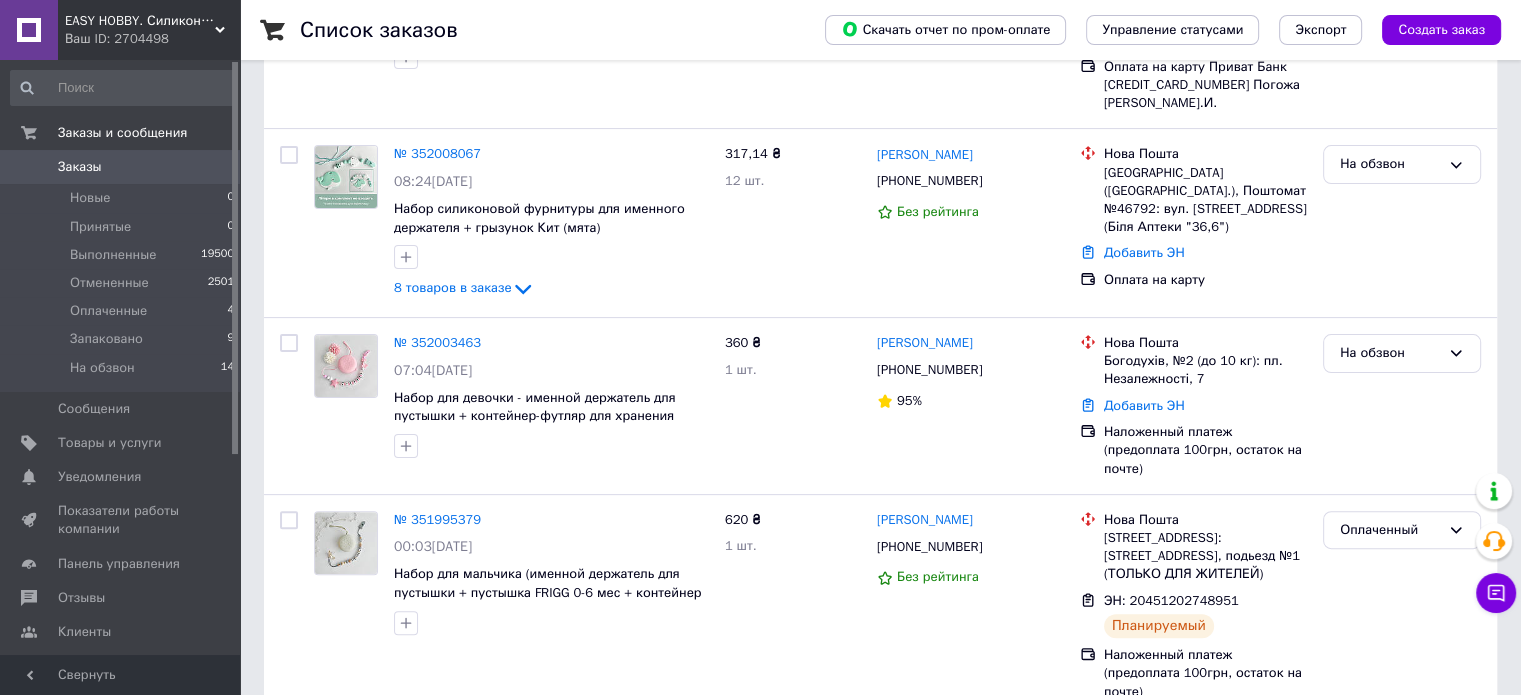 scroll, scrollTop: 500, scrollLeft: 0, axis: vertical 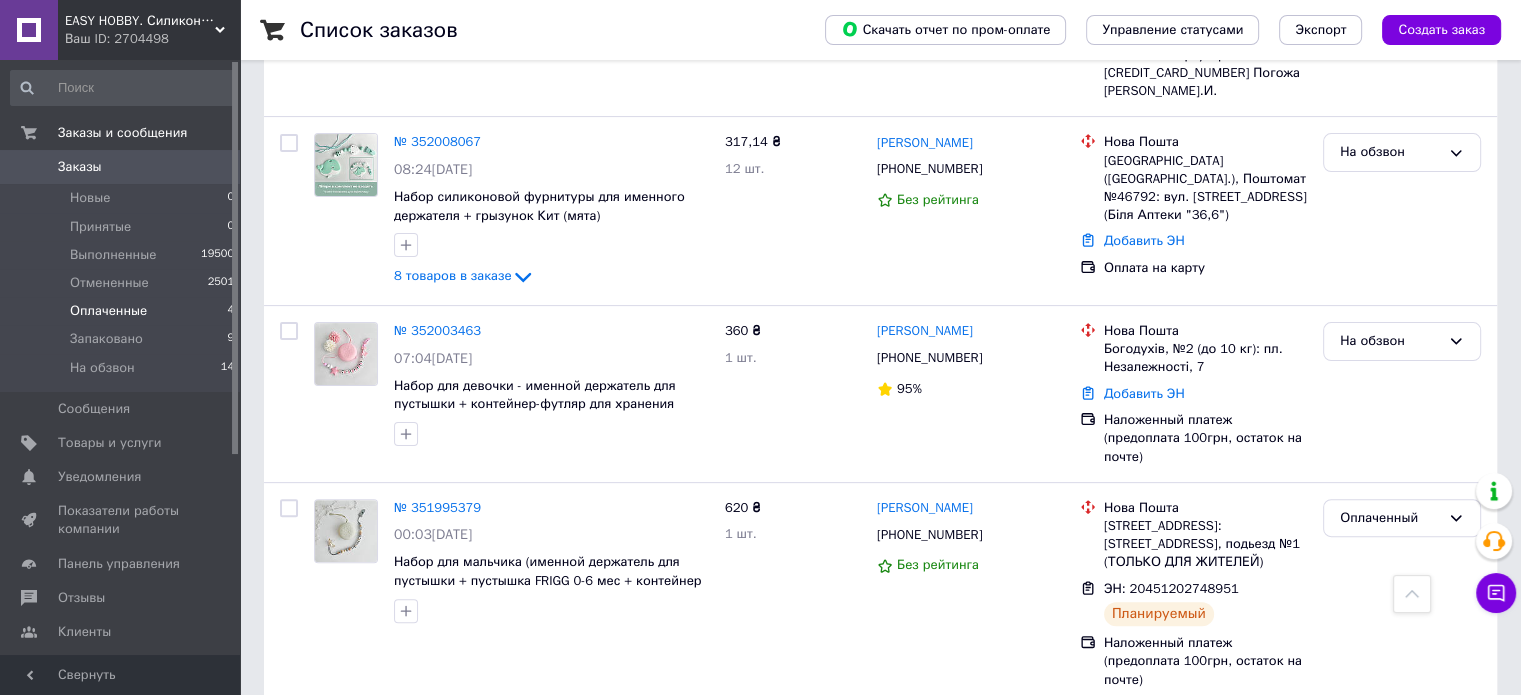 click on "Оплаченные" at bounding box center (108, 311) 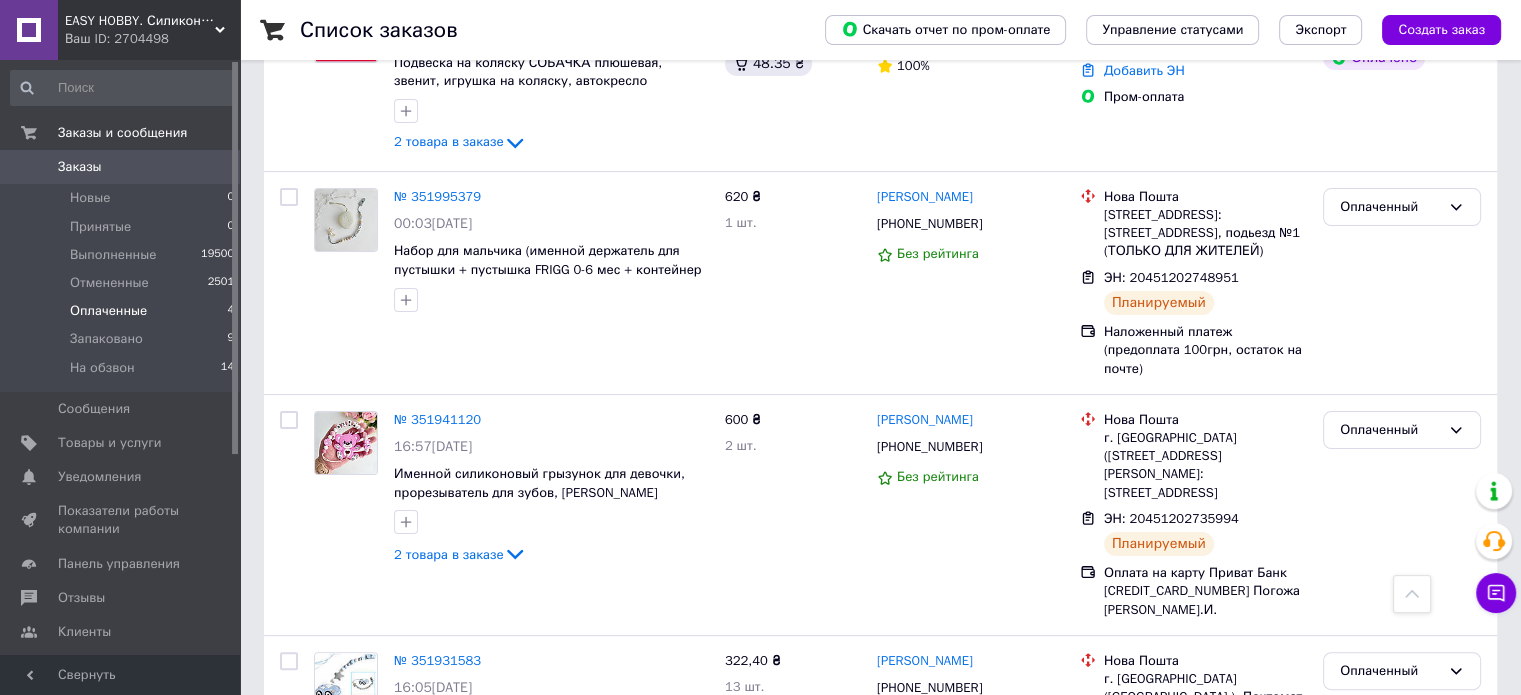scroll, scrollTop: 271, scrollLeft: 0, axis: vertical 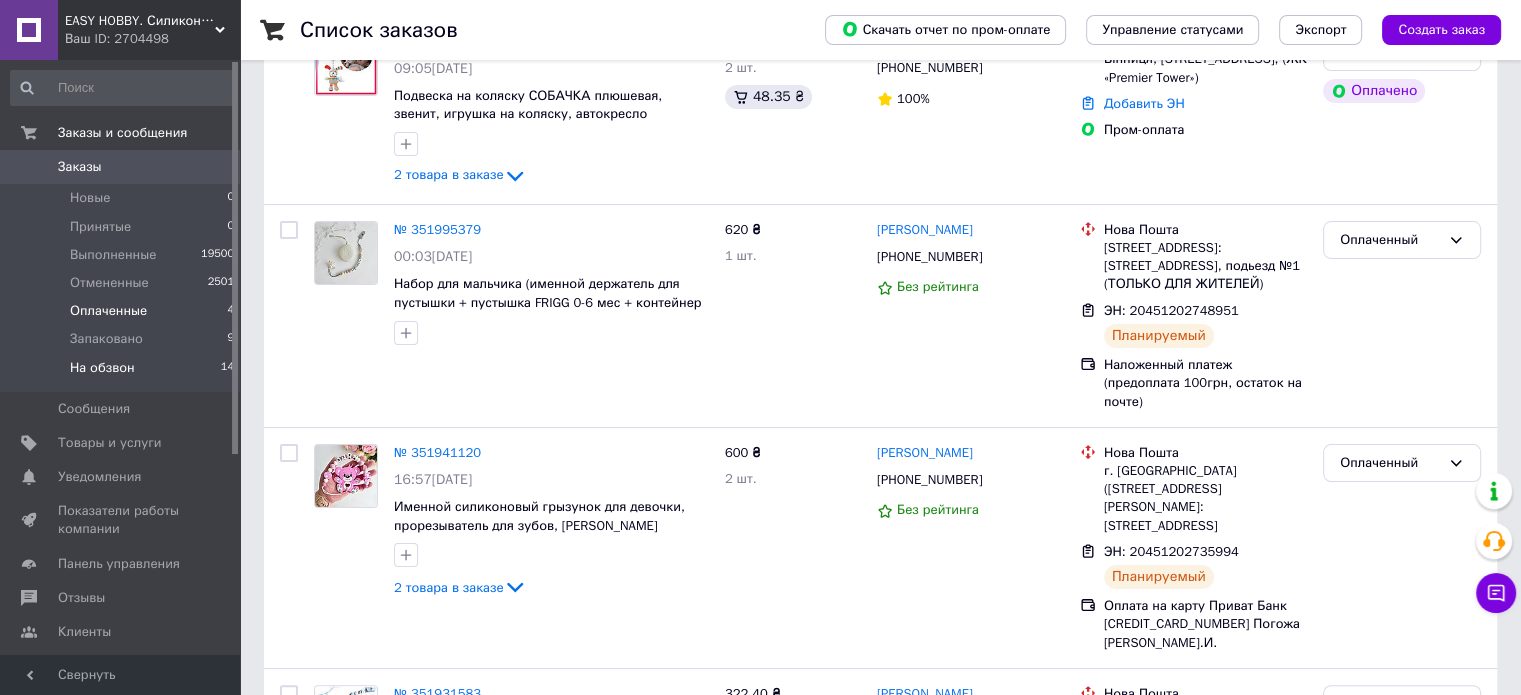 click on "На обзвон" at bounding box center (102, 368) 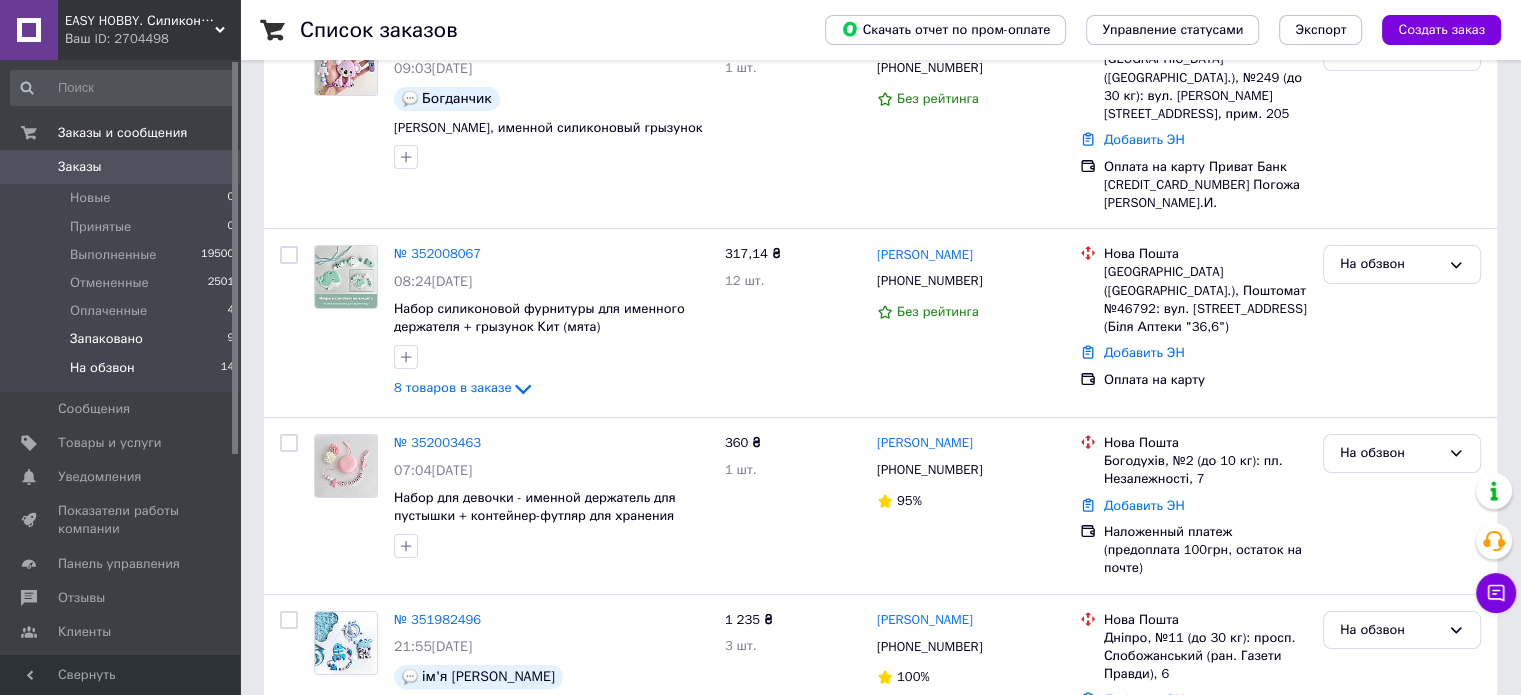 scroll, scrollTop: 0, scrollLeft: 0, axis: both 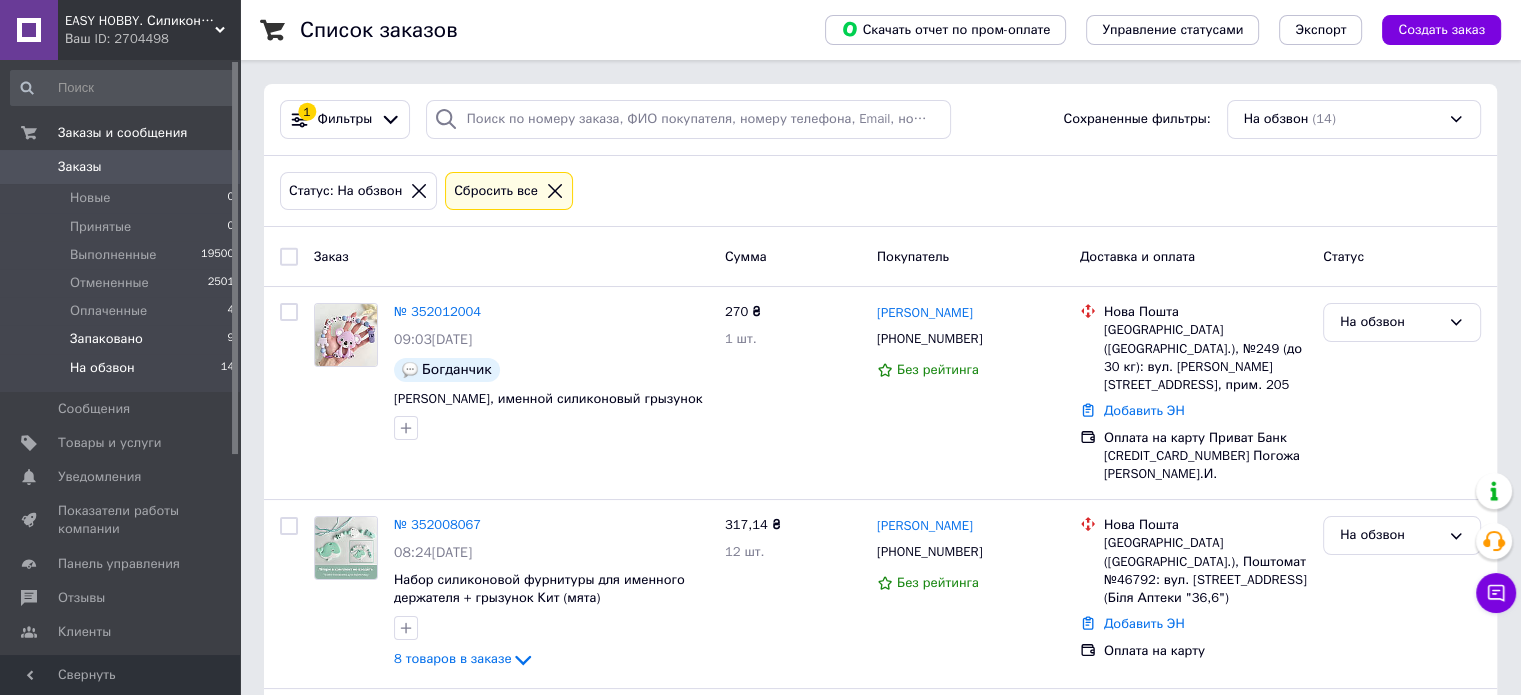 click on "Запаковано 9" at bounding box center [123, 339] 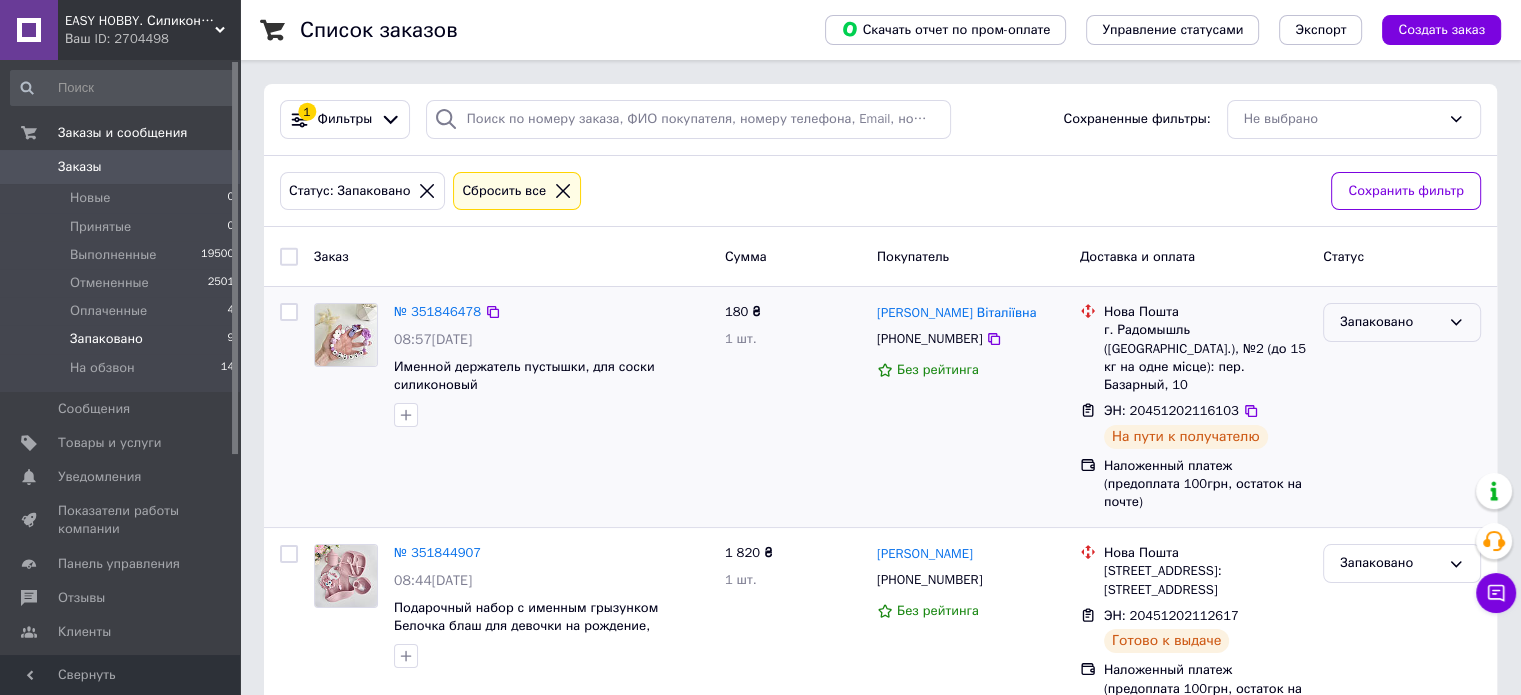 click 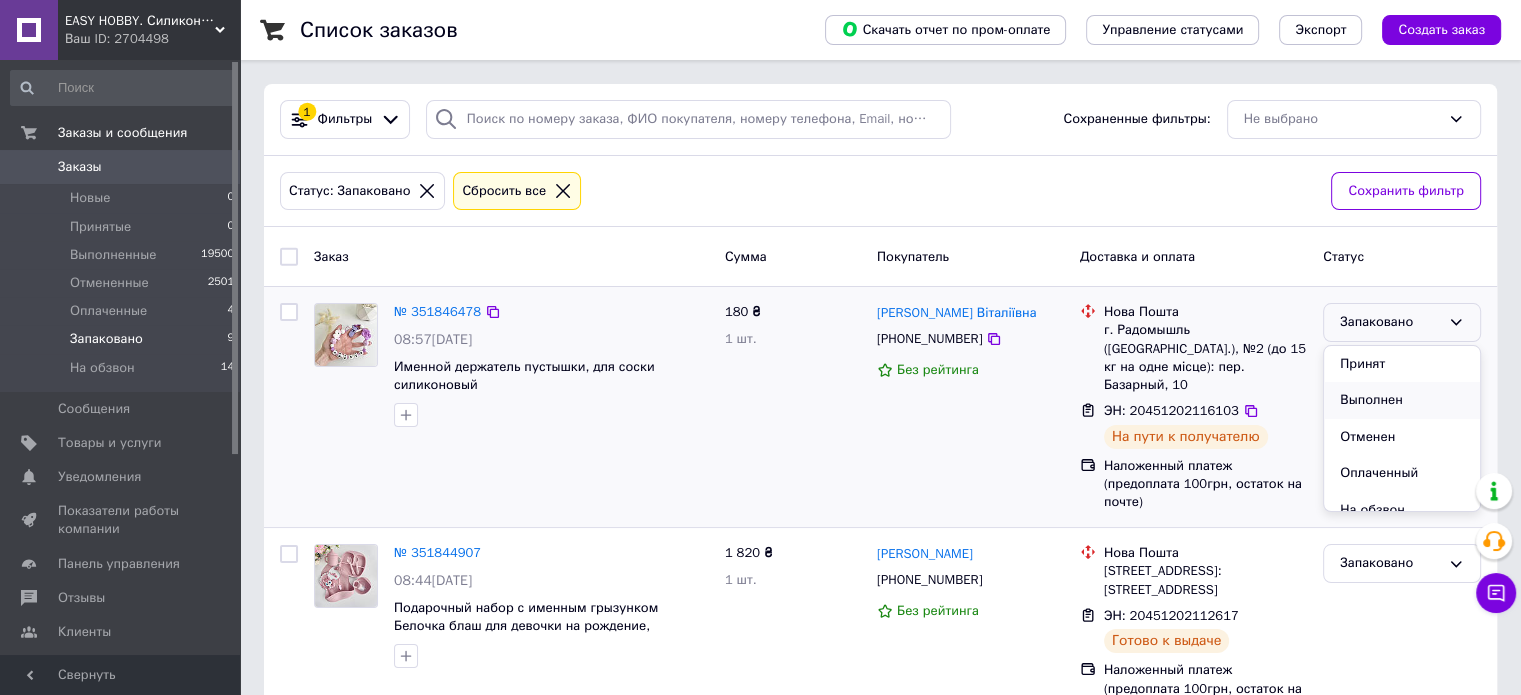 click on "Выполнен" at bounding box center (1402, 400) 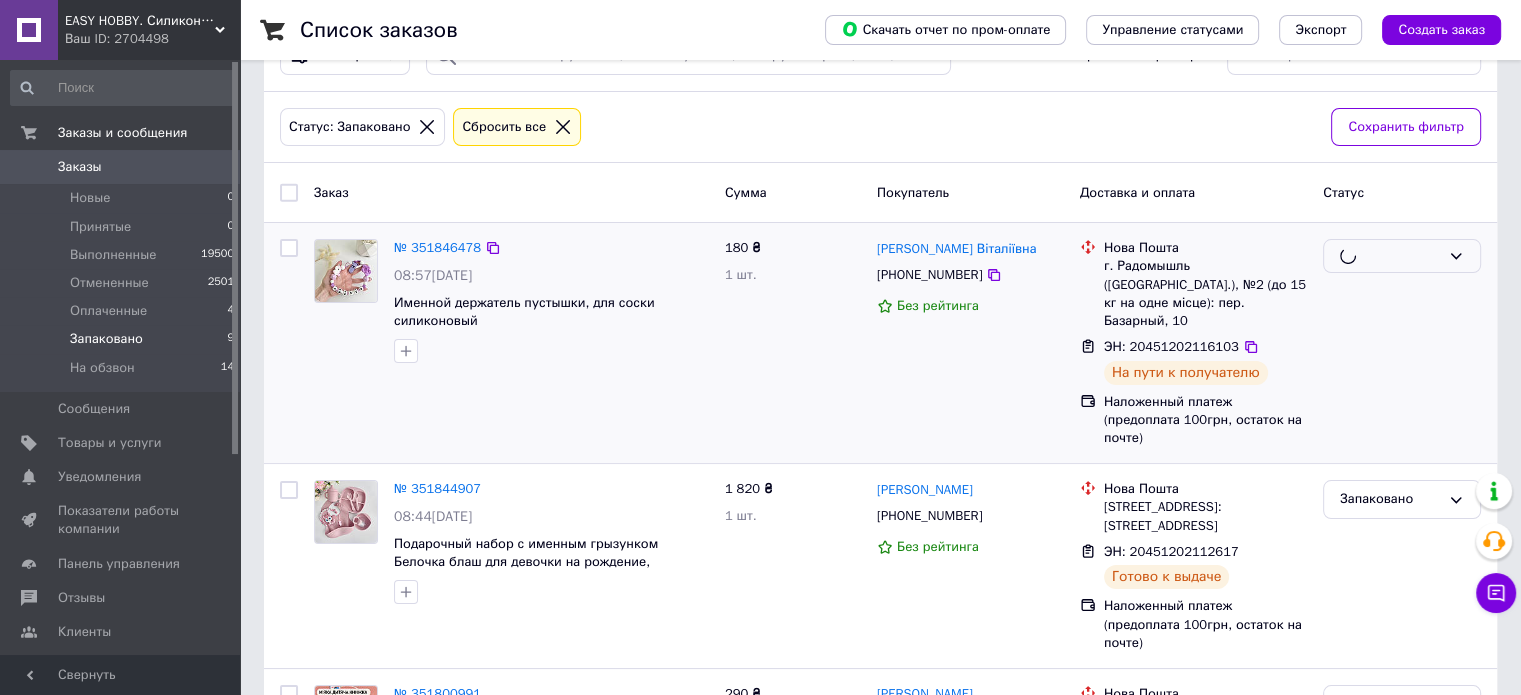 scroll, scrollTop: 100, scrollLeft: 0, axis: vertical 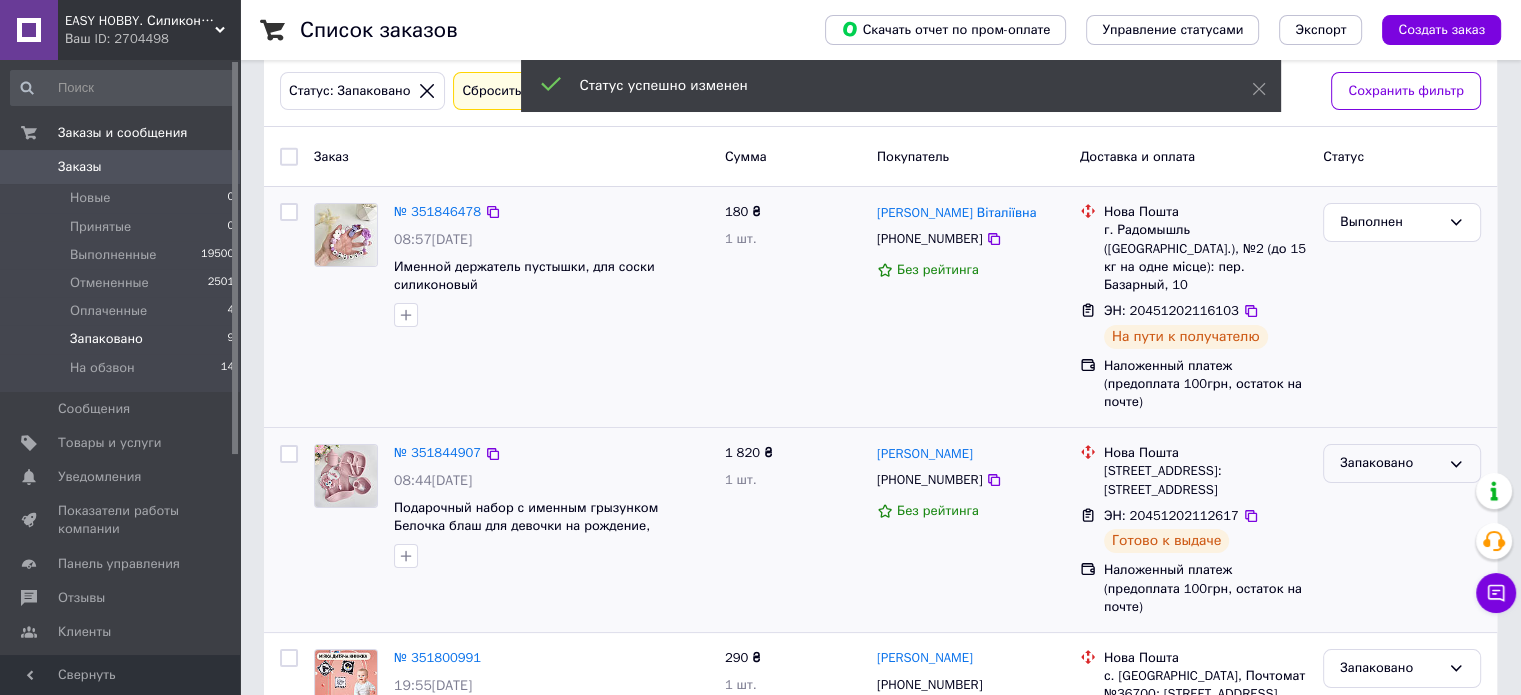 click 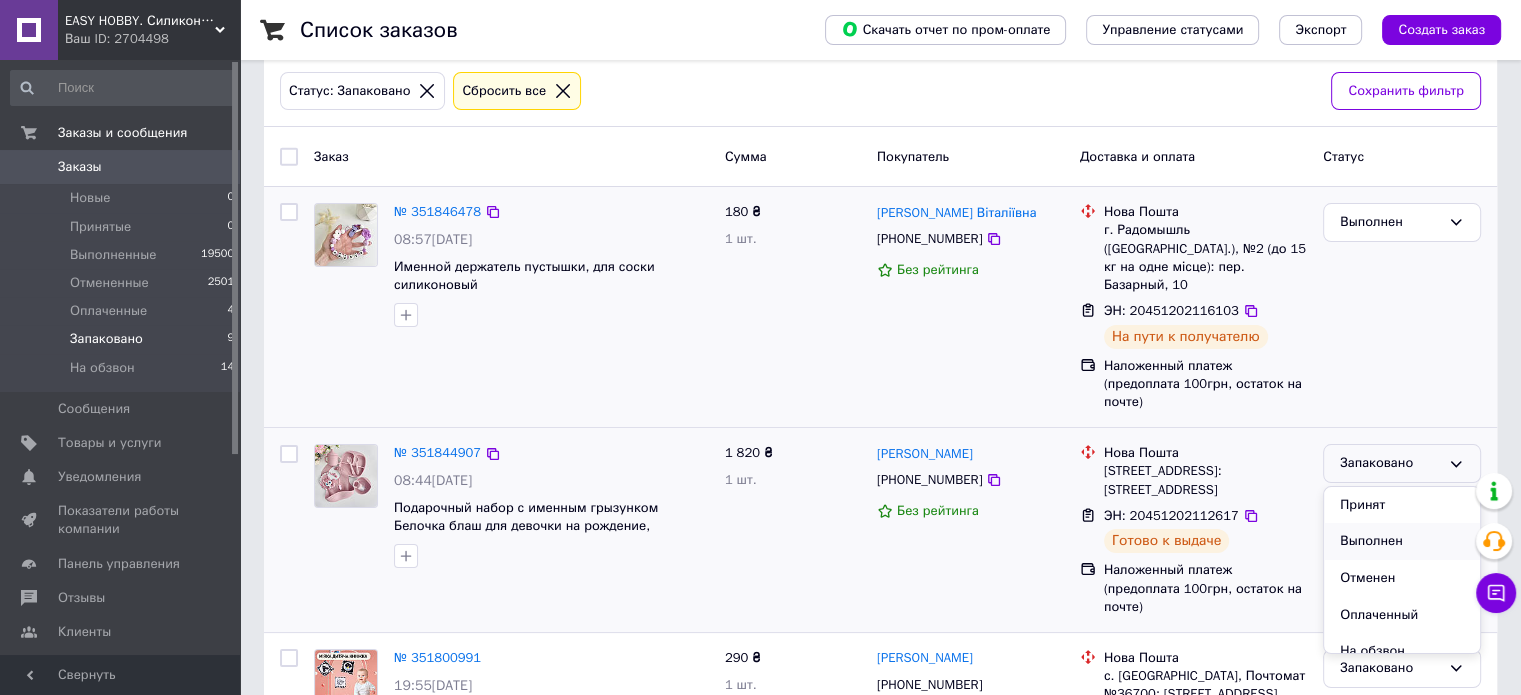 click on "Выполнен" at bounding box center [1402, 541] 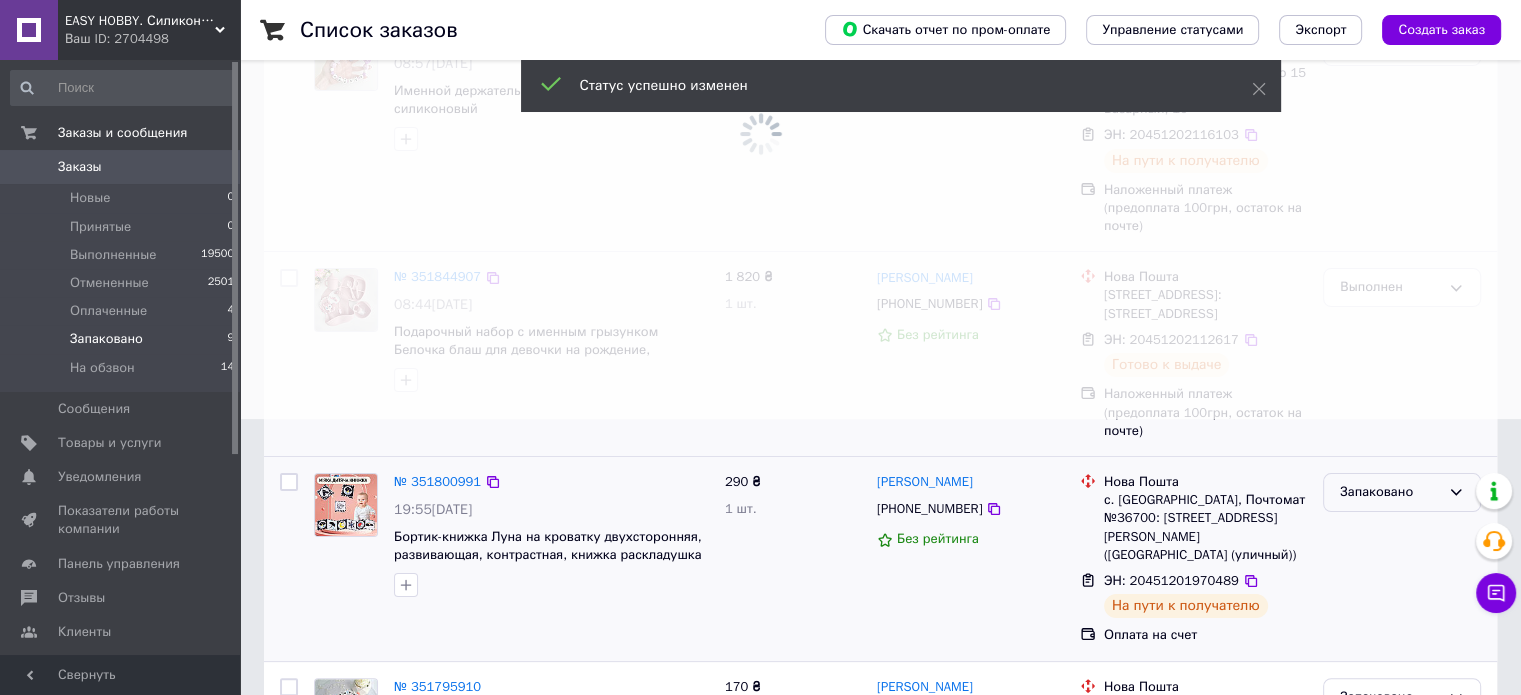 scroll, scrollTop: 300, scrollLeft: 0, axis: vertical 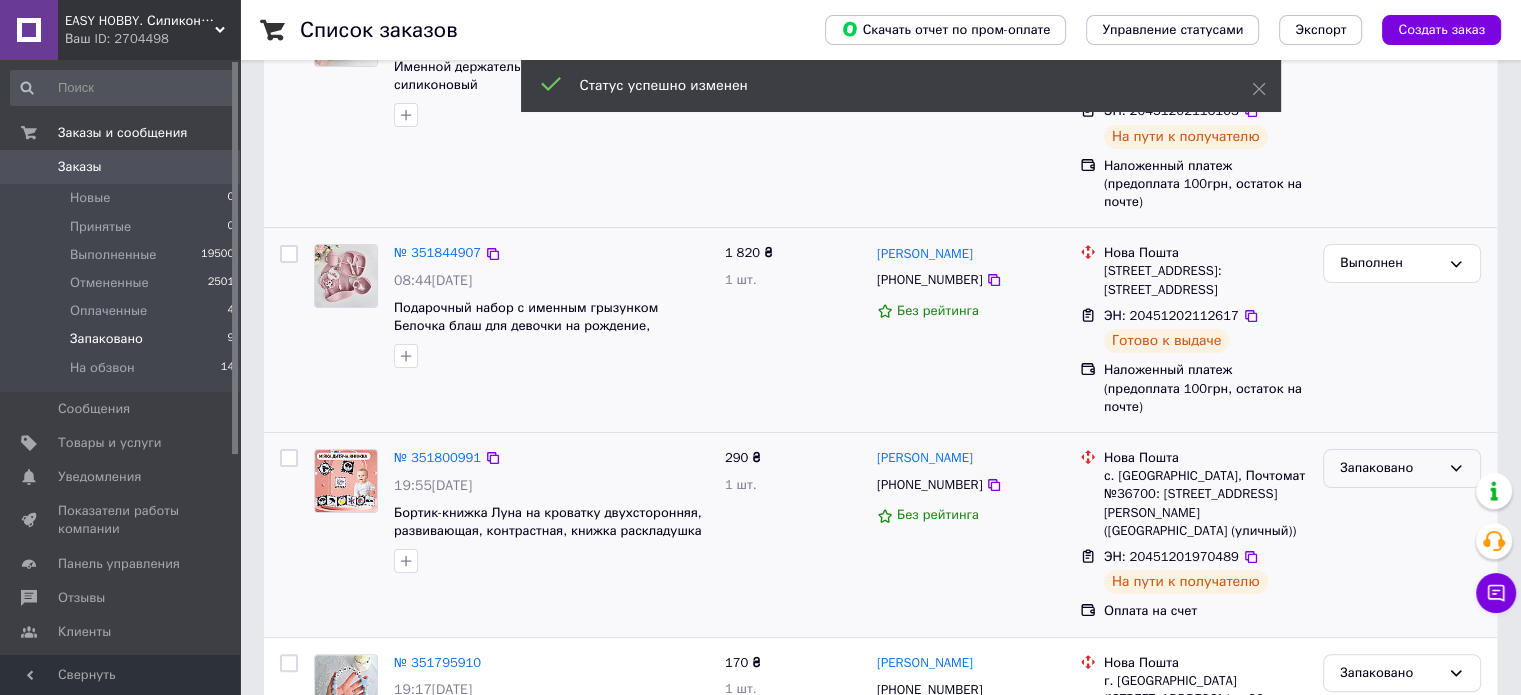 click 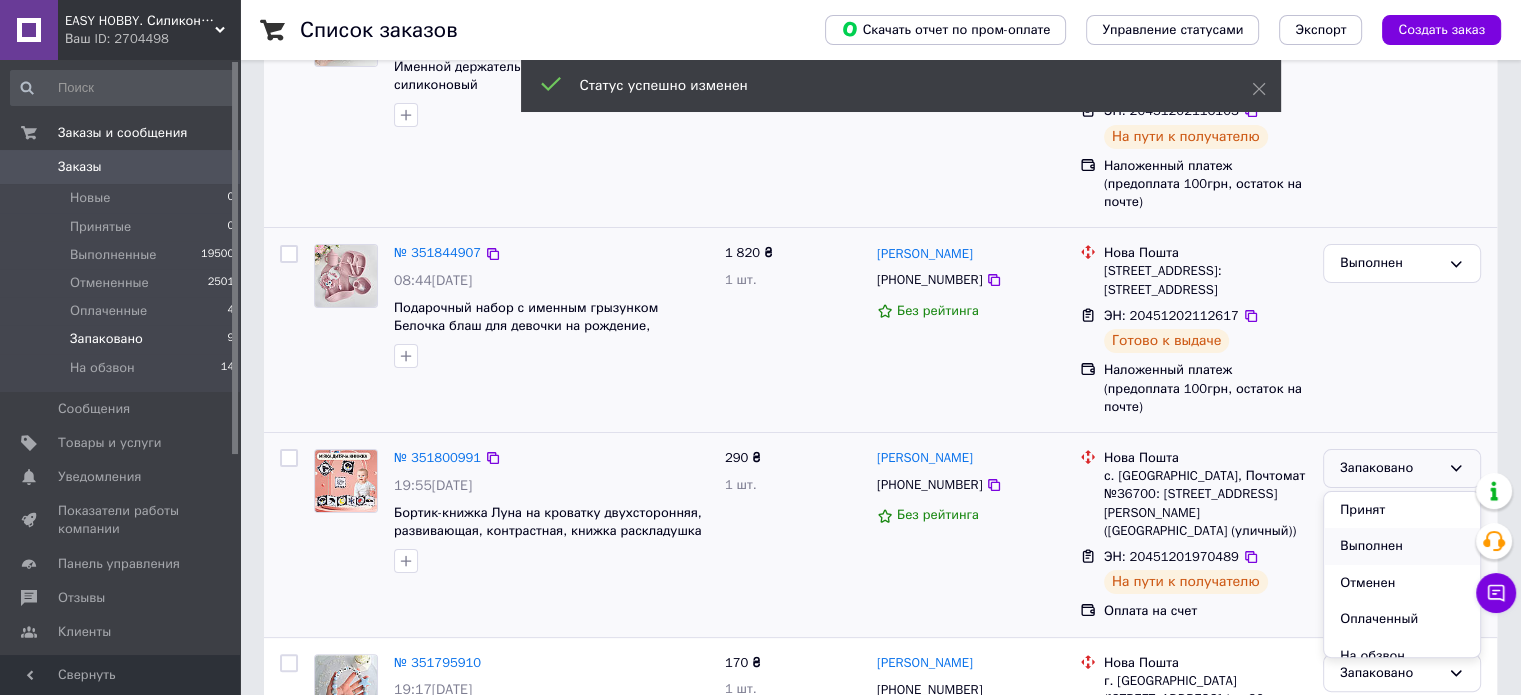 click on "Выполнен" at bounding box center [1402, 546] 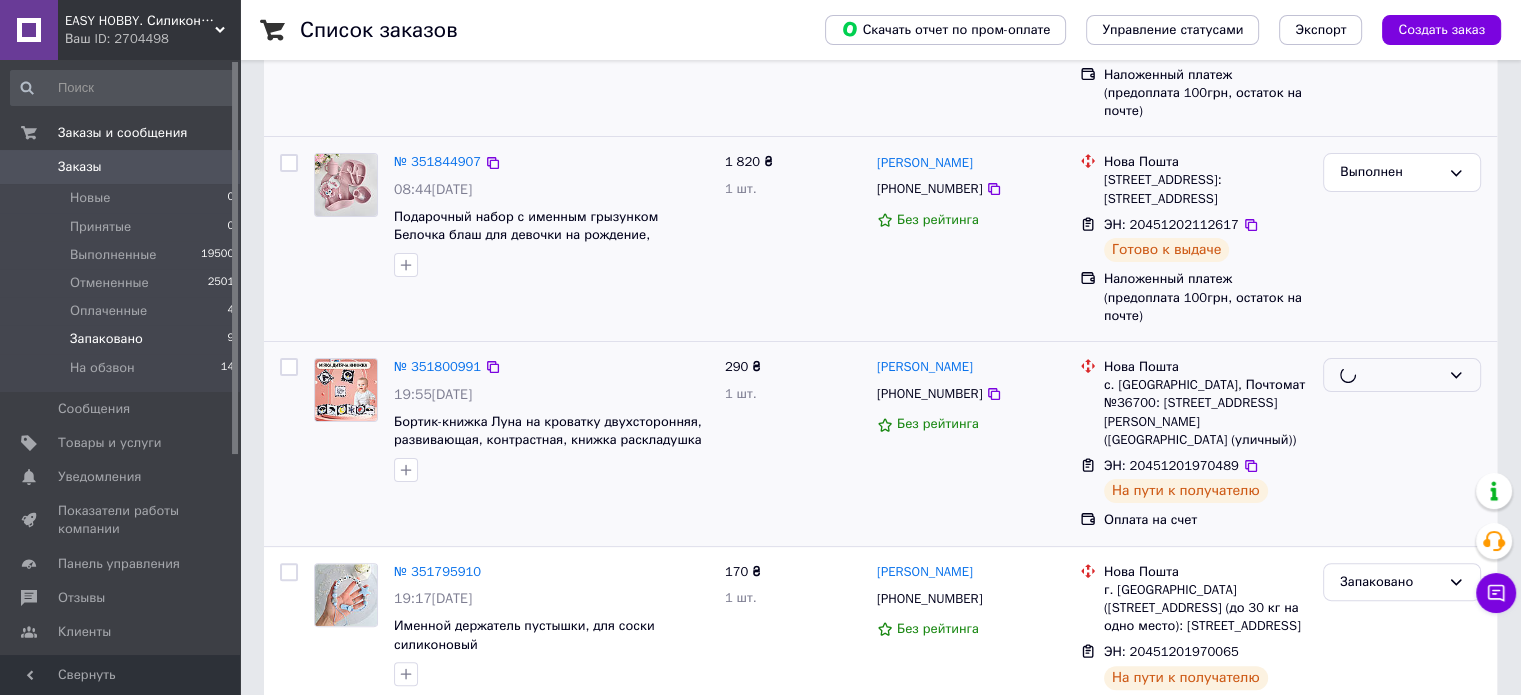 scroll, scrollTop: 500, scrollLeft: 0, axis: vertical 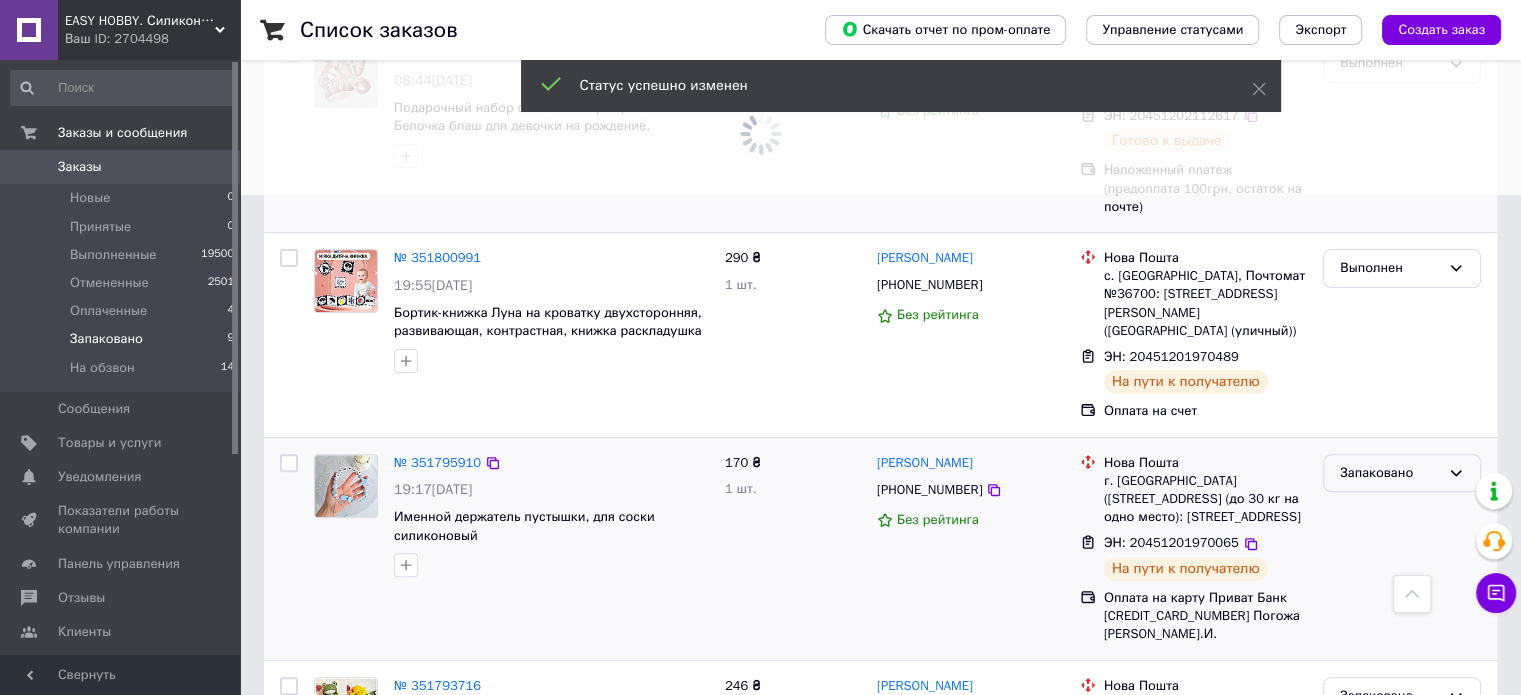 click 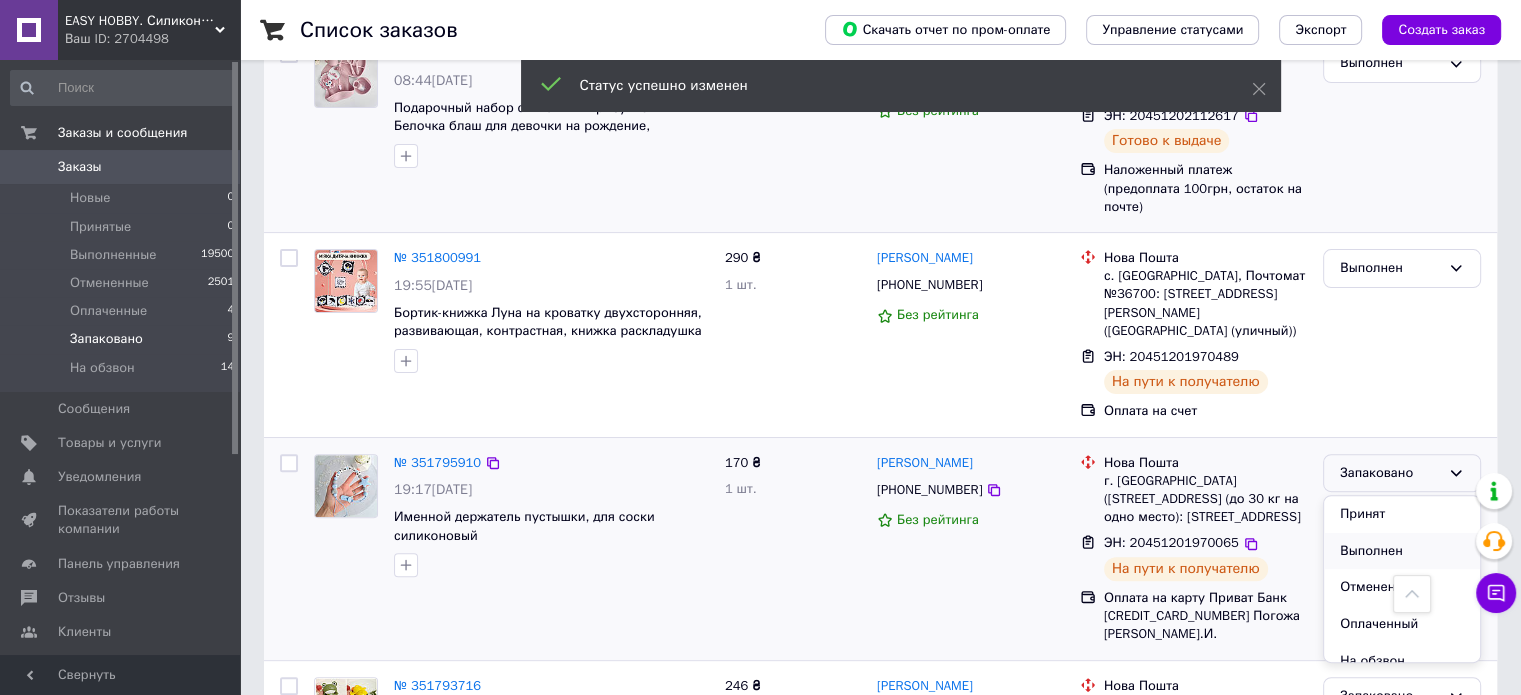 click on "Выполнен" at bounding box center (1402, 551) 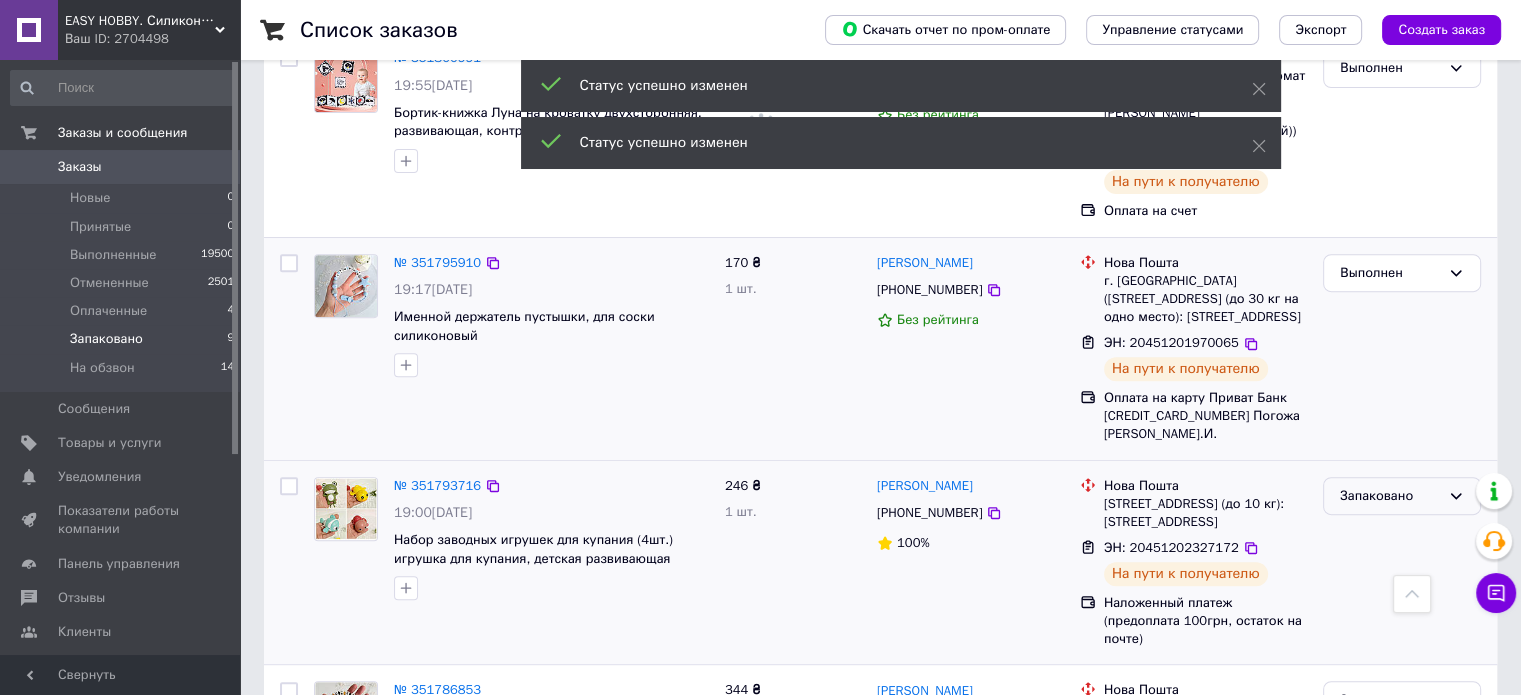 scroll, scrollTop: 800, scrollLeft: 0, axis: vertical 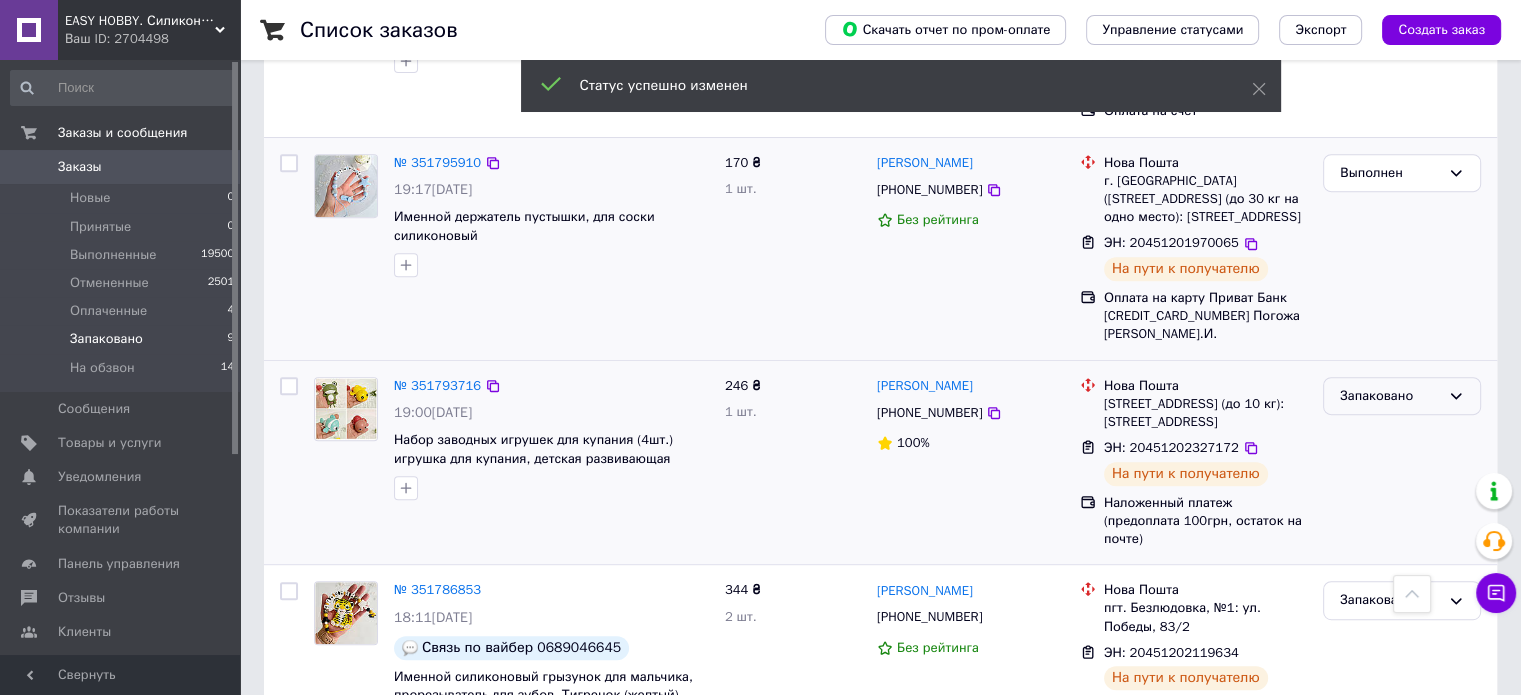 click 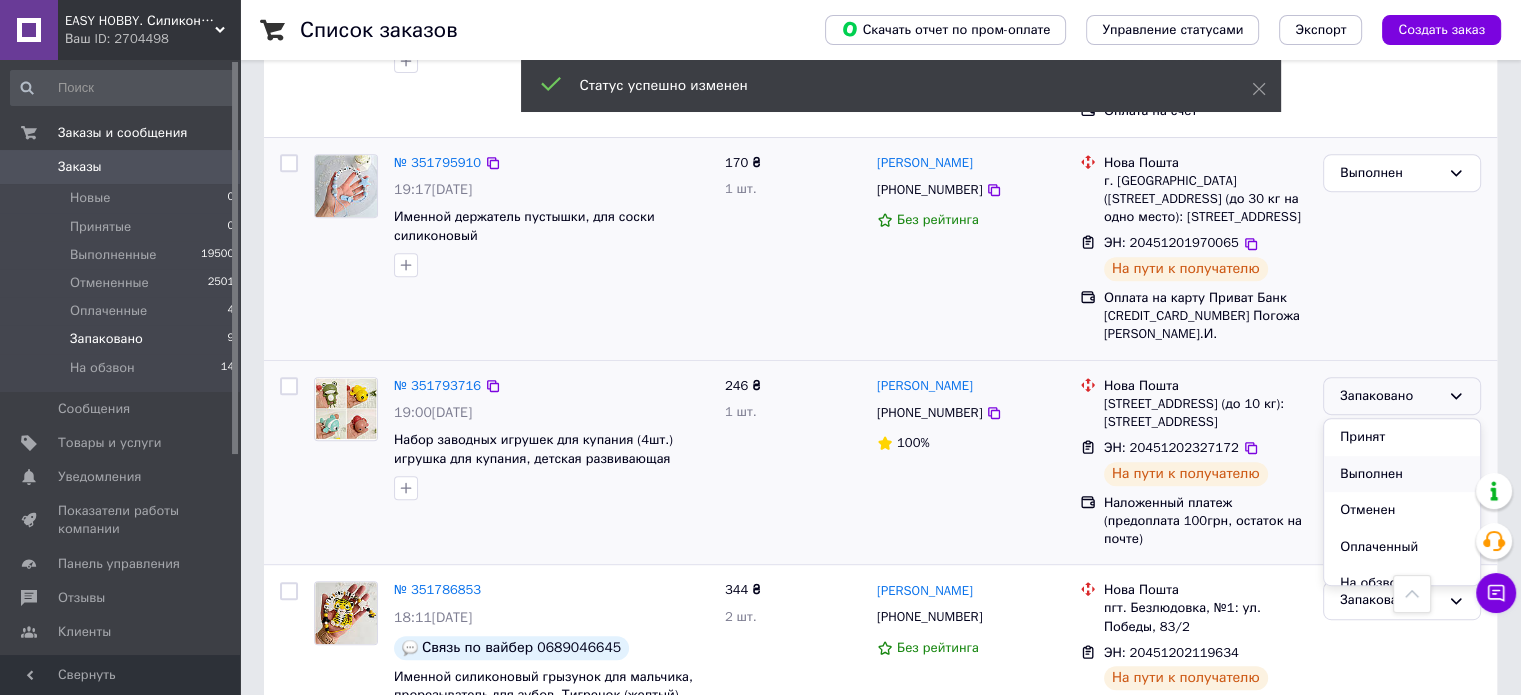 click on "Выполнен" at bounding box center (1402, 474) 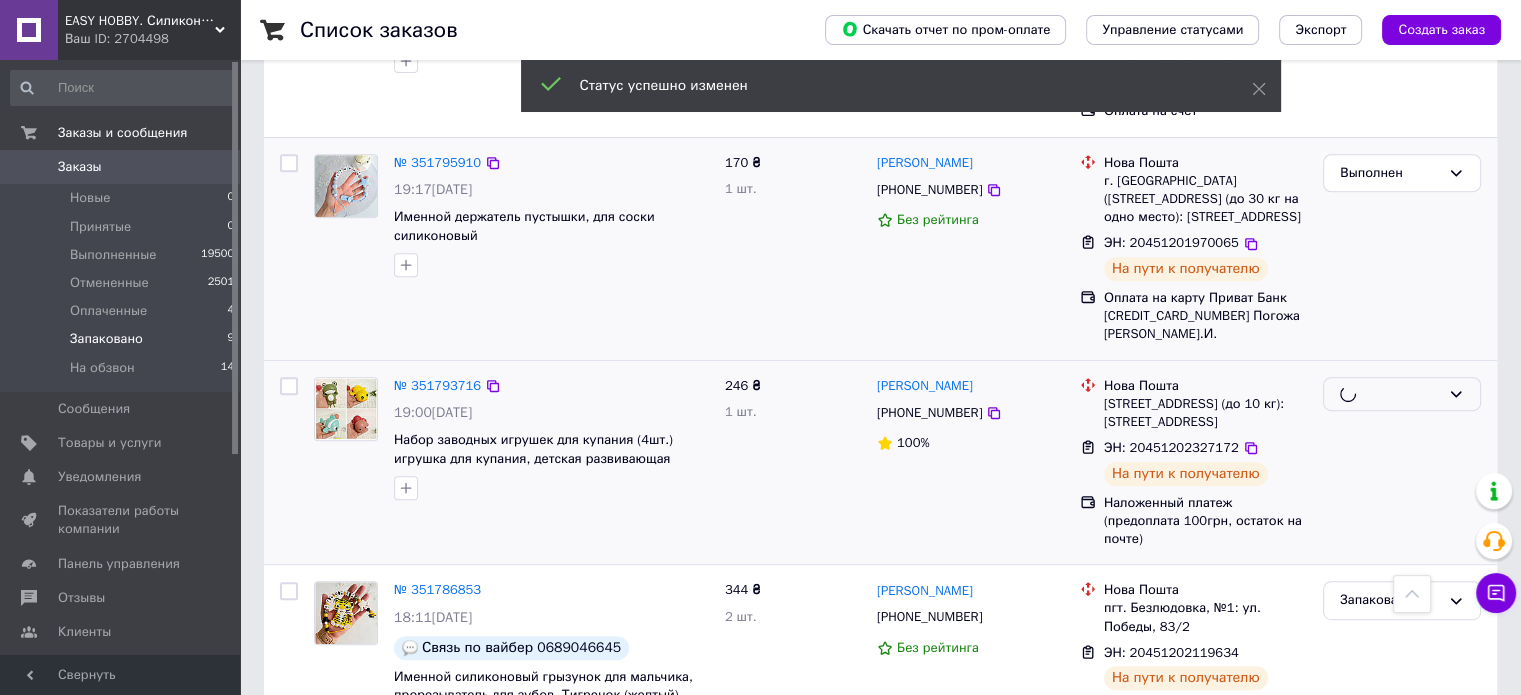 scroll, scrollTop: 1000, scrollLeft: 0, axis: vertical 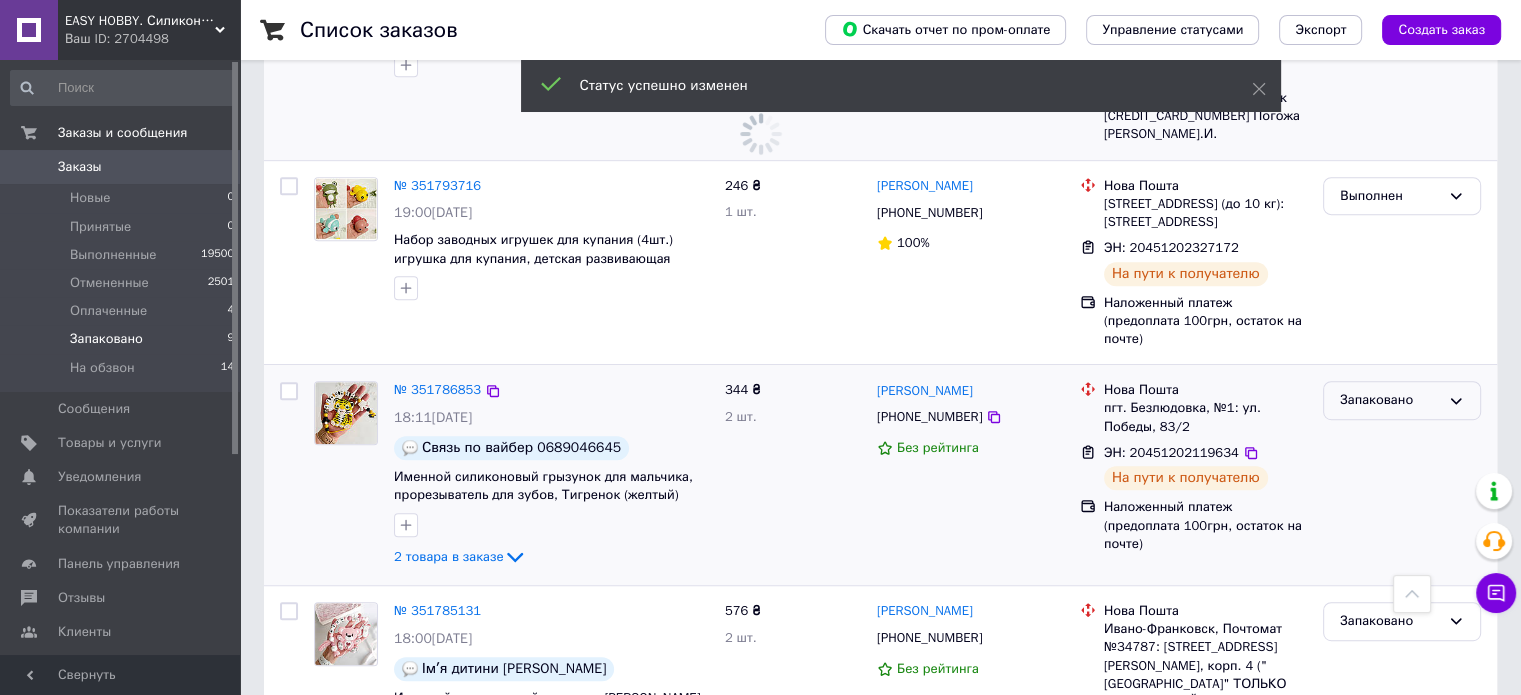 click 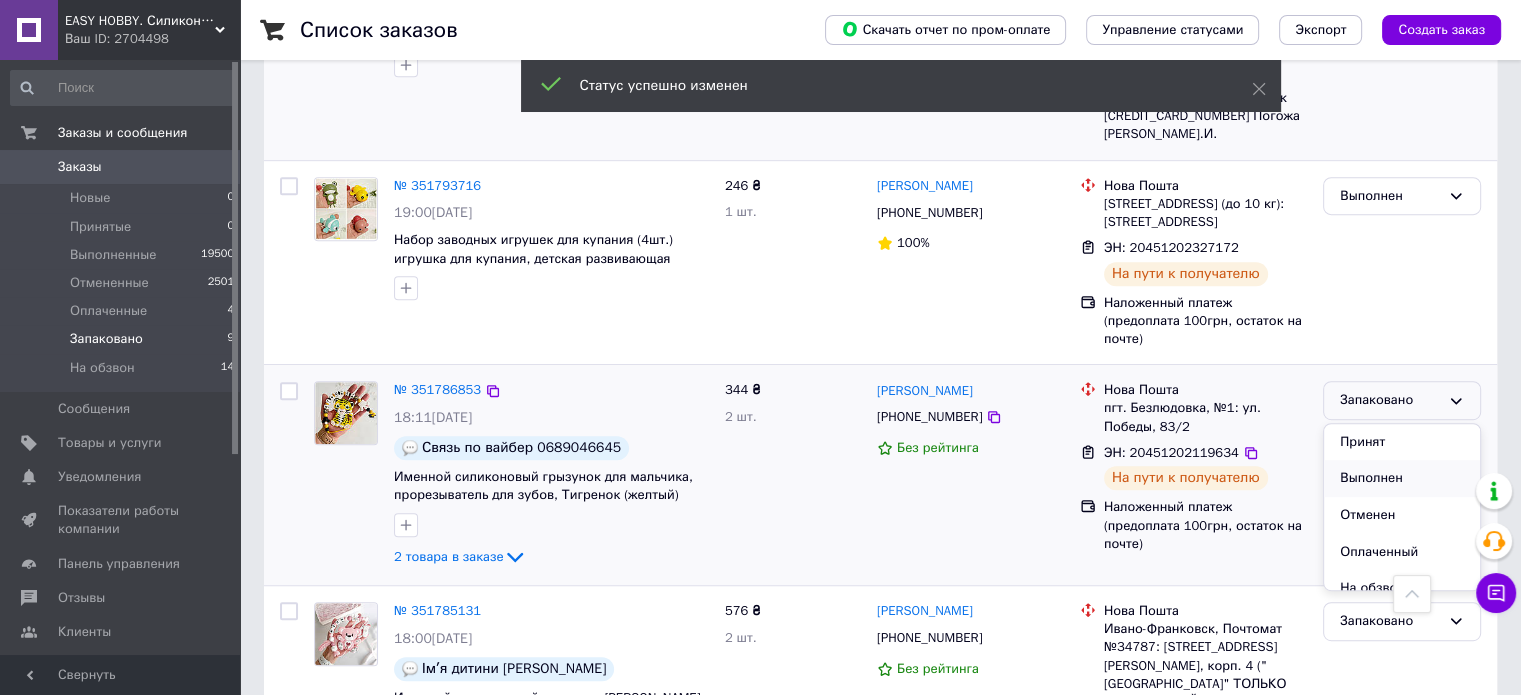 click on "Выполнен" at bounding box center (1402, 478) 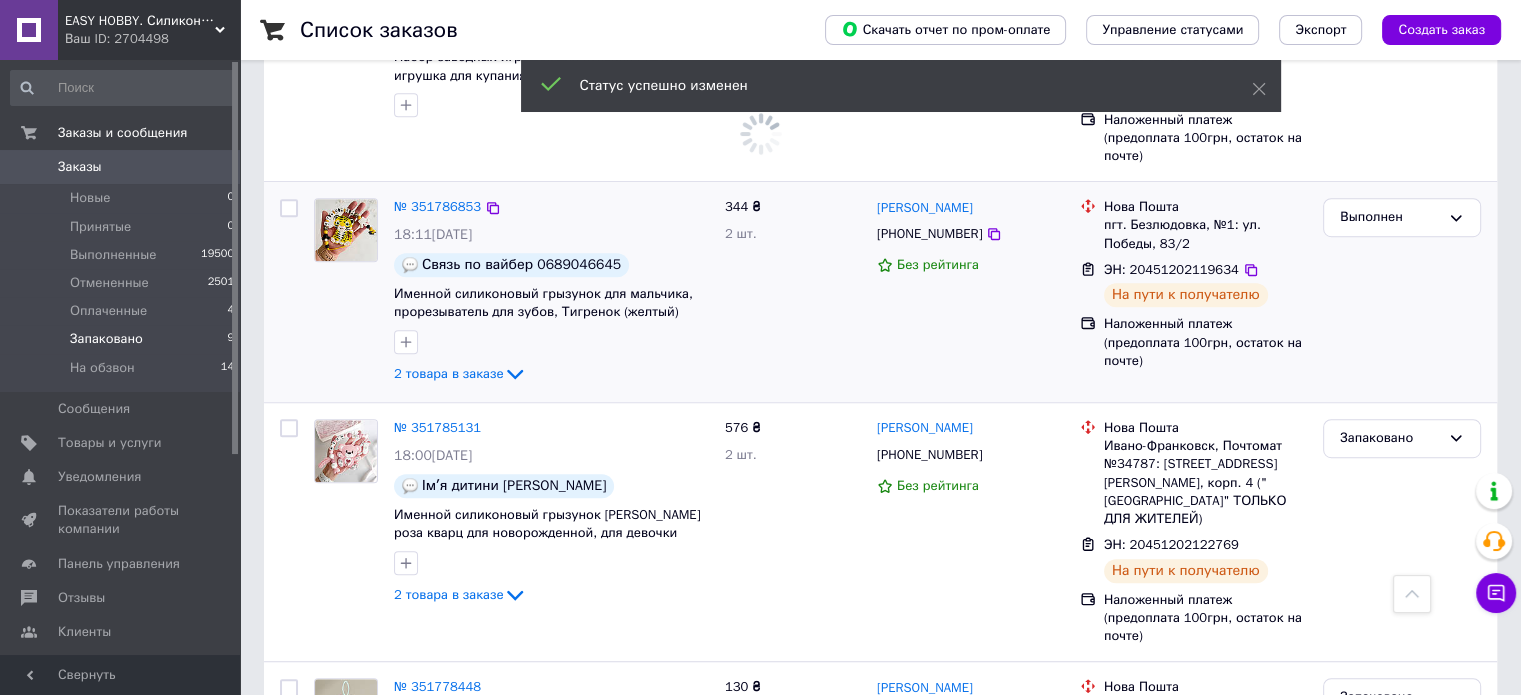 scroll, scrollTop: 1300, scrollLeft: 0, axis: vertical 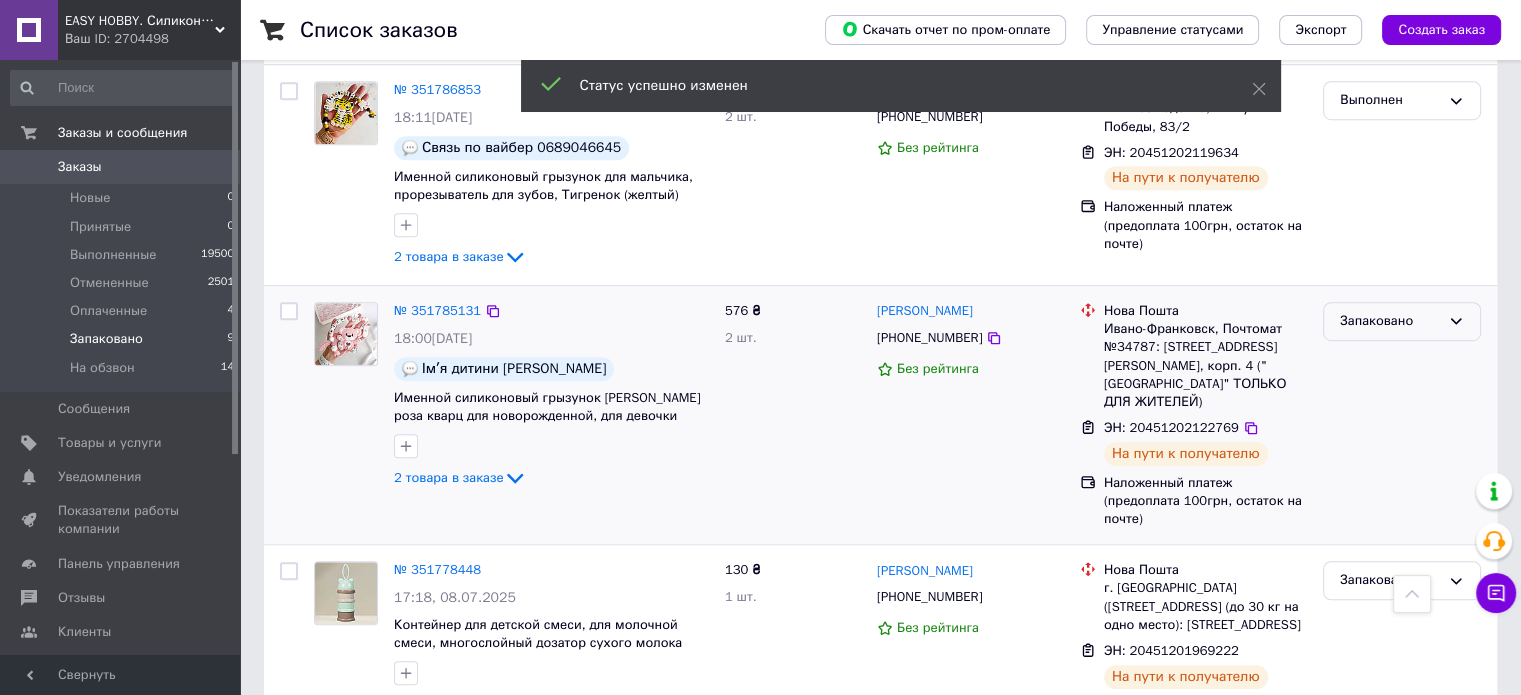 click 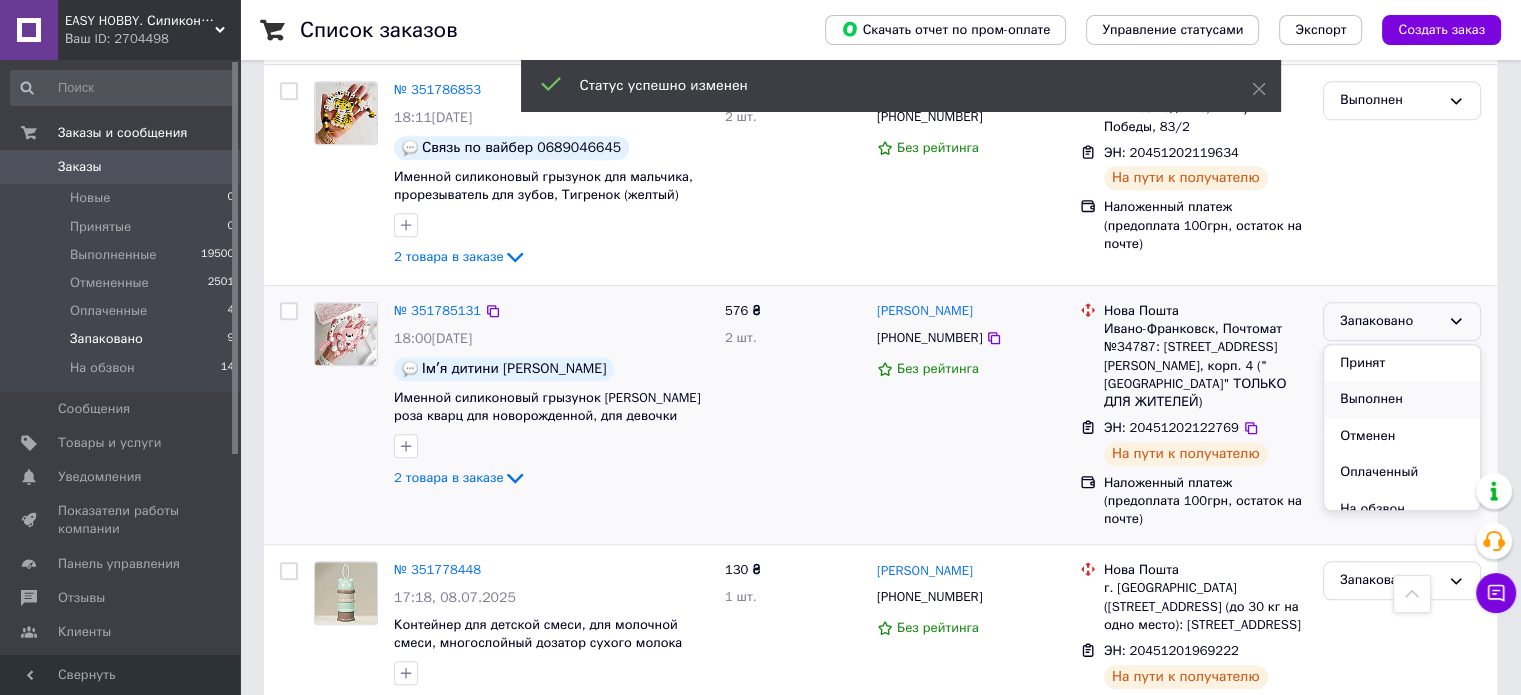 click on "Выполнен" at bounding box center (1402, 399) 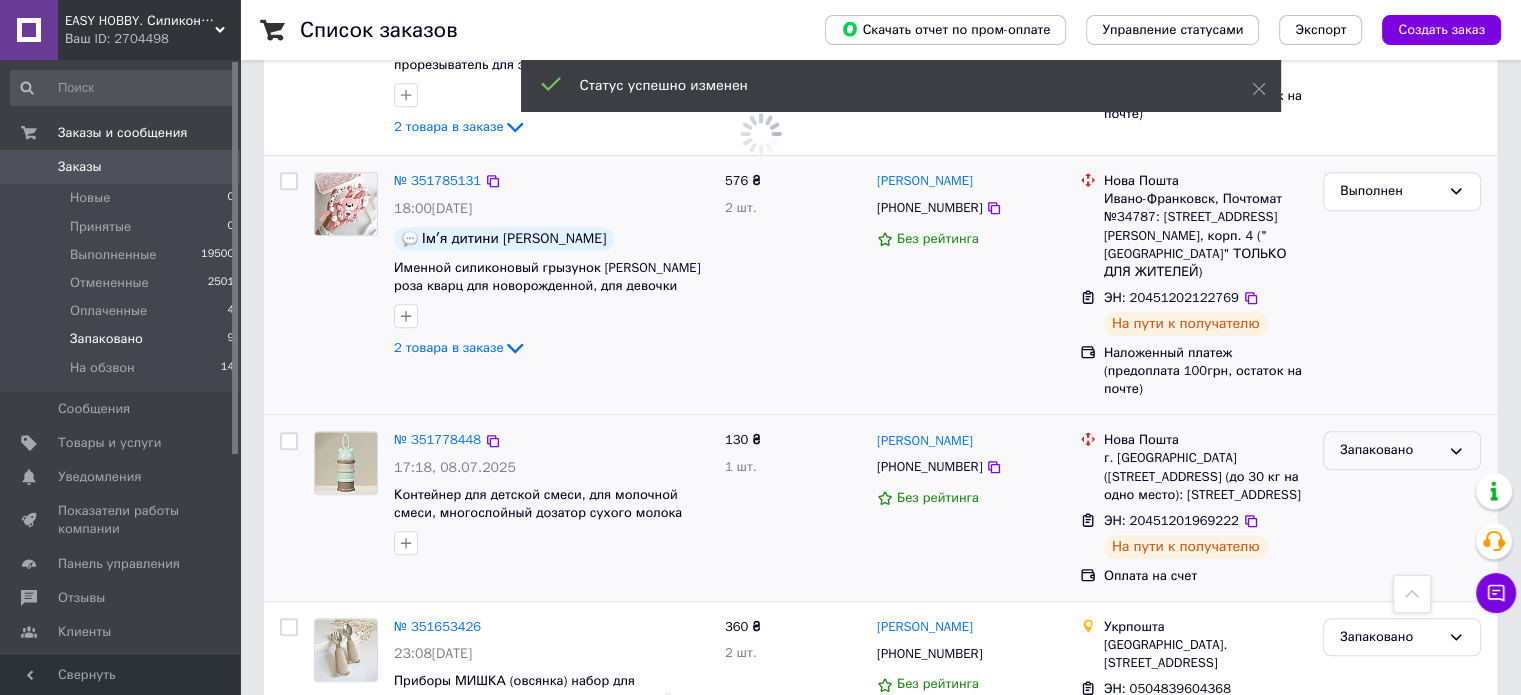 scroll, scrollTop: 1434, scrollLeft: 0, axis: vertical 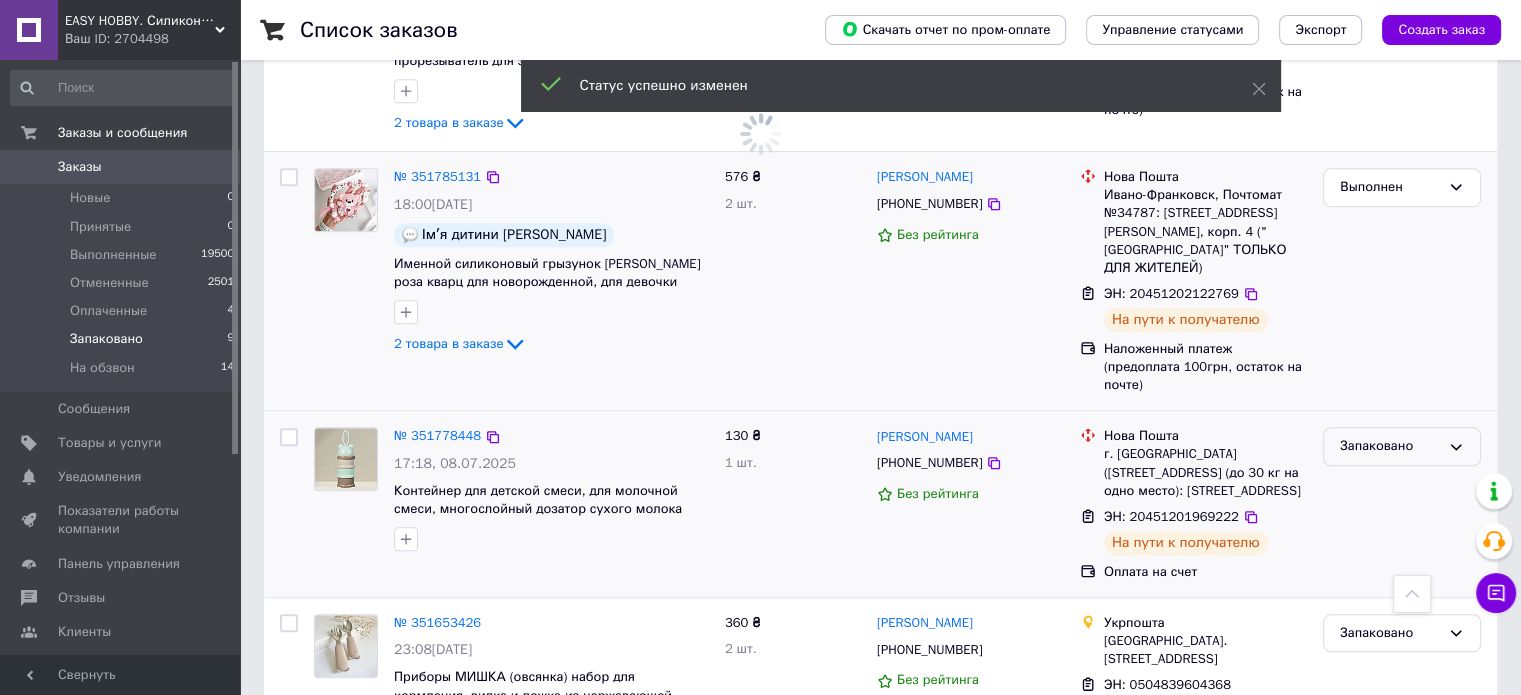 click 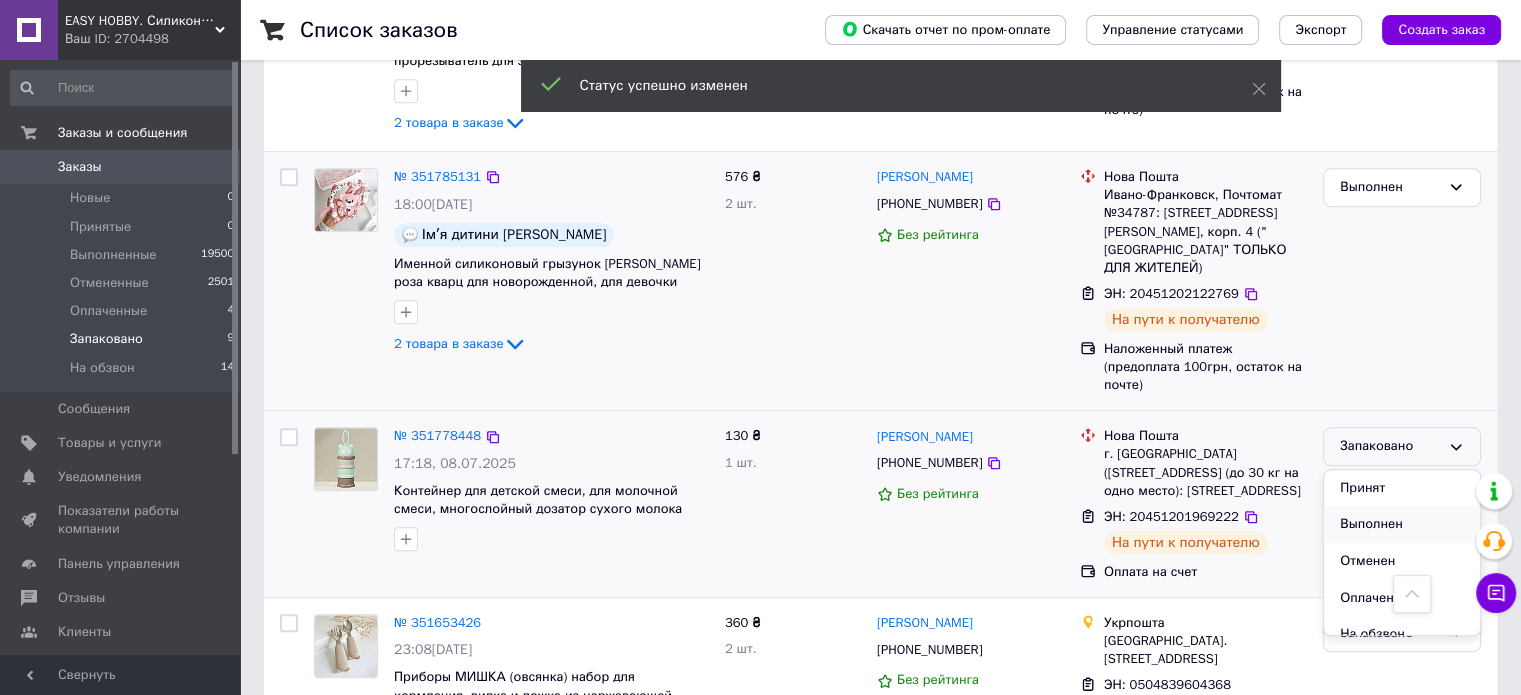 click on "Выполнен" at bounding box center [1402, 524] 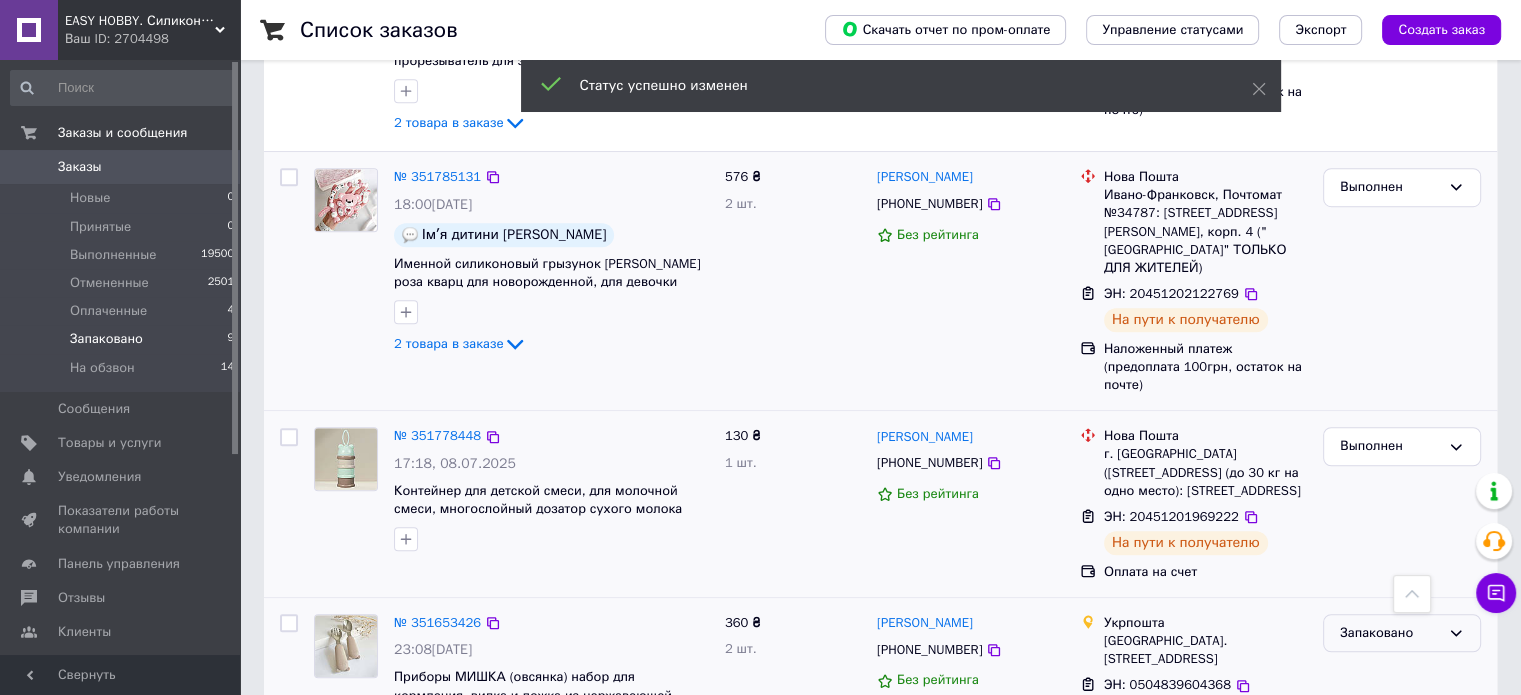 click 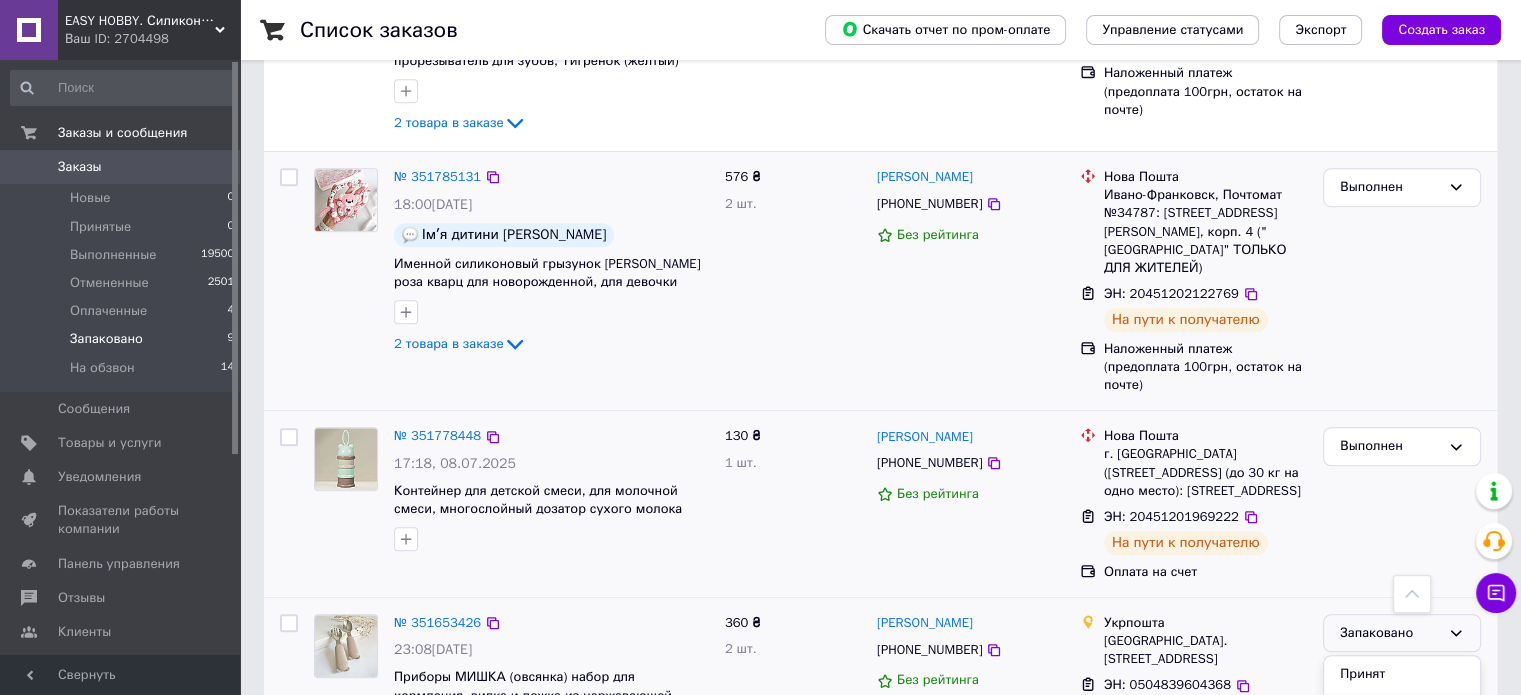 click on "Выполнен" at bounding box center [1402, 711] 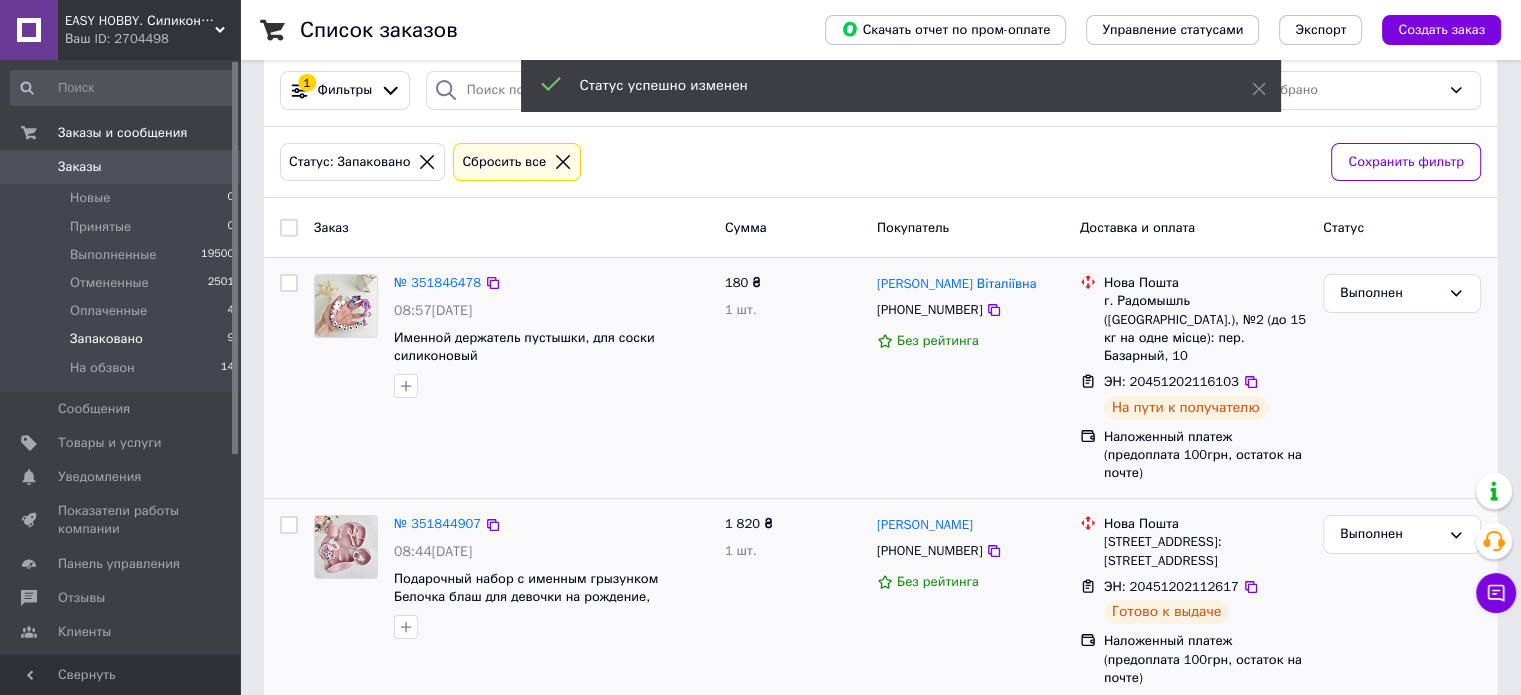 scroll, scrollTop: 0, scrollLeft: 0, axis: both 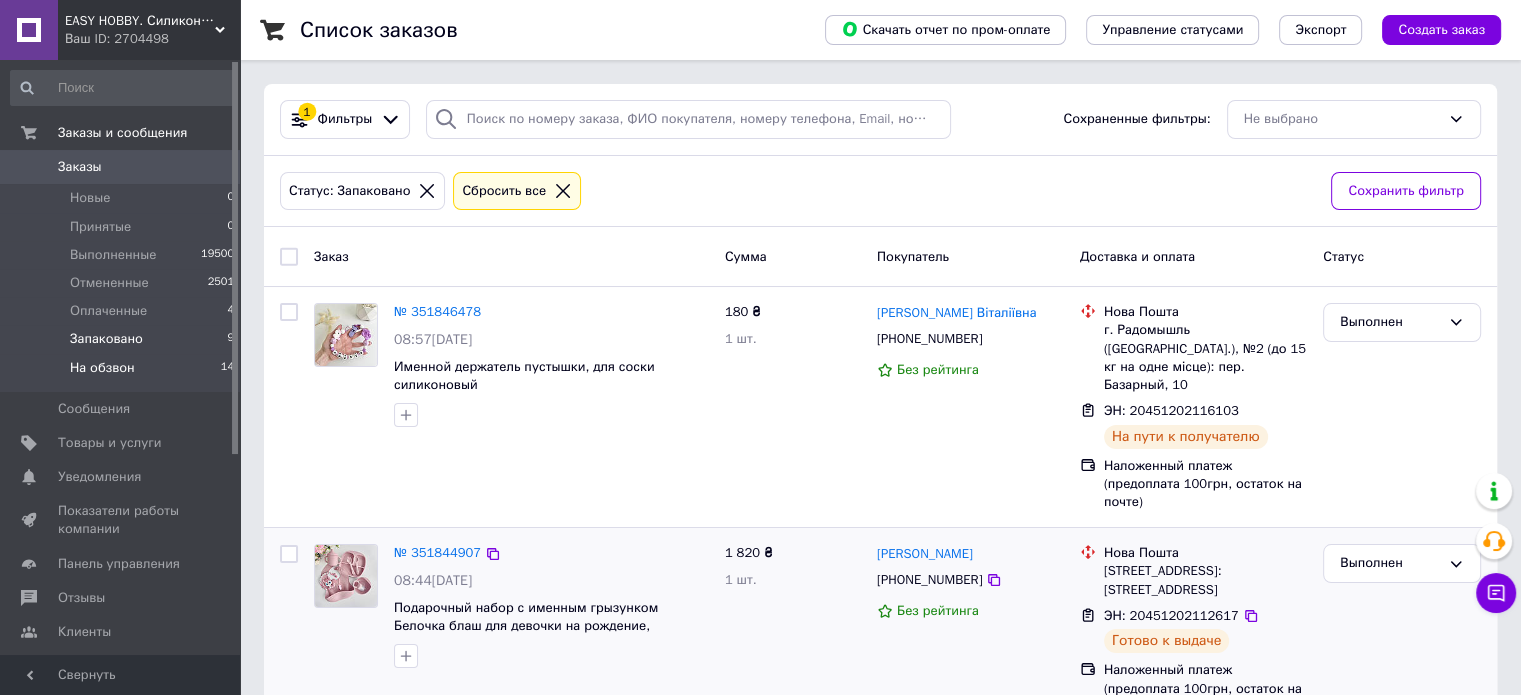 click on "На обзвон 14" at bounding box center (123, 373) 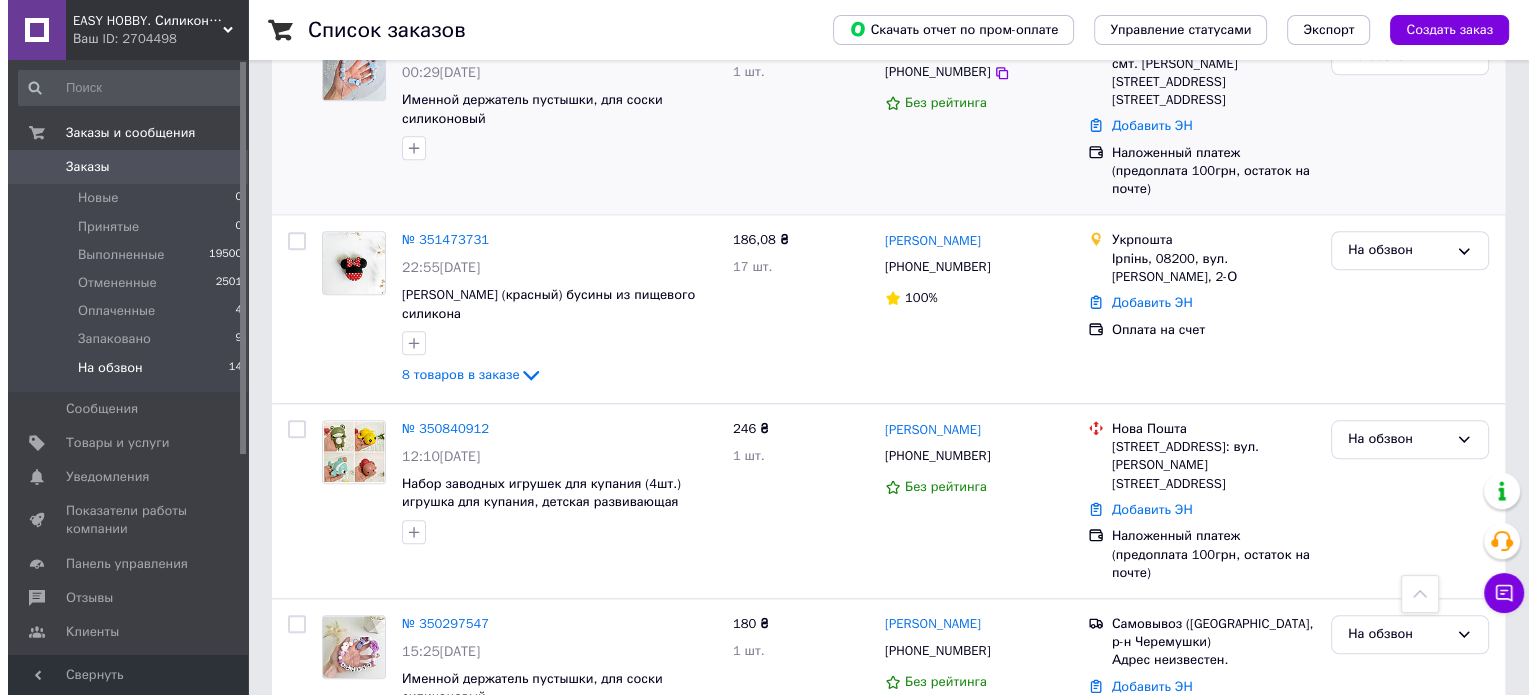 scroll, scrollTop: 2203, scrollLeft: 0, axis: vertical 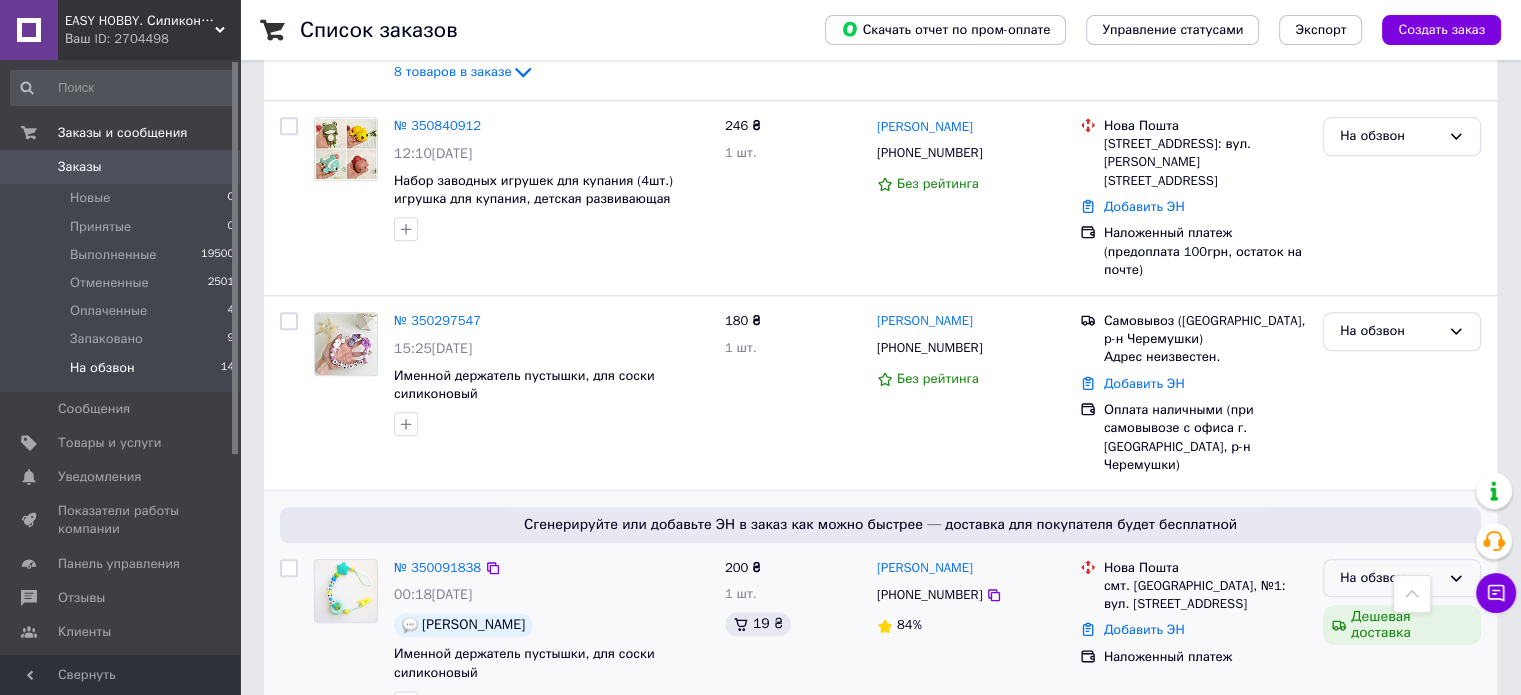 click 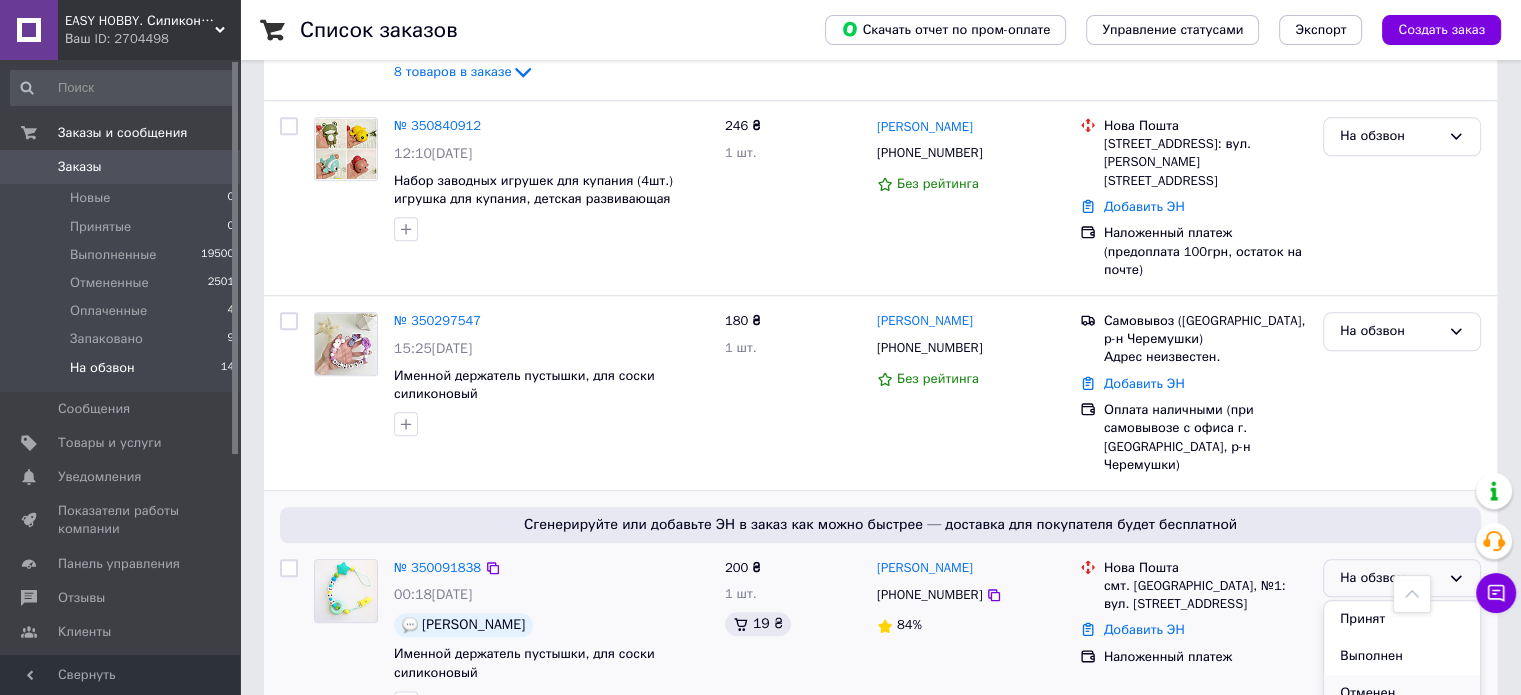 click on "Отменен" at bounding box center (1402, 693) 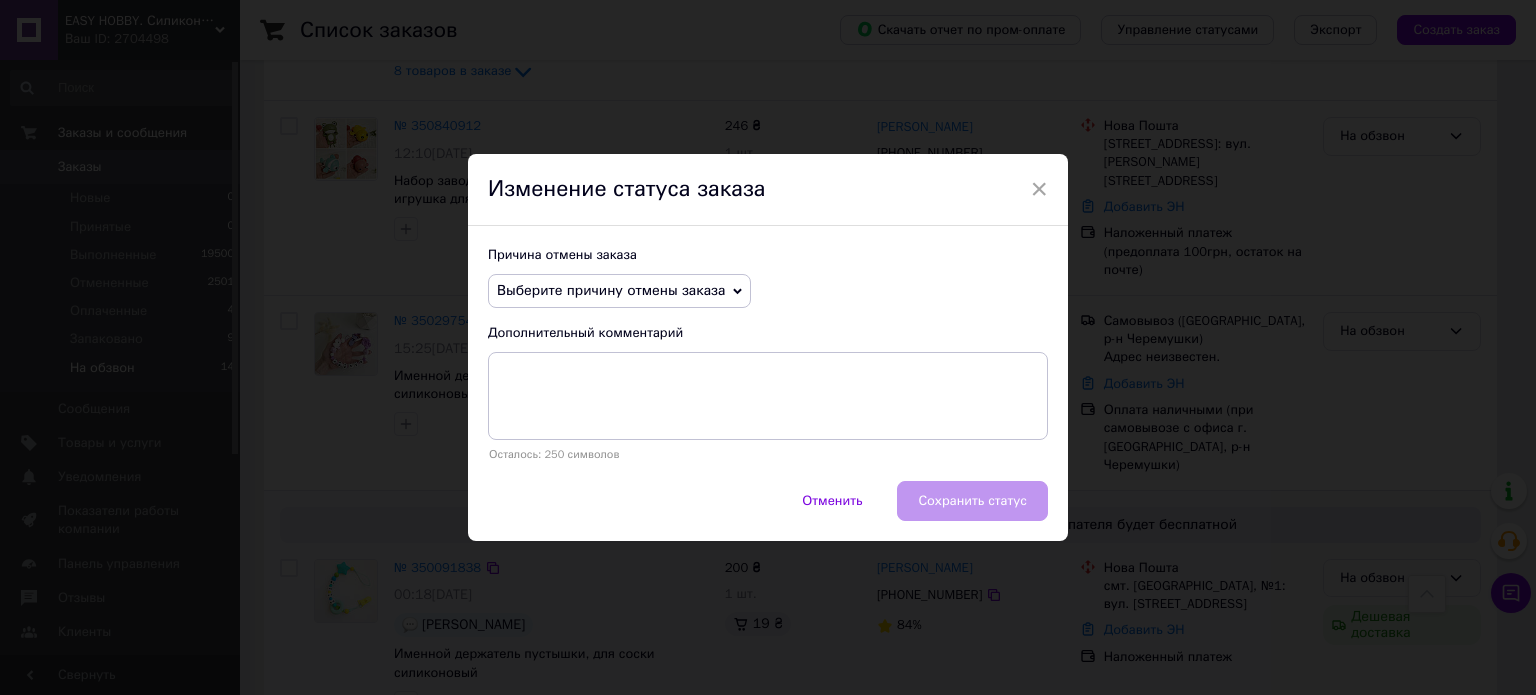 click 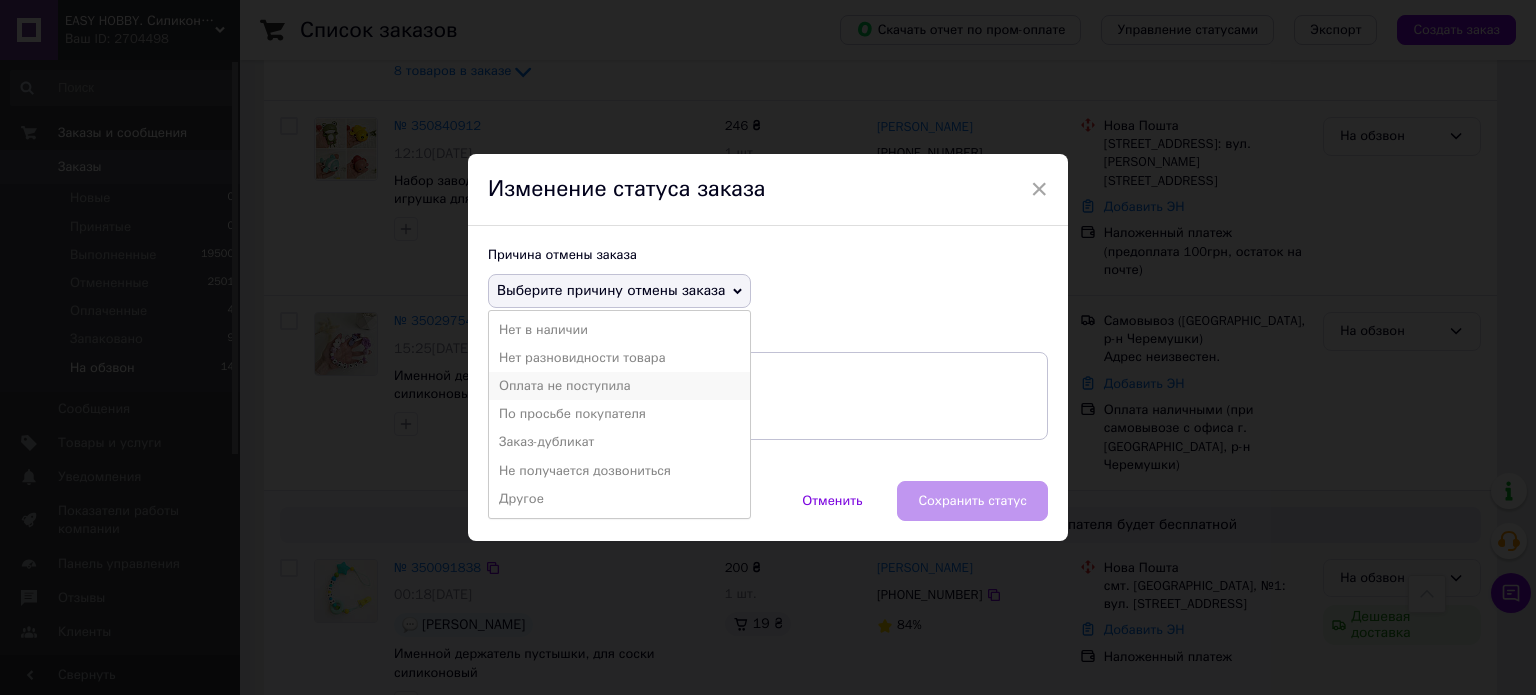 click on "Оплата не поступила" at bounding box center [619, 386] 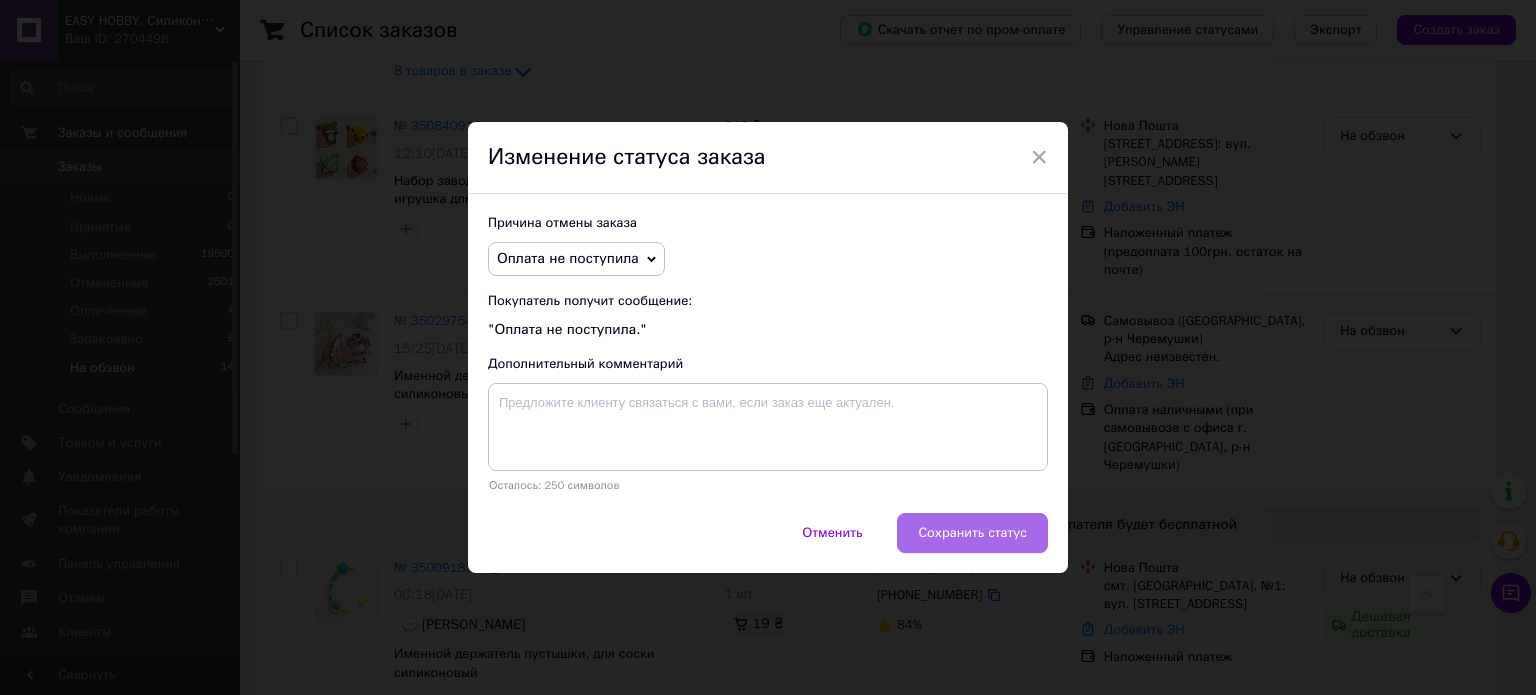 click on "Сохранить статус" at bounding box center [972, 533] 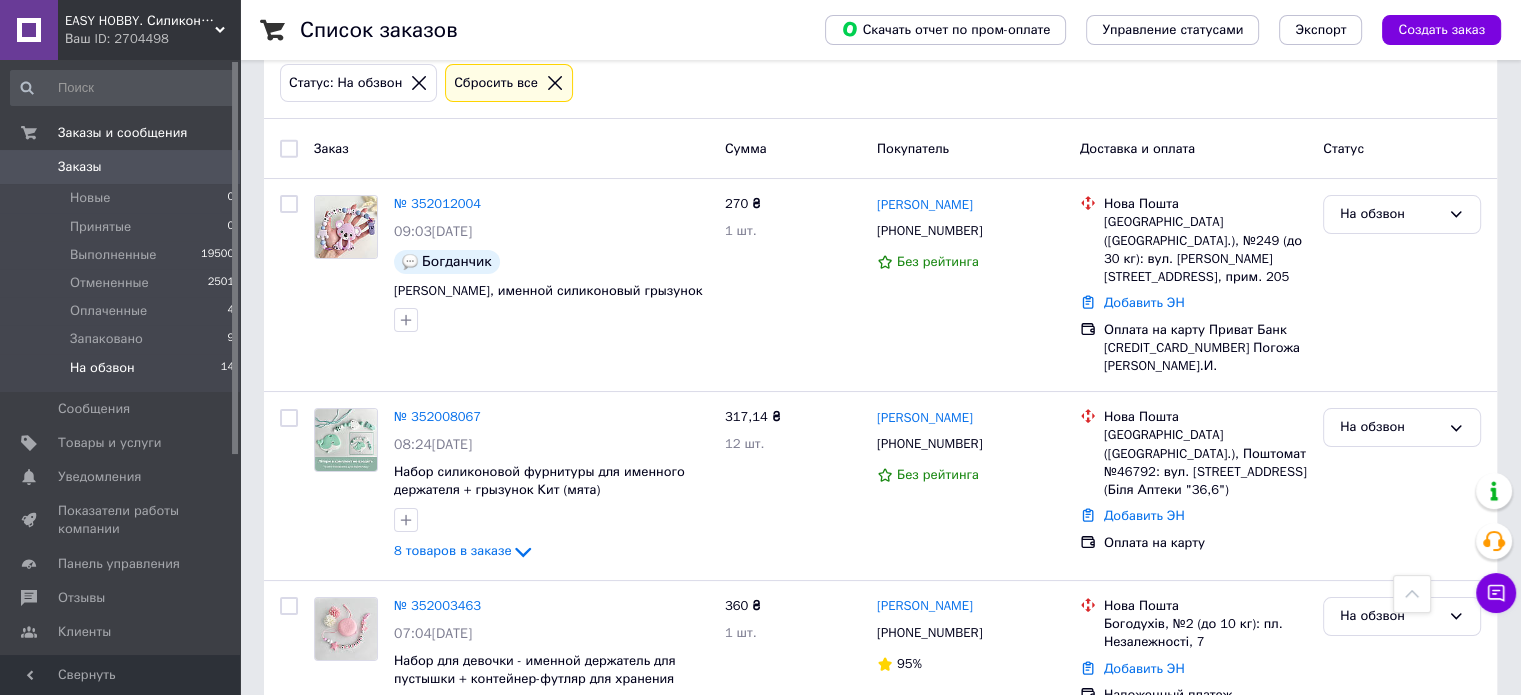 scroll, scrollTop: 0, scrollLeft: 0, axis: both 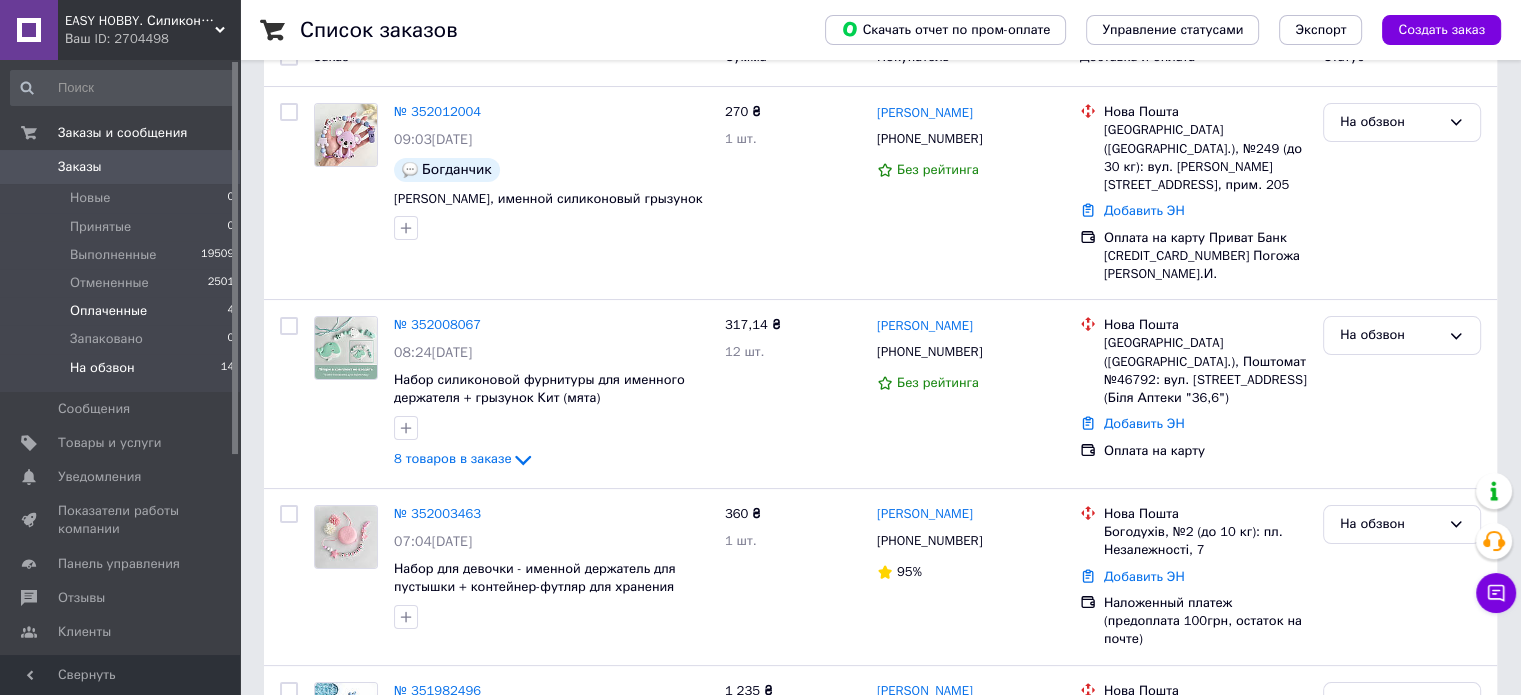 click on "Оплаченные" at bounding box center [108, 311] 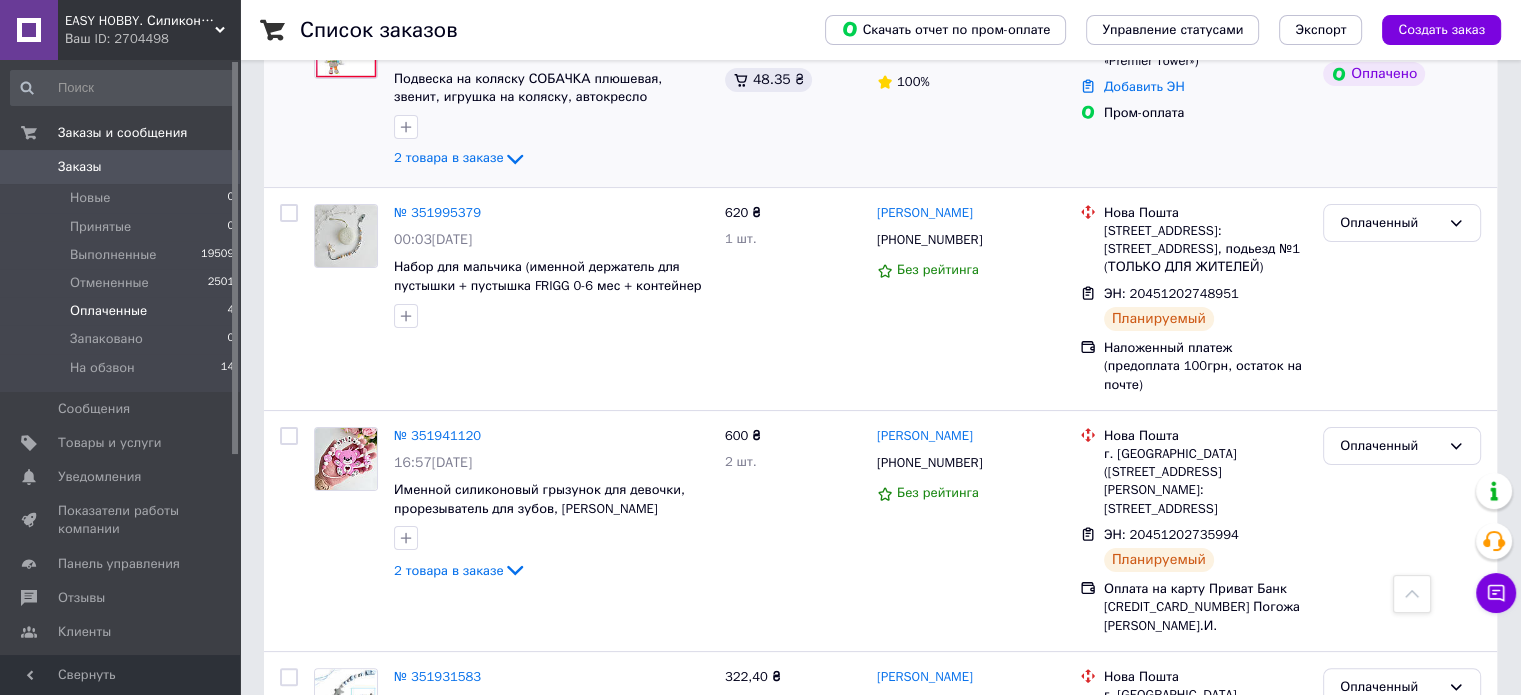 scroll, scrollTop: 71, scrollLeft: 0, axis: vertical 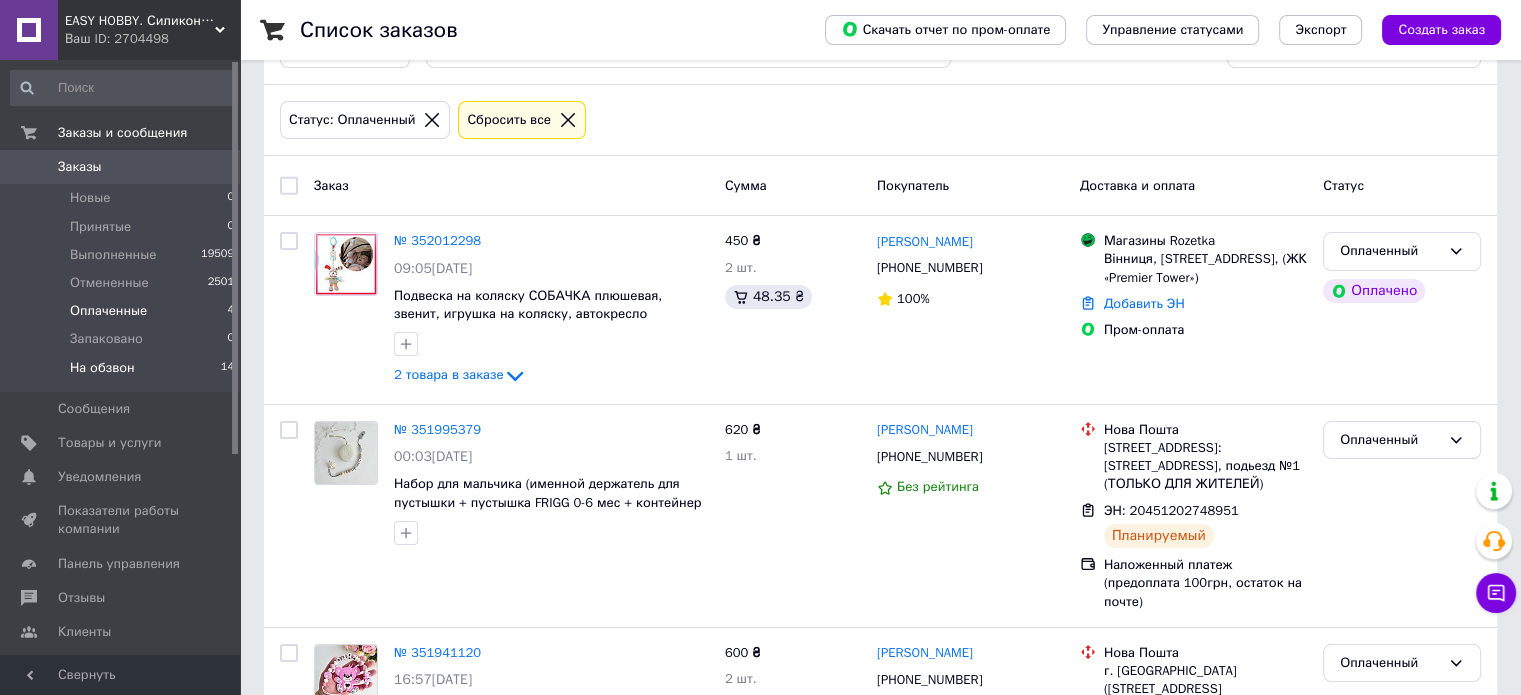 click on "На обзвон" at bounding box center [102, 368] 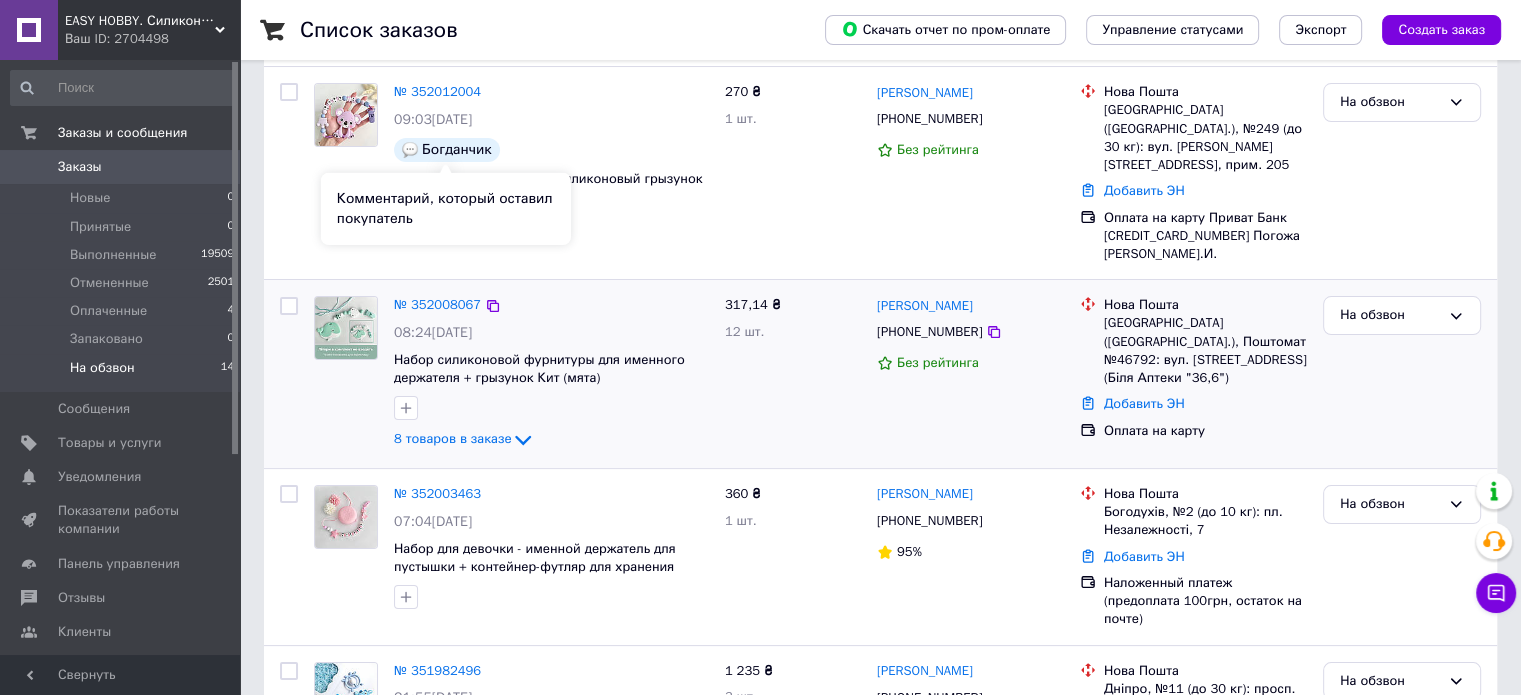 scroll, scrollTop: 300, scrollLeft: 0, axis: vertical 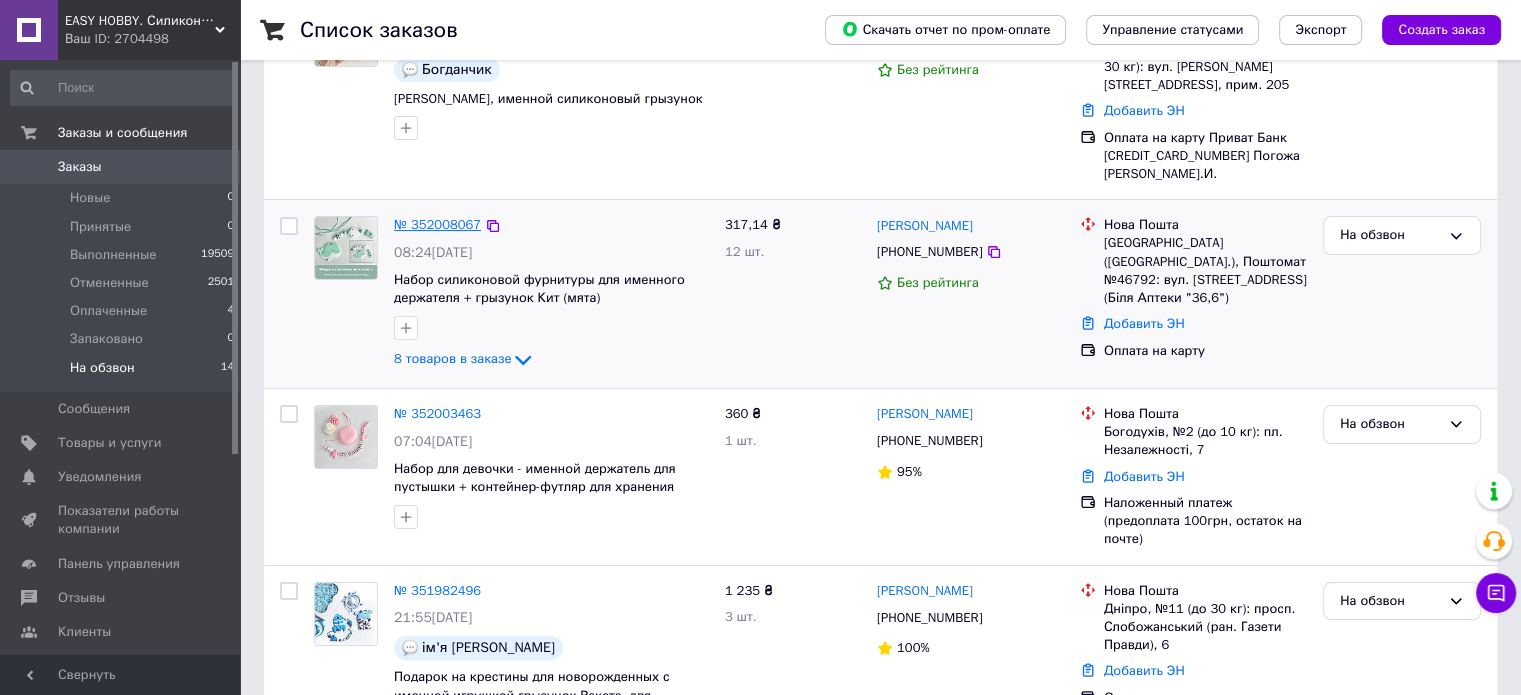 click on "№ 352008067" at bounding box center [437, 224] 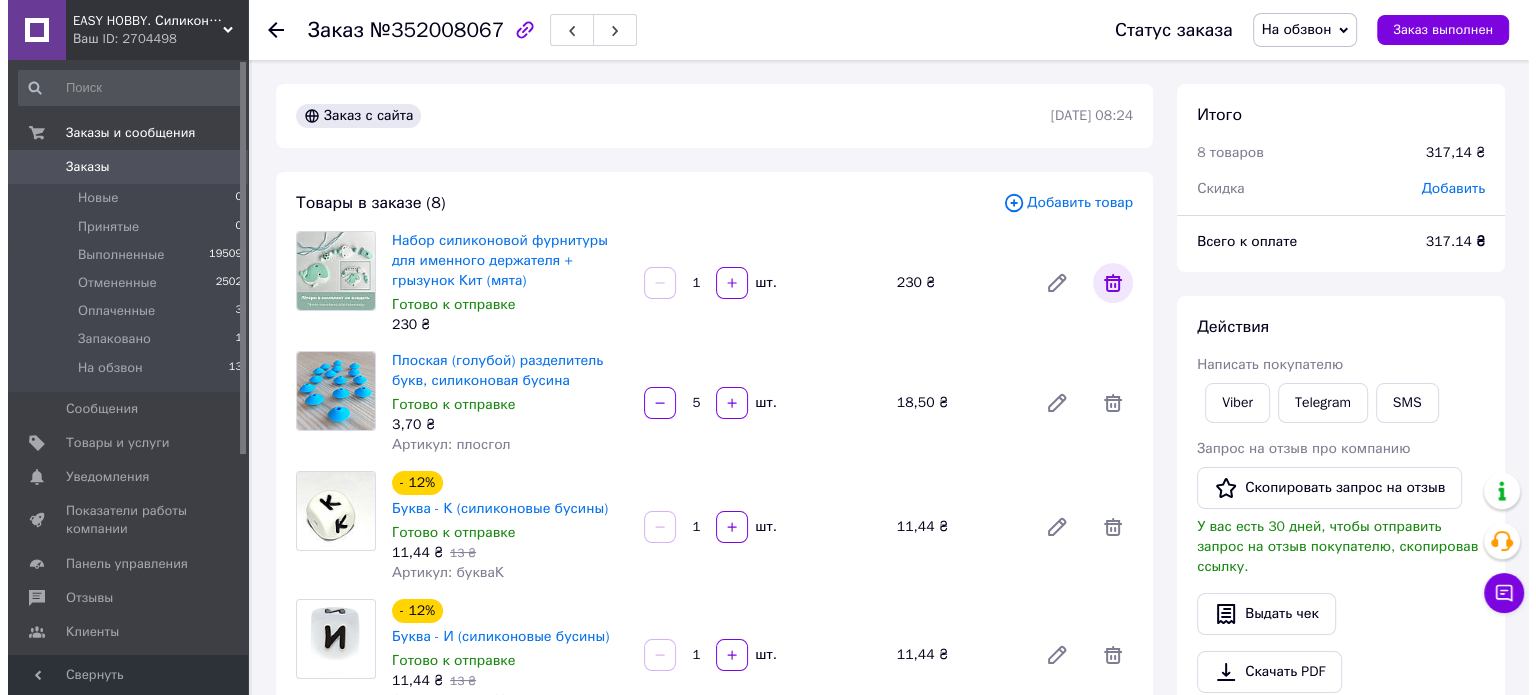 scroll, scrollTop: 20, scrollLeft: 0, axis: vertical 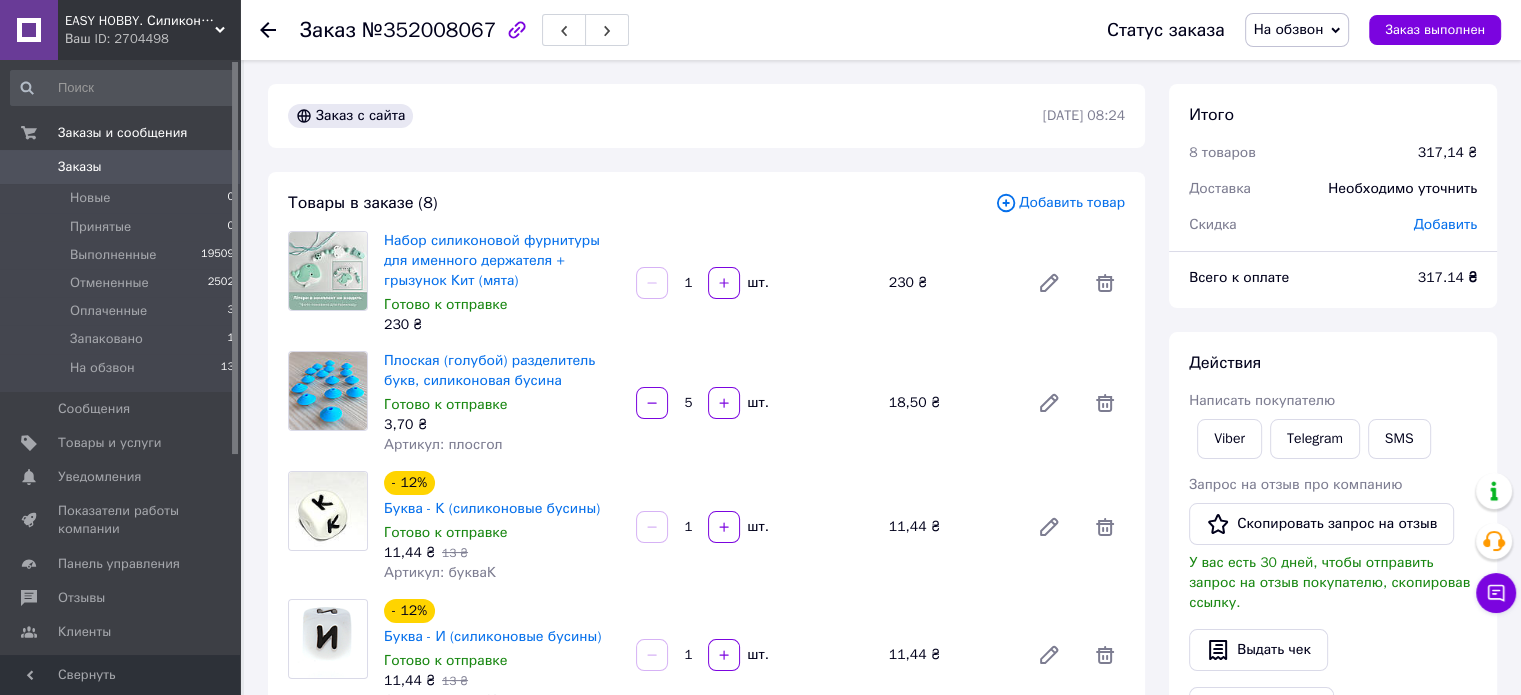 click on "Добавить товар" at bounding box center (1060, 203) 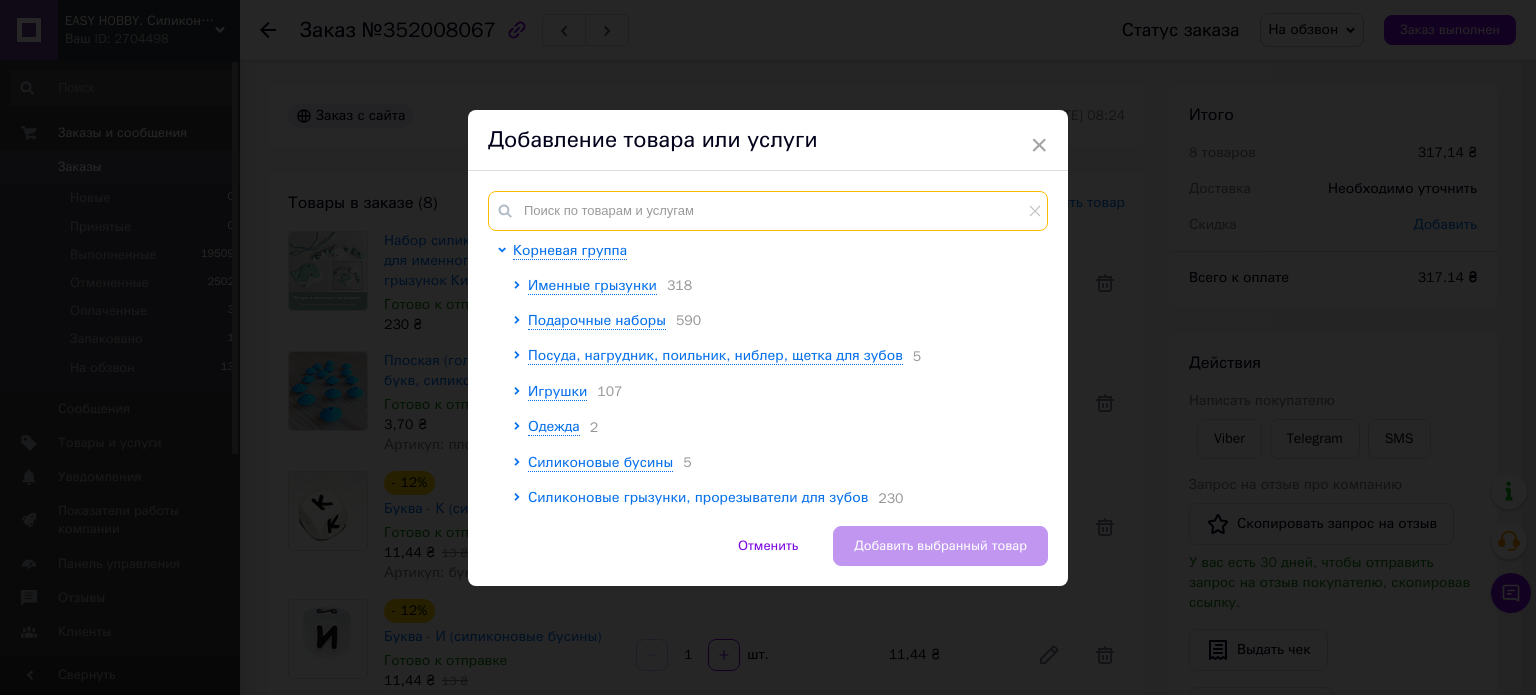 click at bounding box center [768, 211] 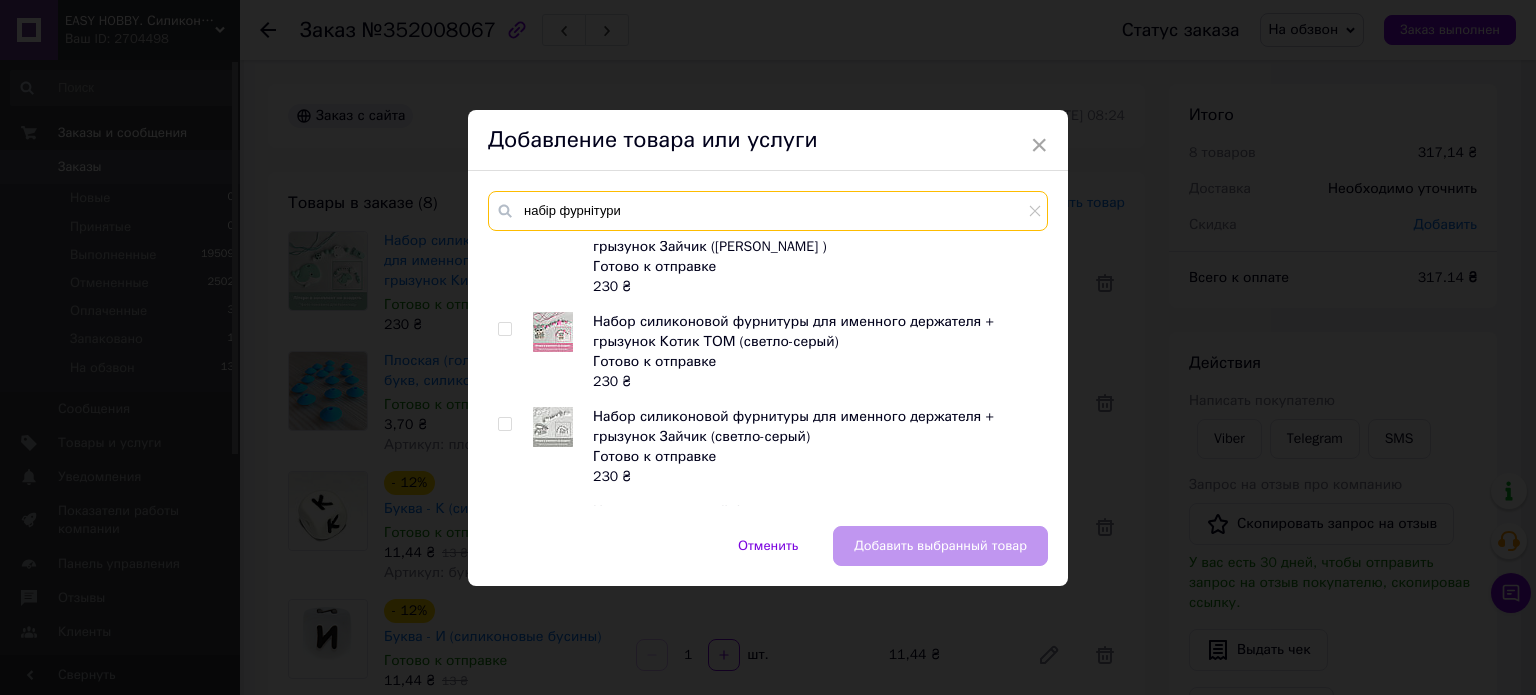 scroll, scrollTop: 1109, scrollLeft: 0, axis: vertical 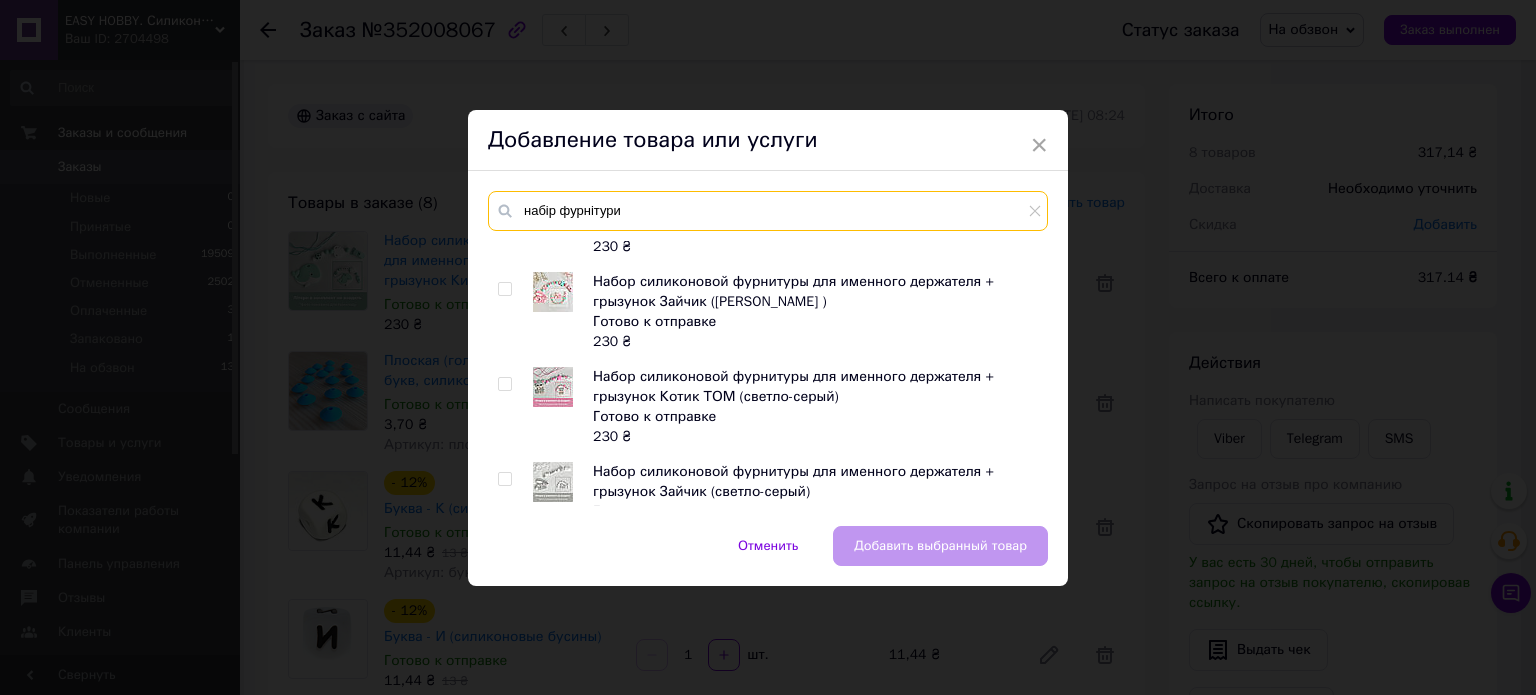 click on "набір фурнітури" at bounding box center [768, 211] 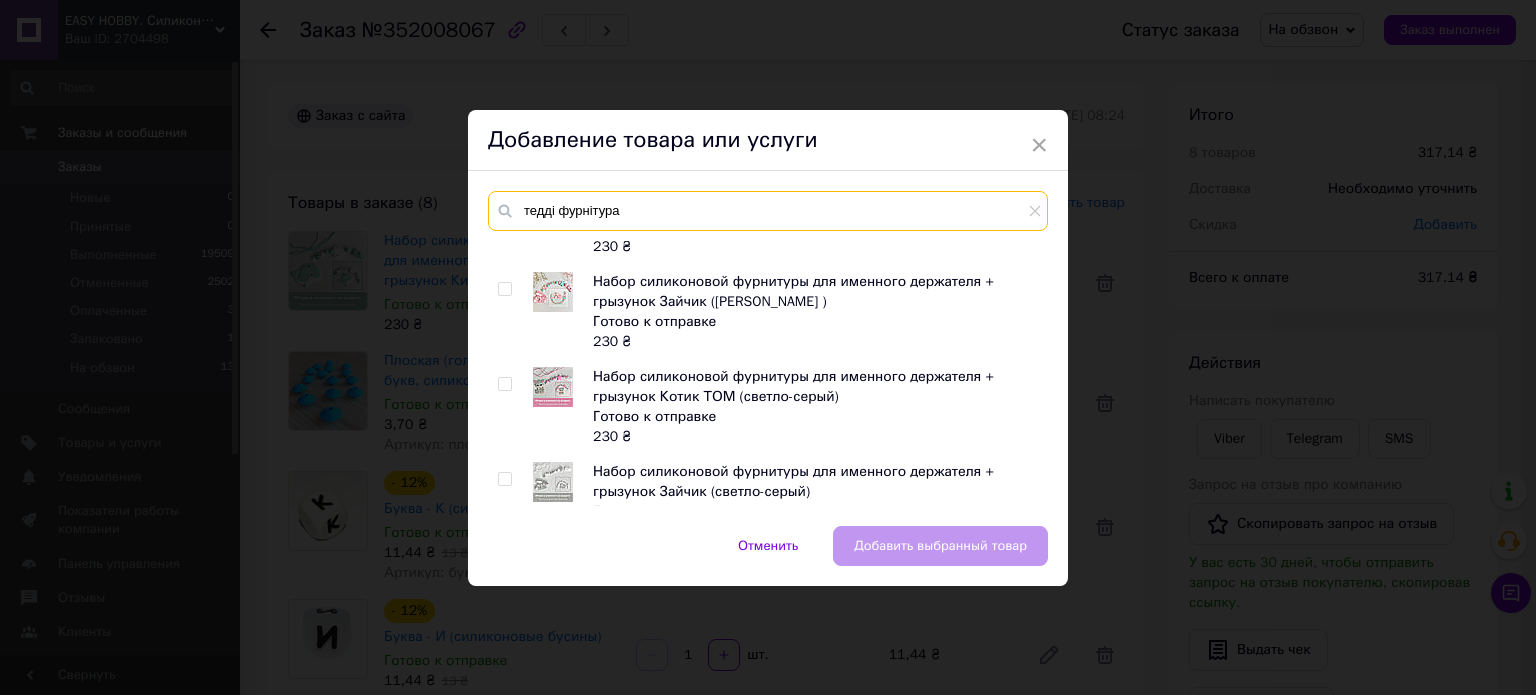 type on "тедді фурнітура" 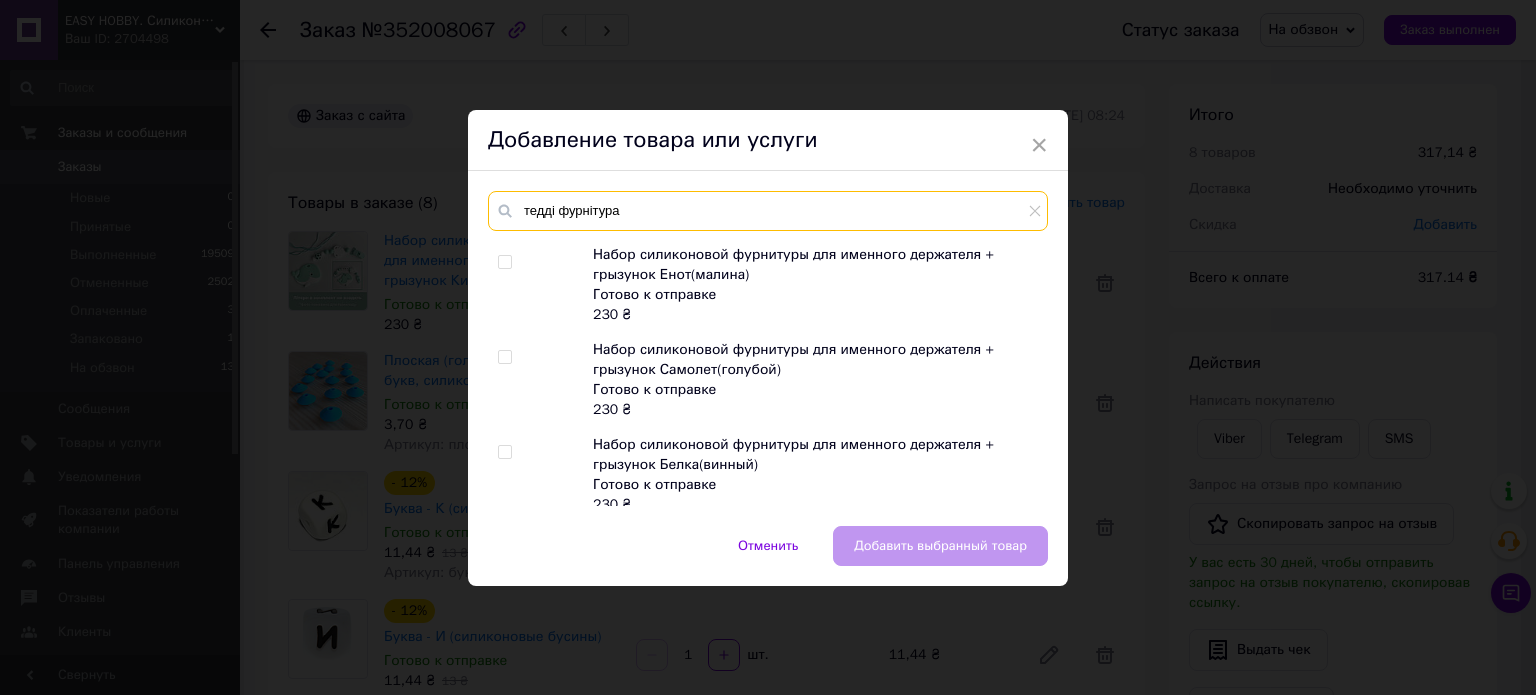 scroll, scrollTop: 1809, scrollLeft: 0, axis: vertical 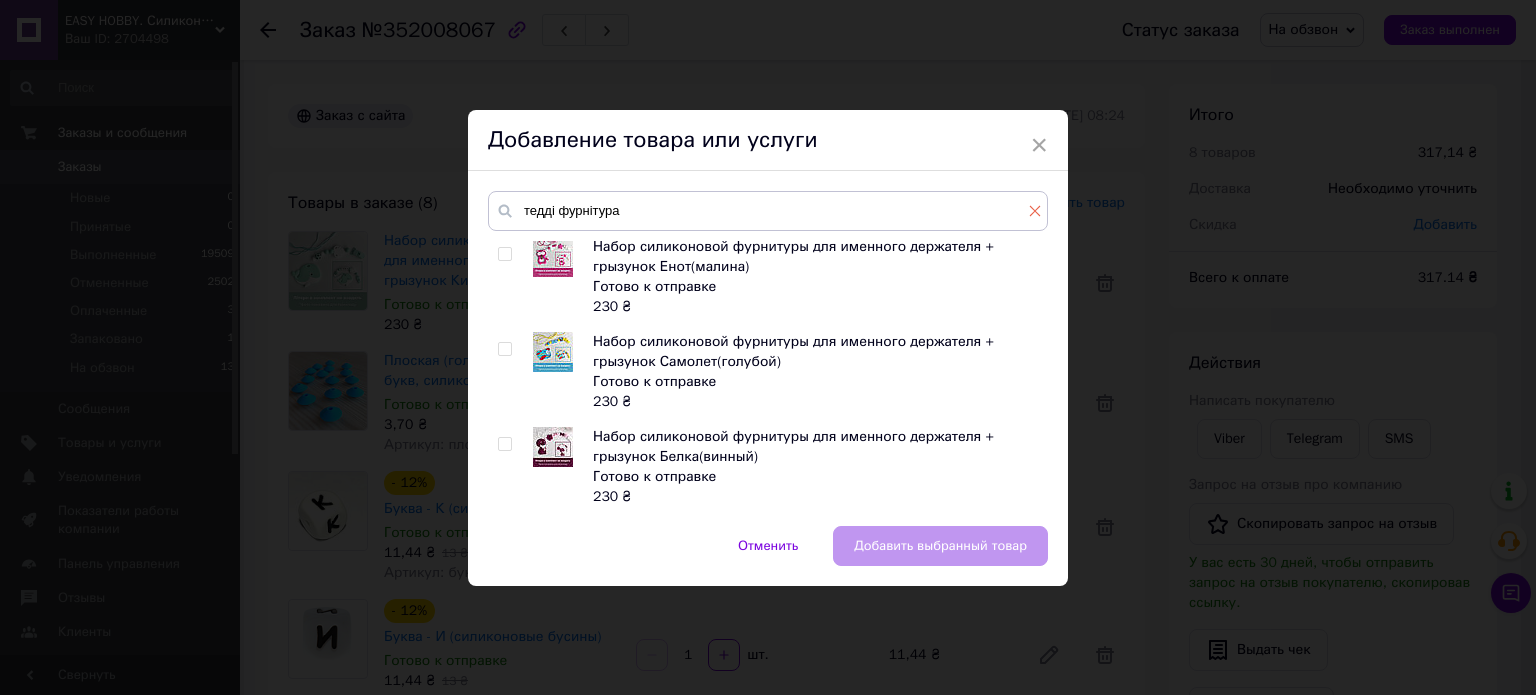 click 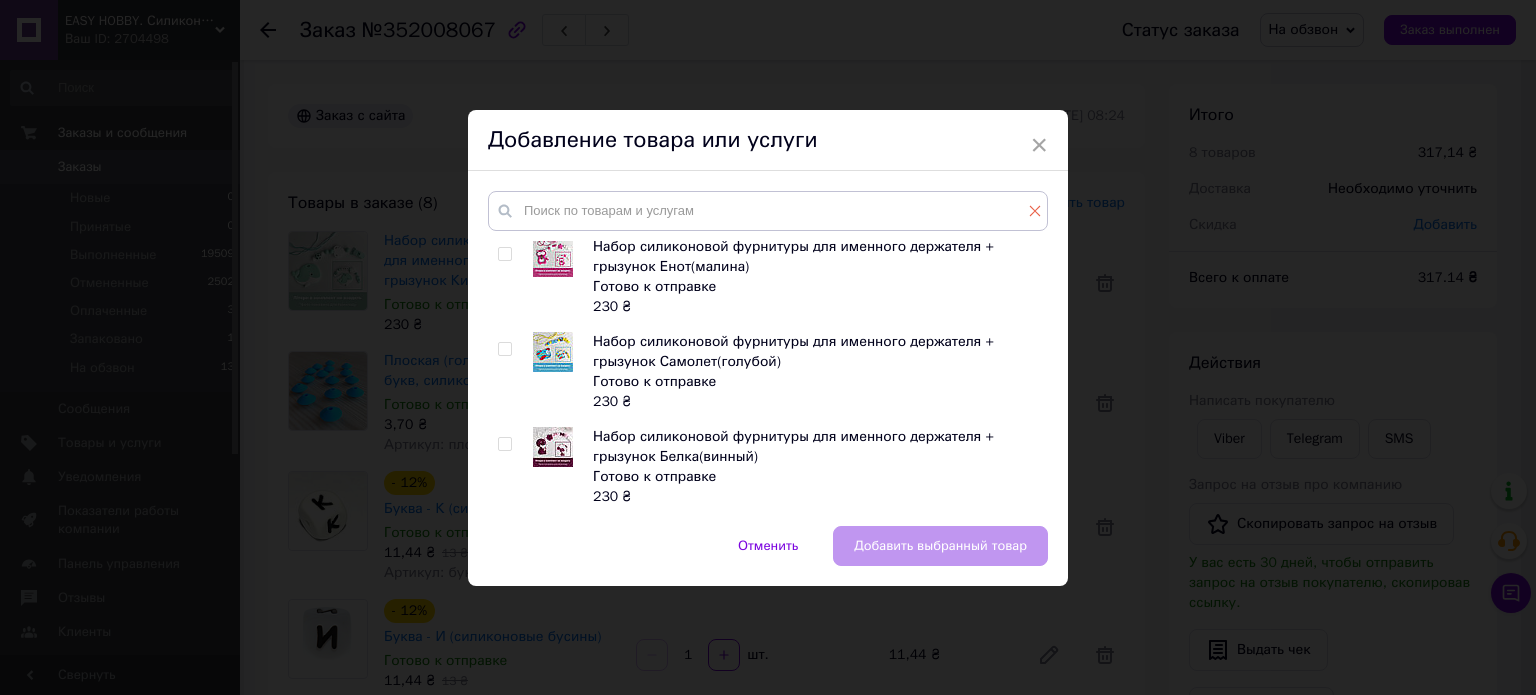 scroll, scrollTop: 312, scrollLeft: 0, axis: vertical 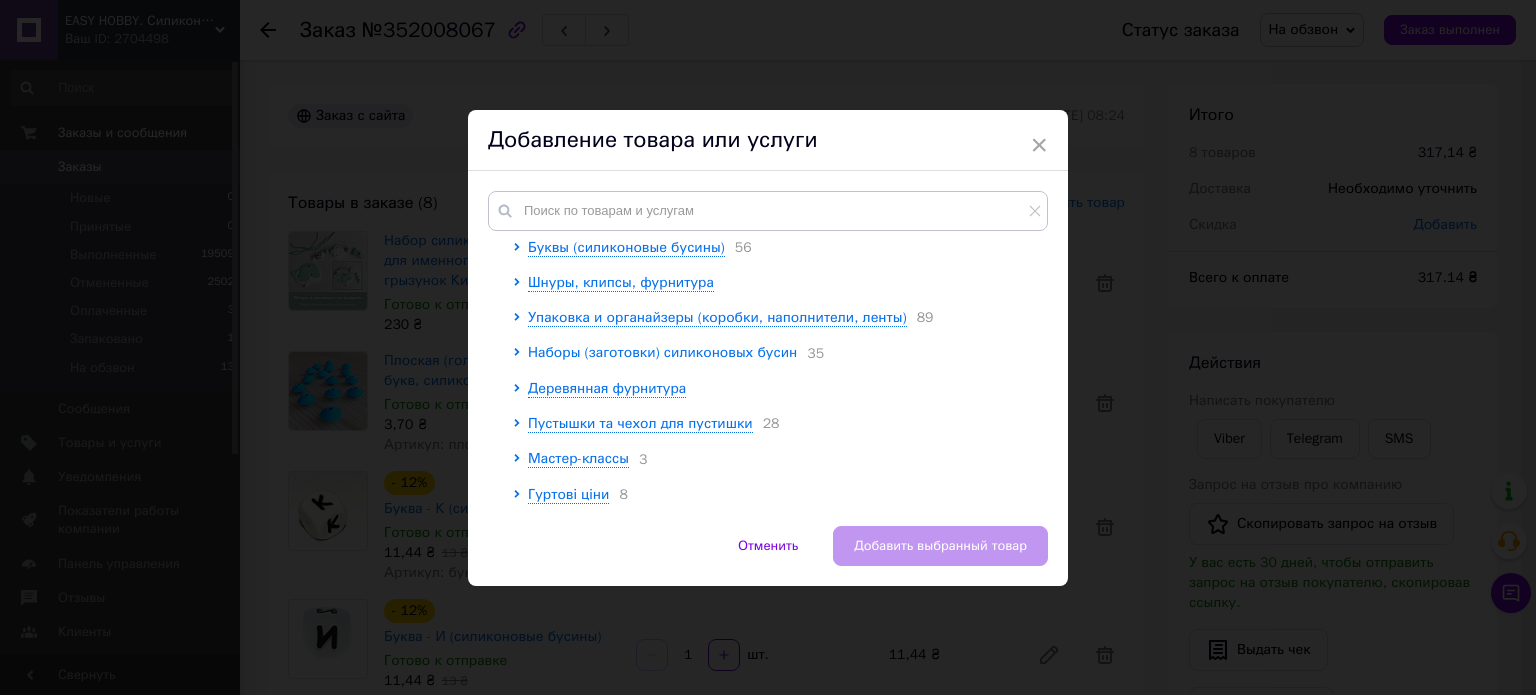 click on "Наборы (заготовки) силиконовых бусин" at bounding box center [662, 352] 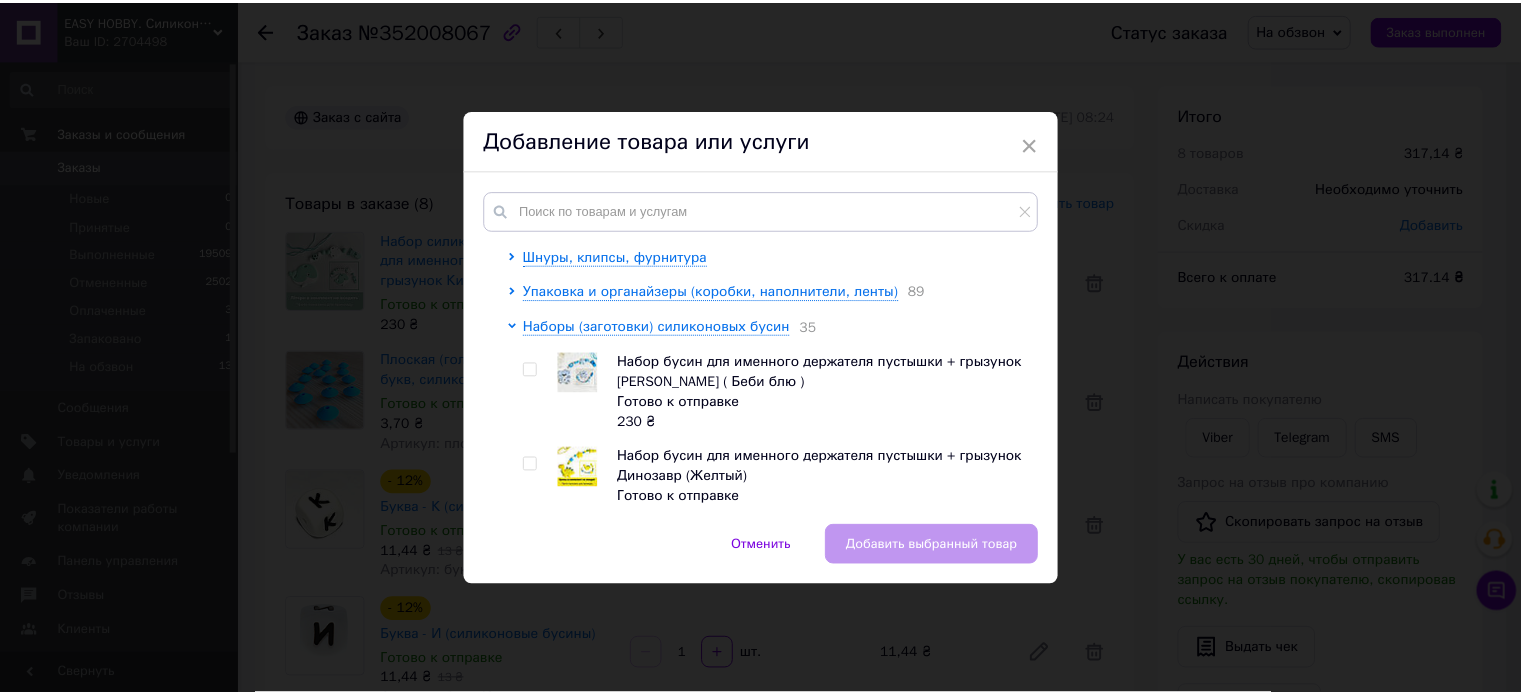 scroll, scrollTop: 412, scrollLeft: 0, axis: vertical 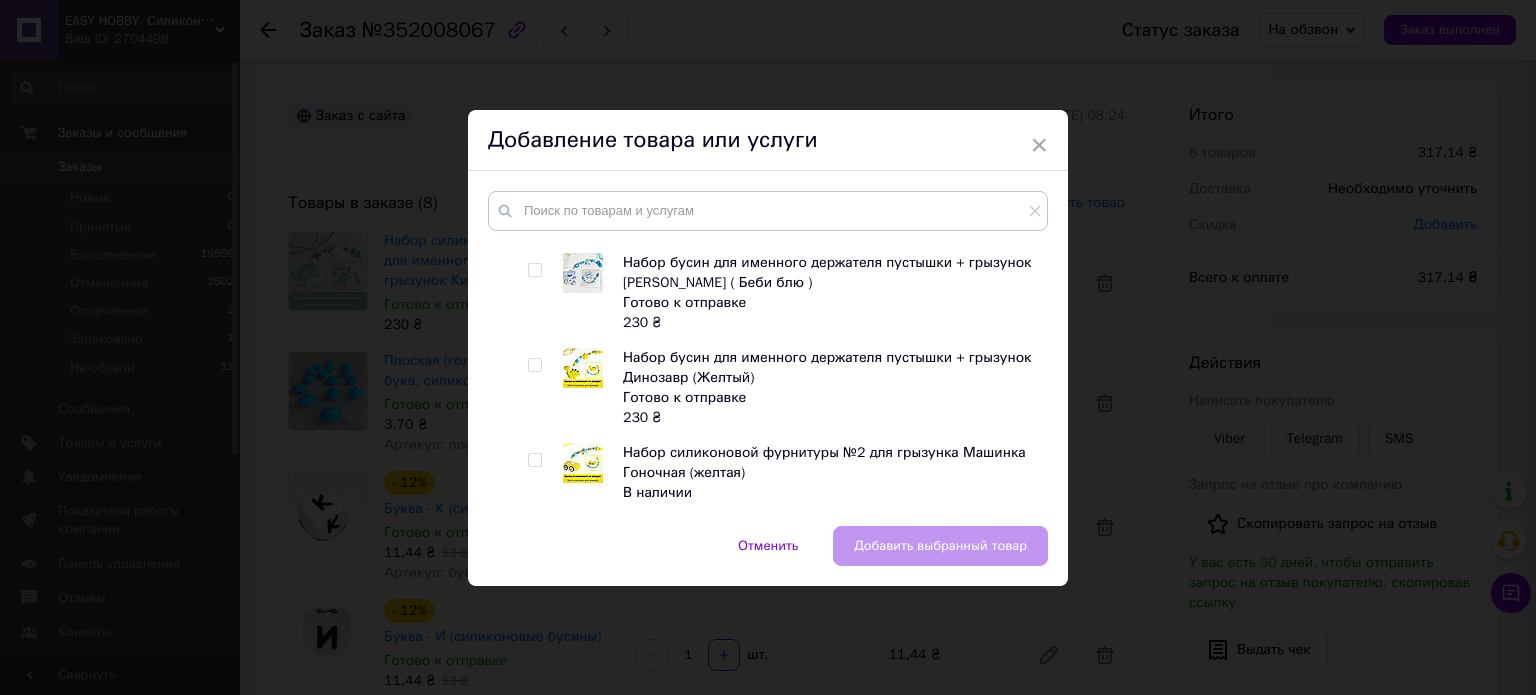 click at bounding box center (534, 270) 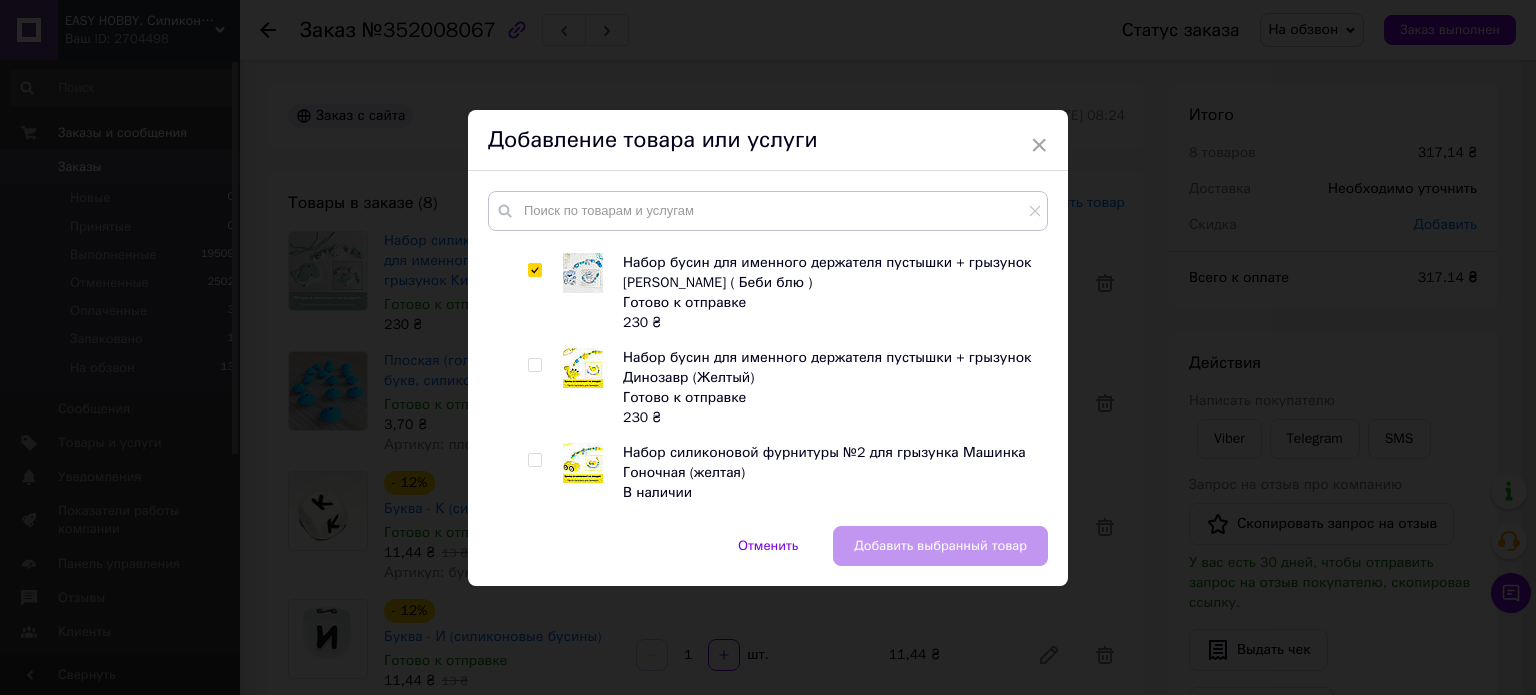 checkbox on "true" 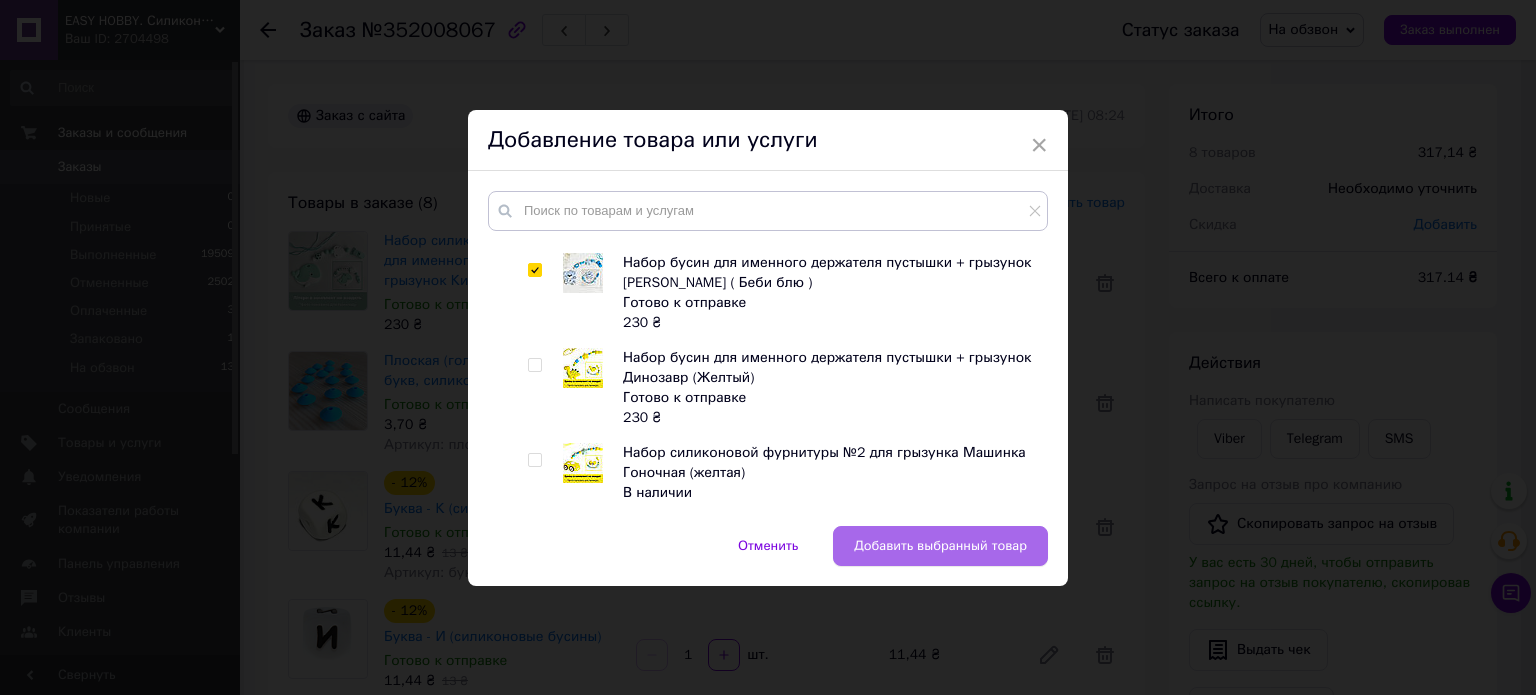 click on "Добавить выбранный товар" at bounding box center [940, 546] 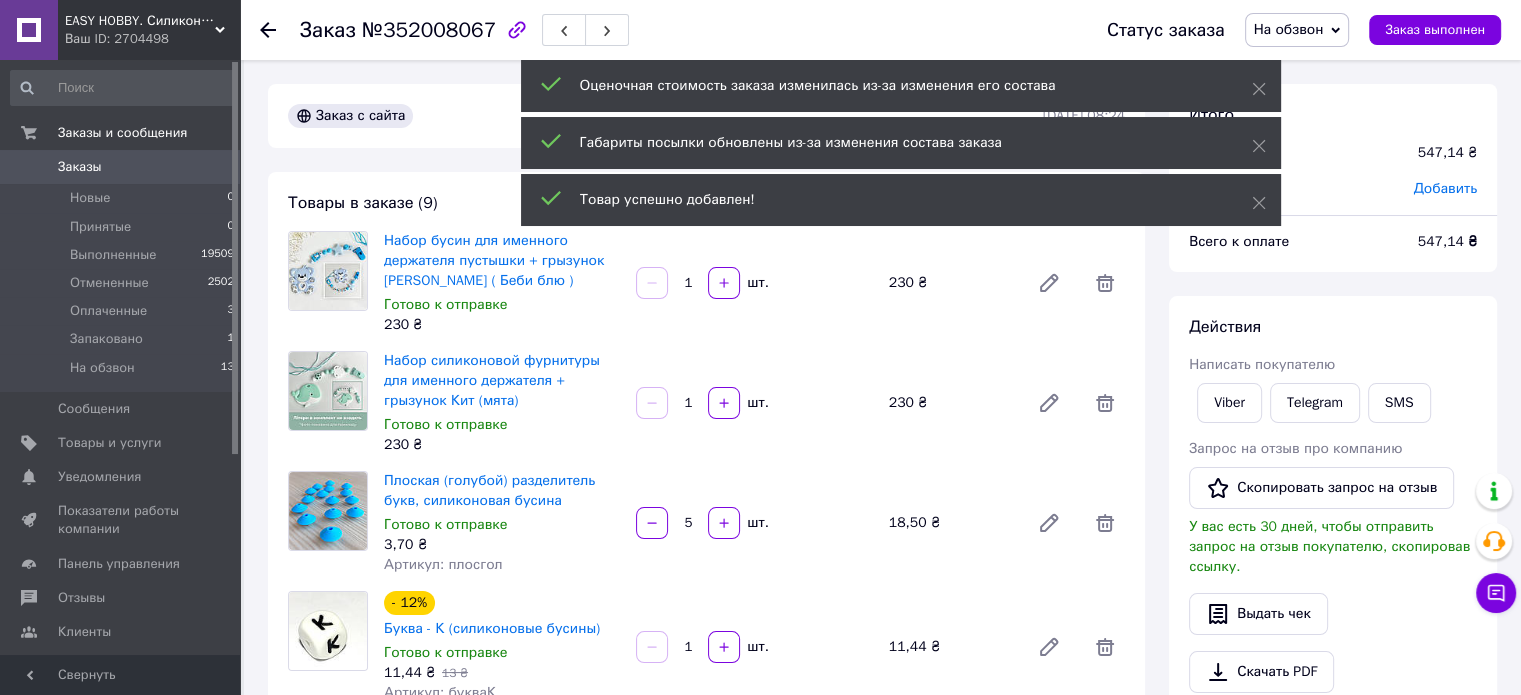 scroll, scrollTop: 68, scrollLeft: 0, axis: vertical 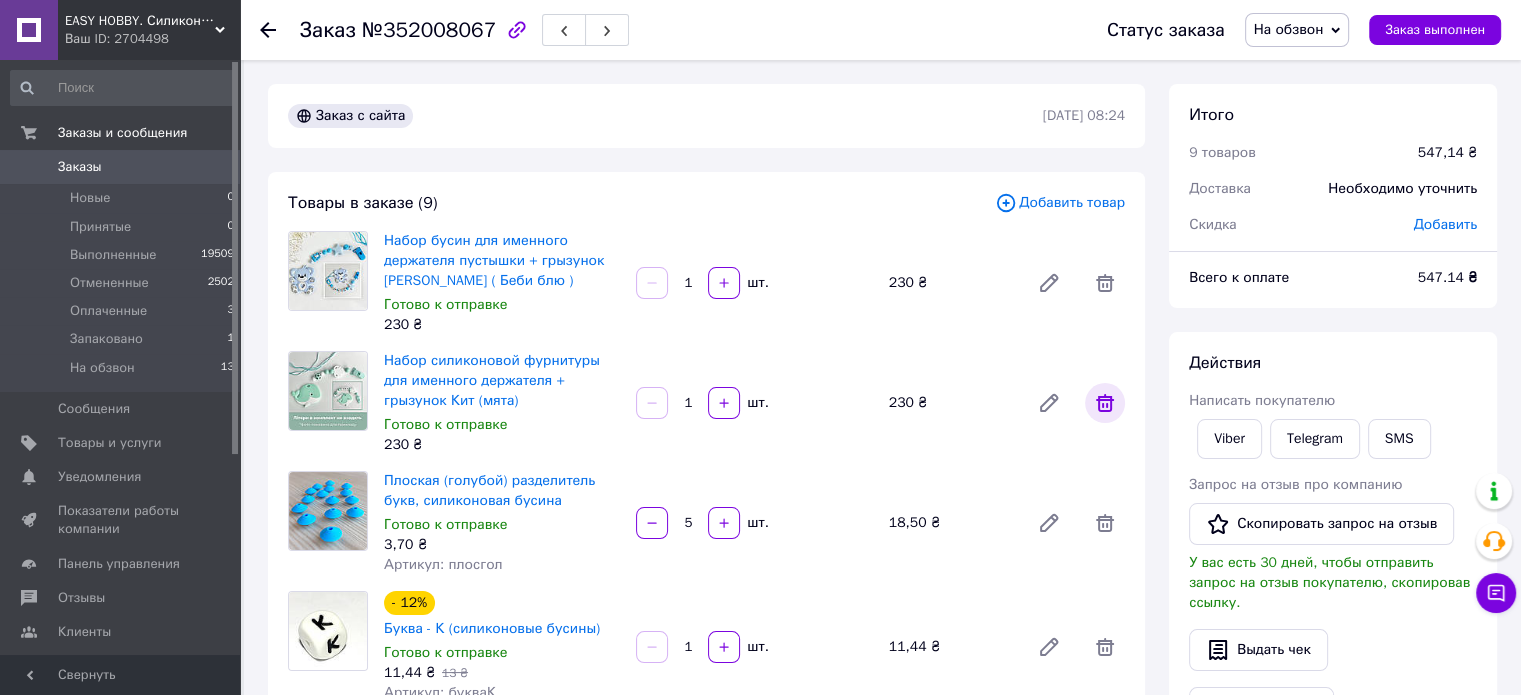 click 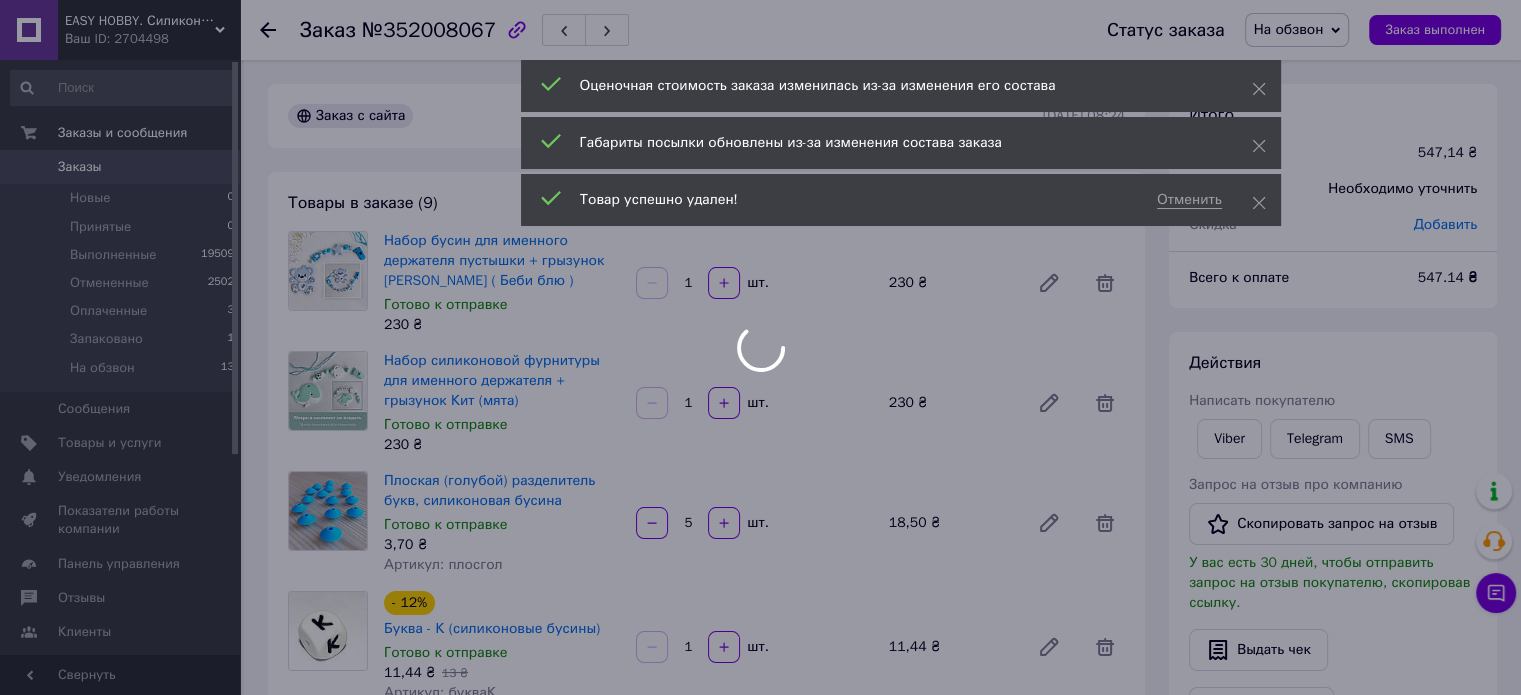 scroll, scrollTop: 117, scrollLeft: 0, axis: vertical 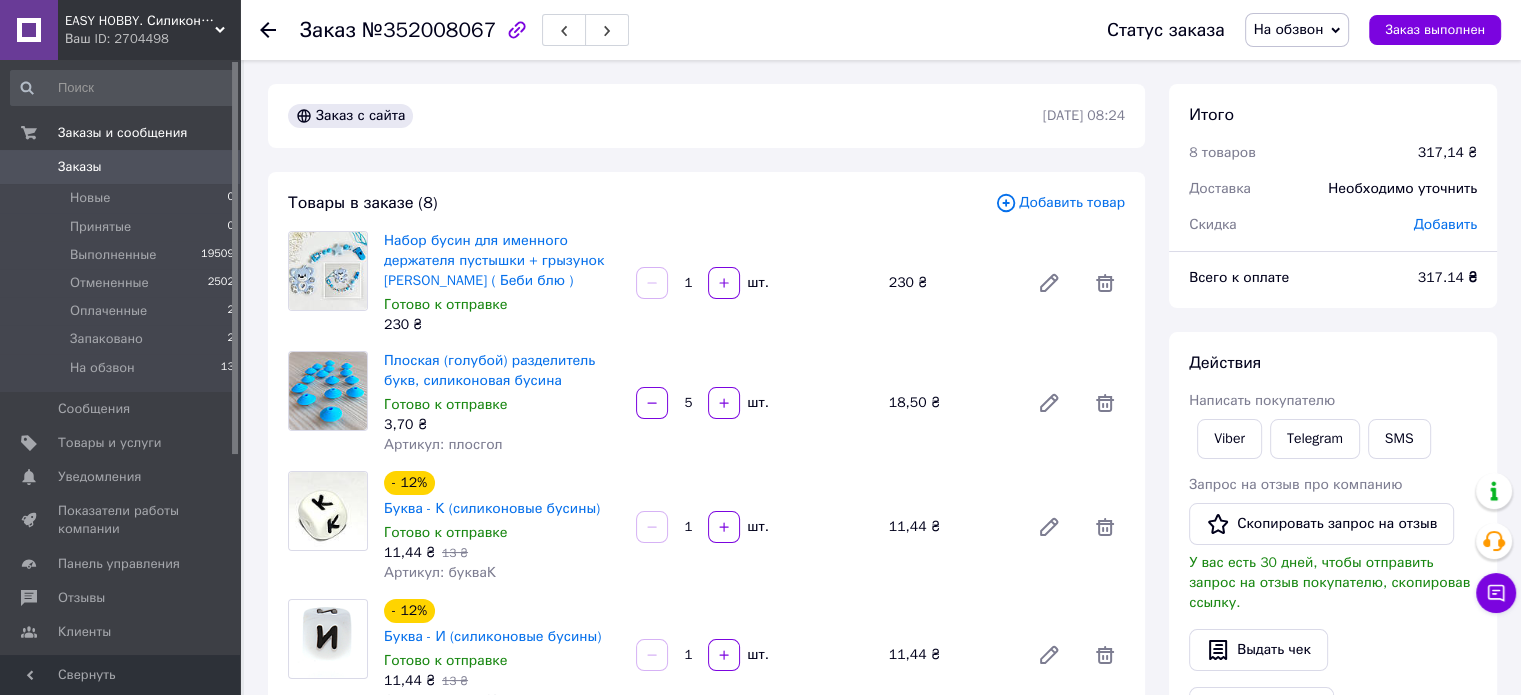 click 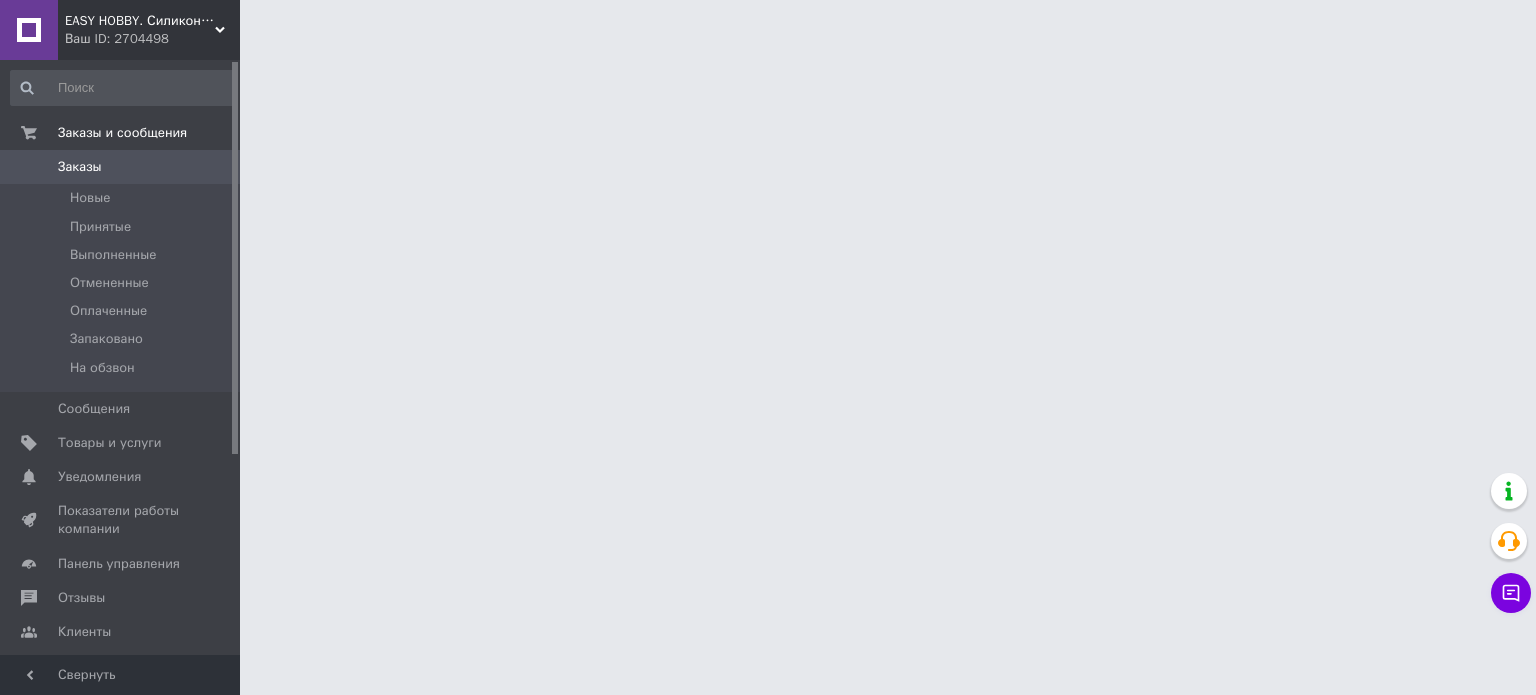 scroll, scrollTop: 0, scrollLeft: 0, axis: both 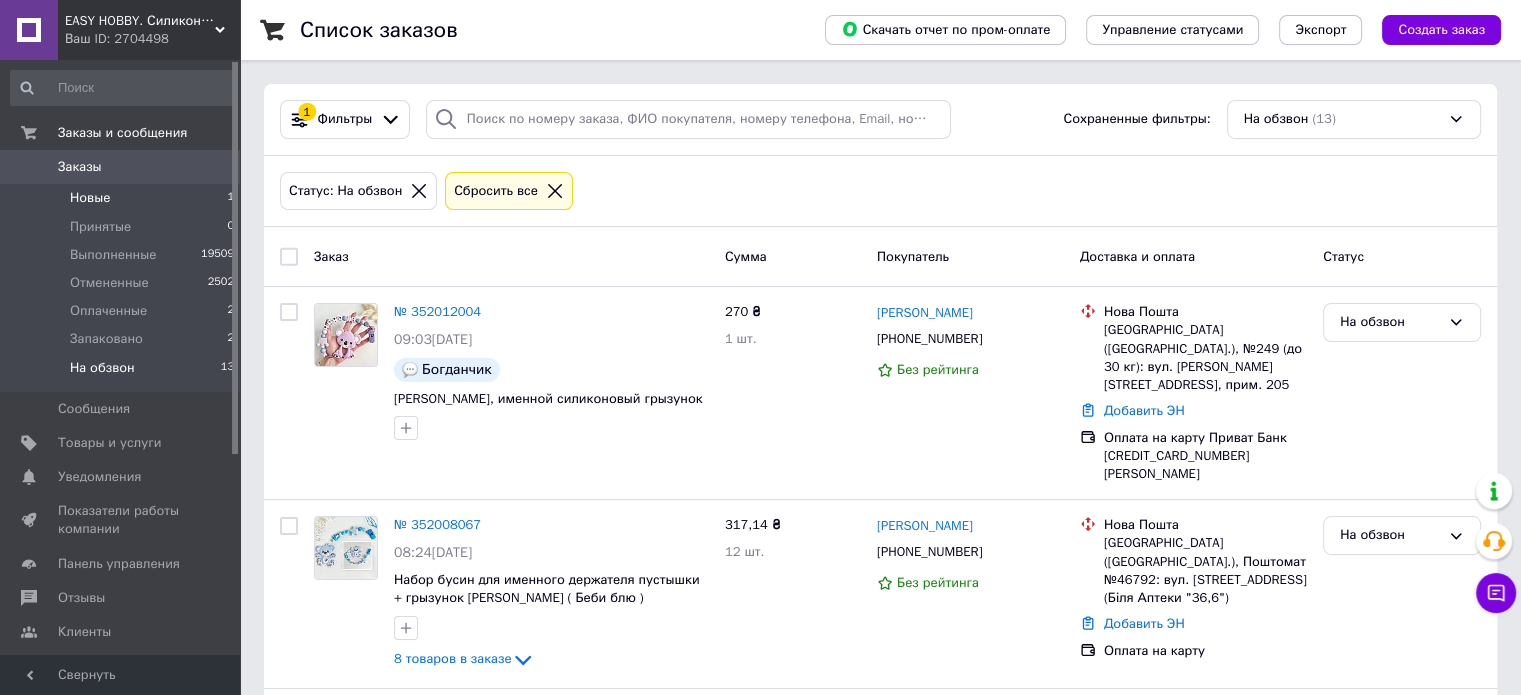 click on "Новые 1" at bounding box center (123, 198) 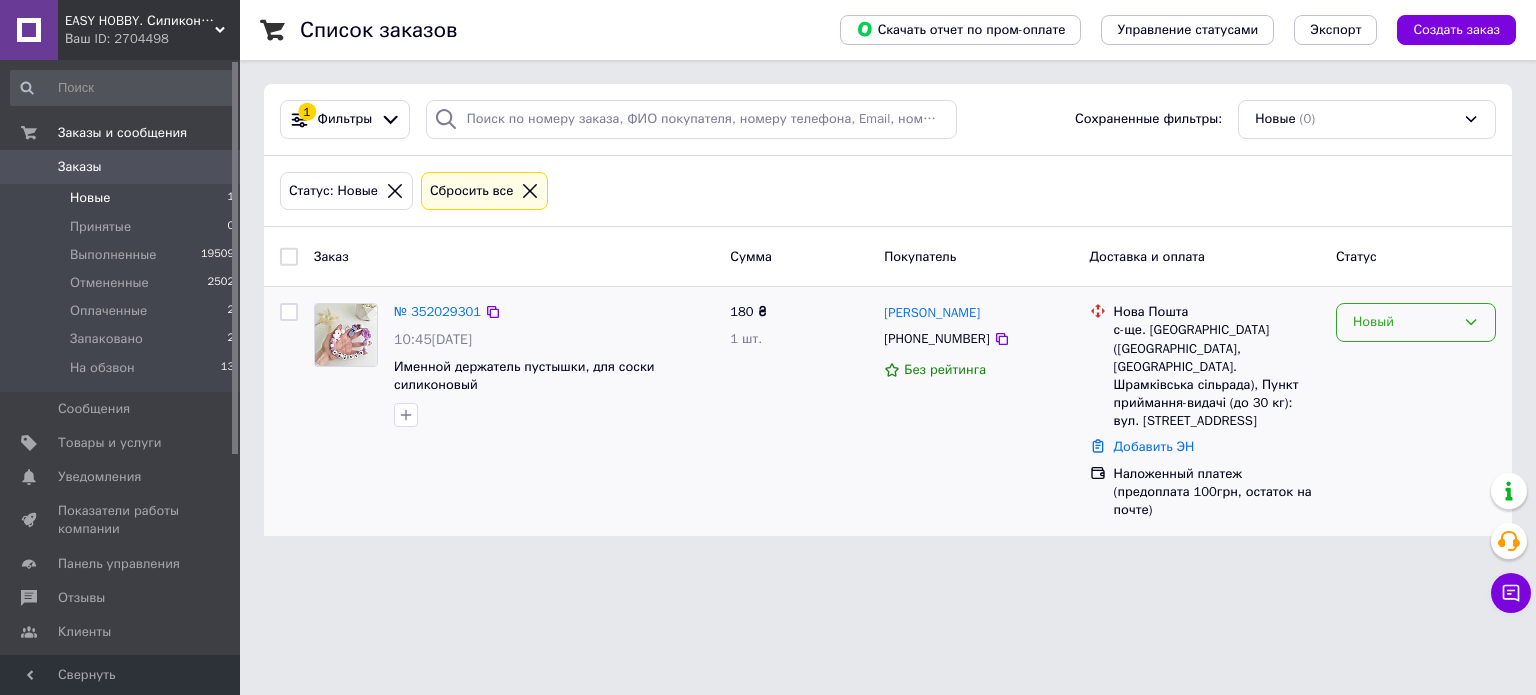 click 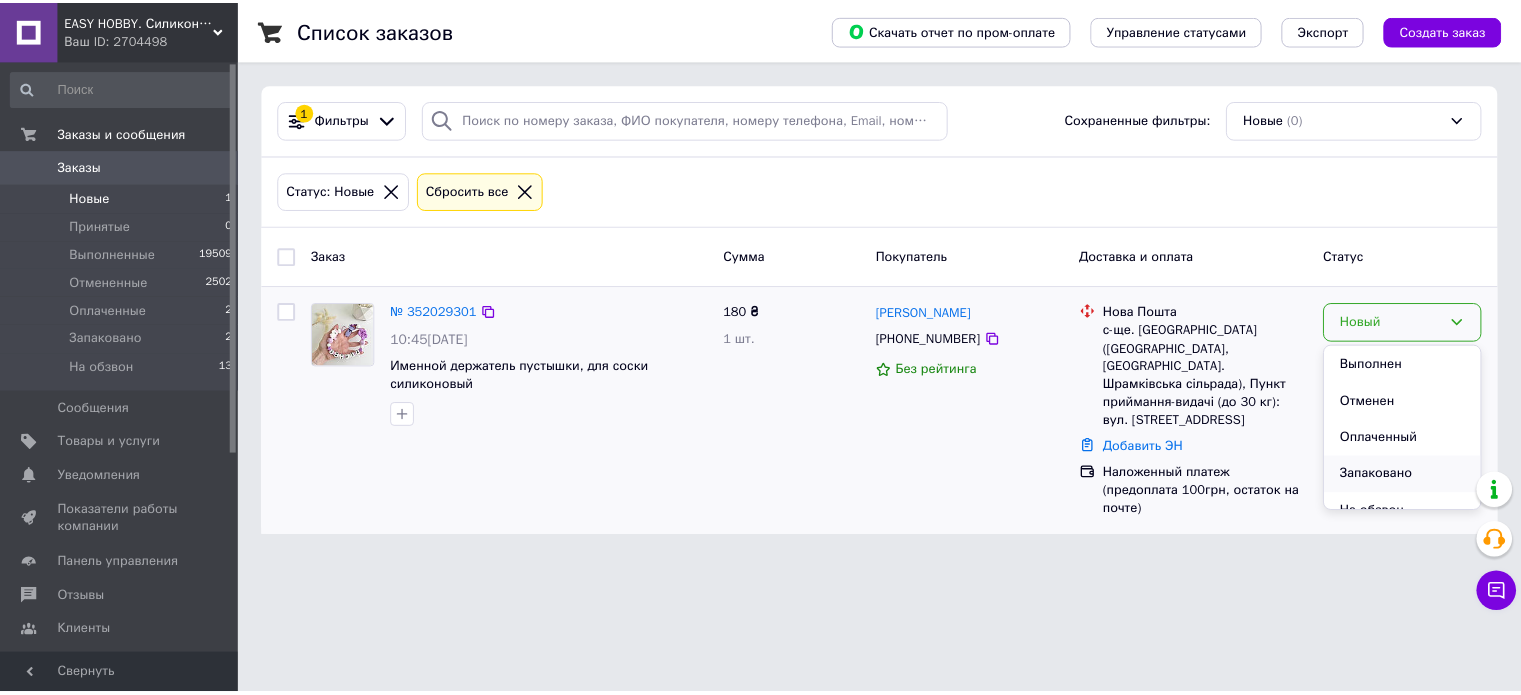 scroll, scrollTop: 53, scrollLeft: 0, axis: vertical 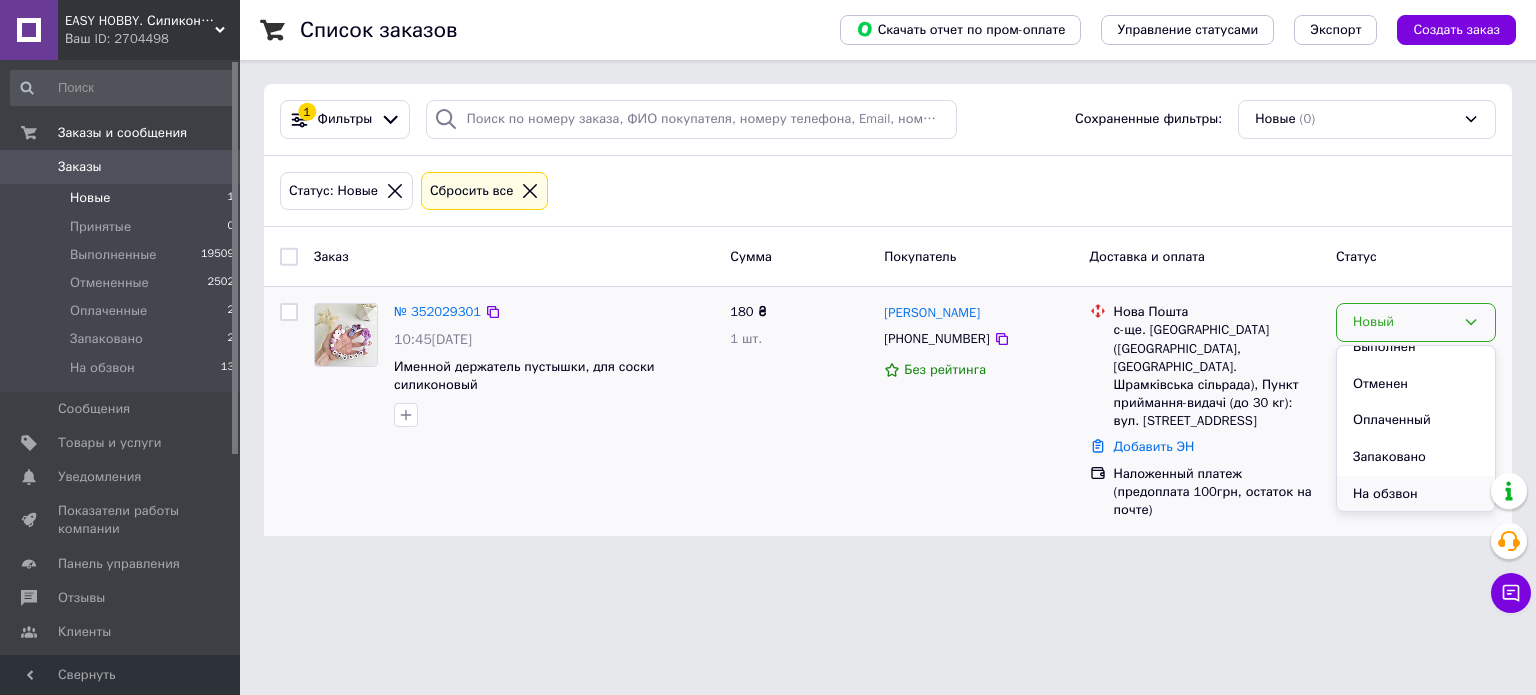 click on "На обзвон" at bounding box center [1416, 494] 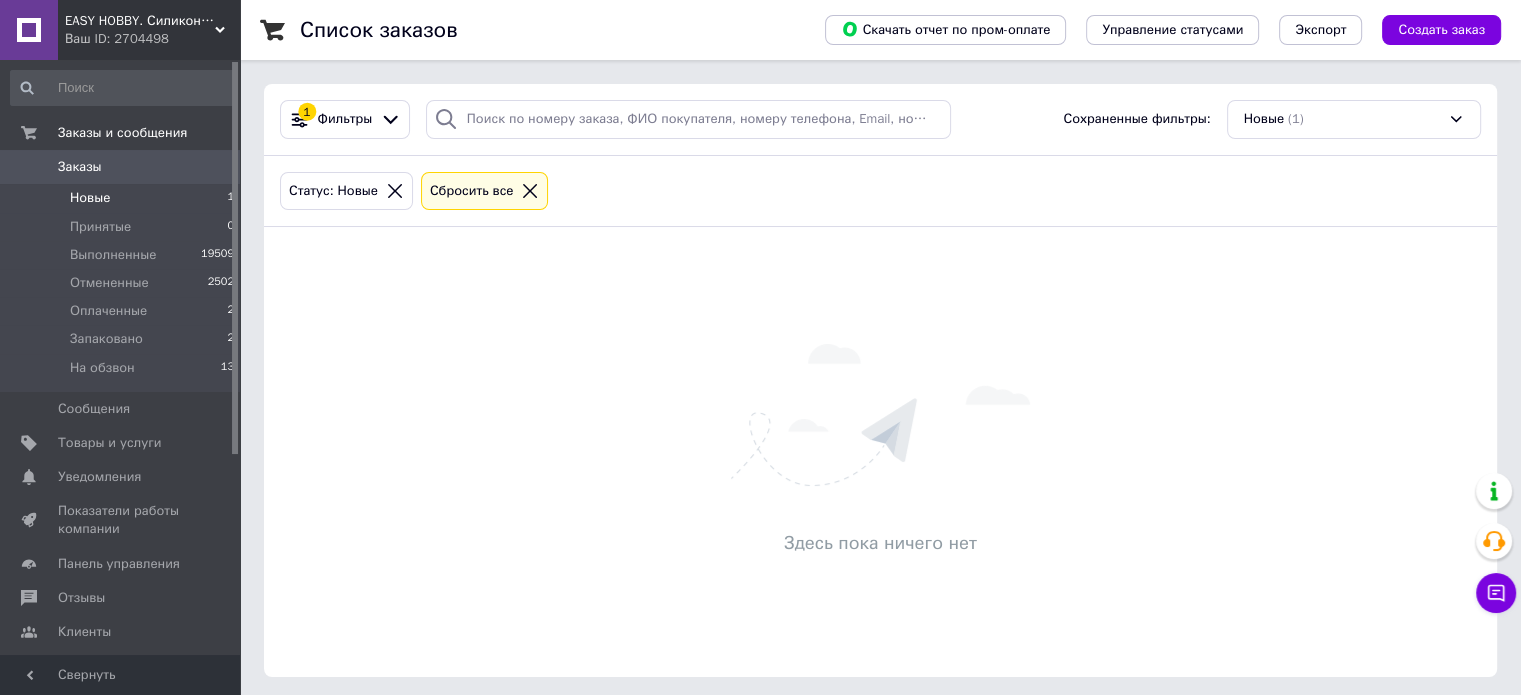 click on "Новые 1" at bounding box center (123, 198) 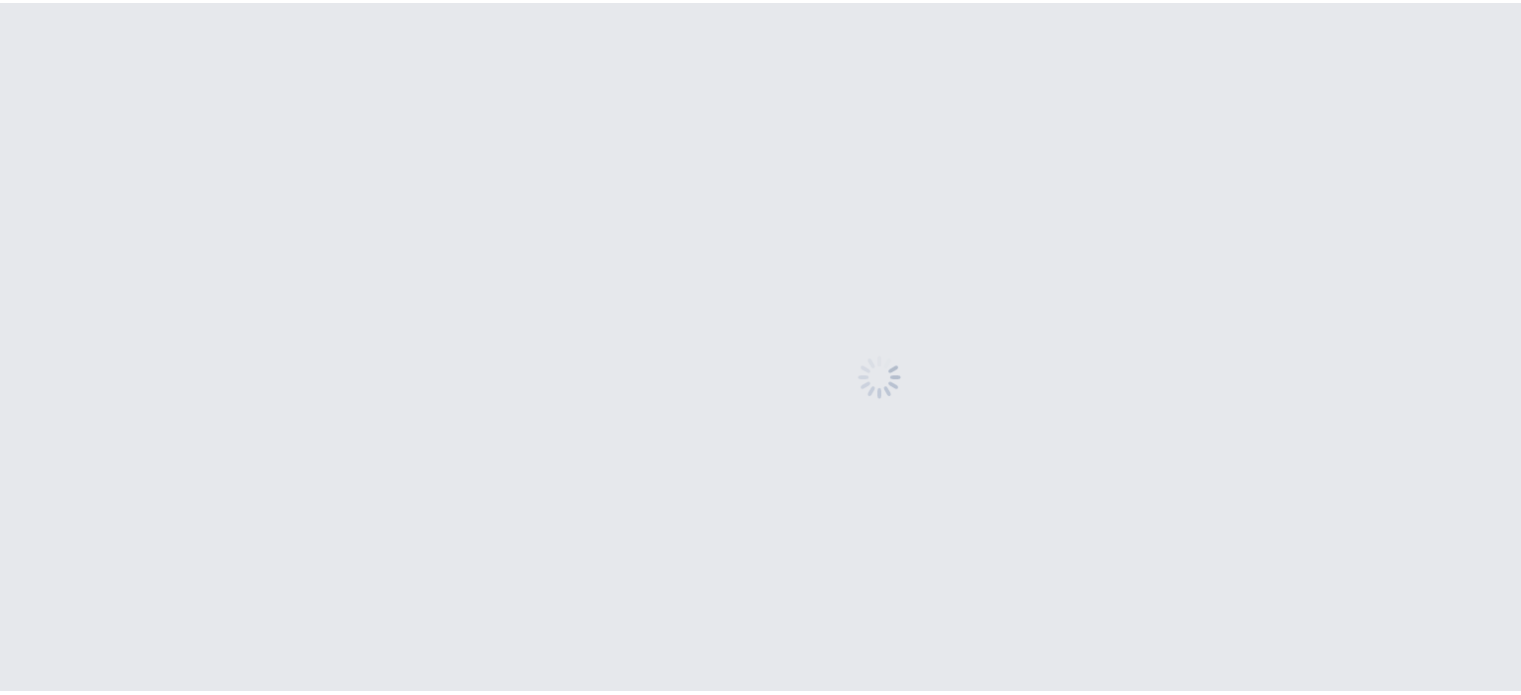 scroll, scrollTop: 0, scrollLeft: 0, axis: both 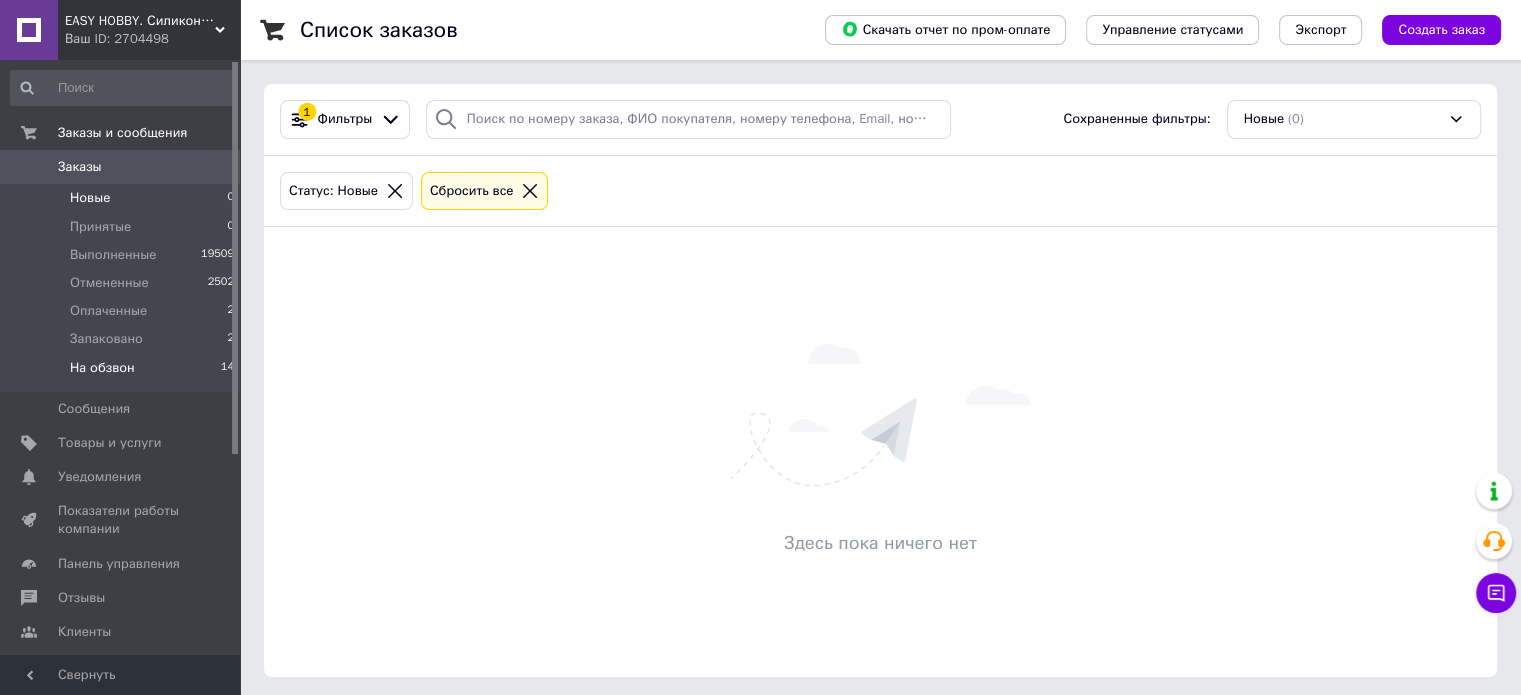 click on "На обзвон" at bounding box center [102, 368] 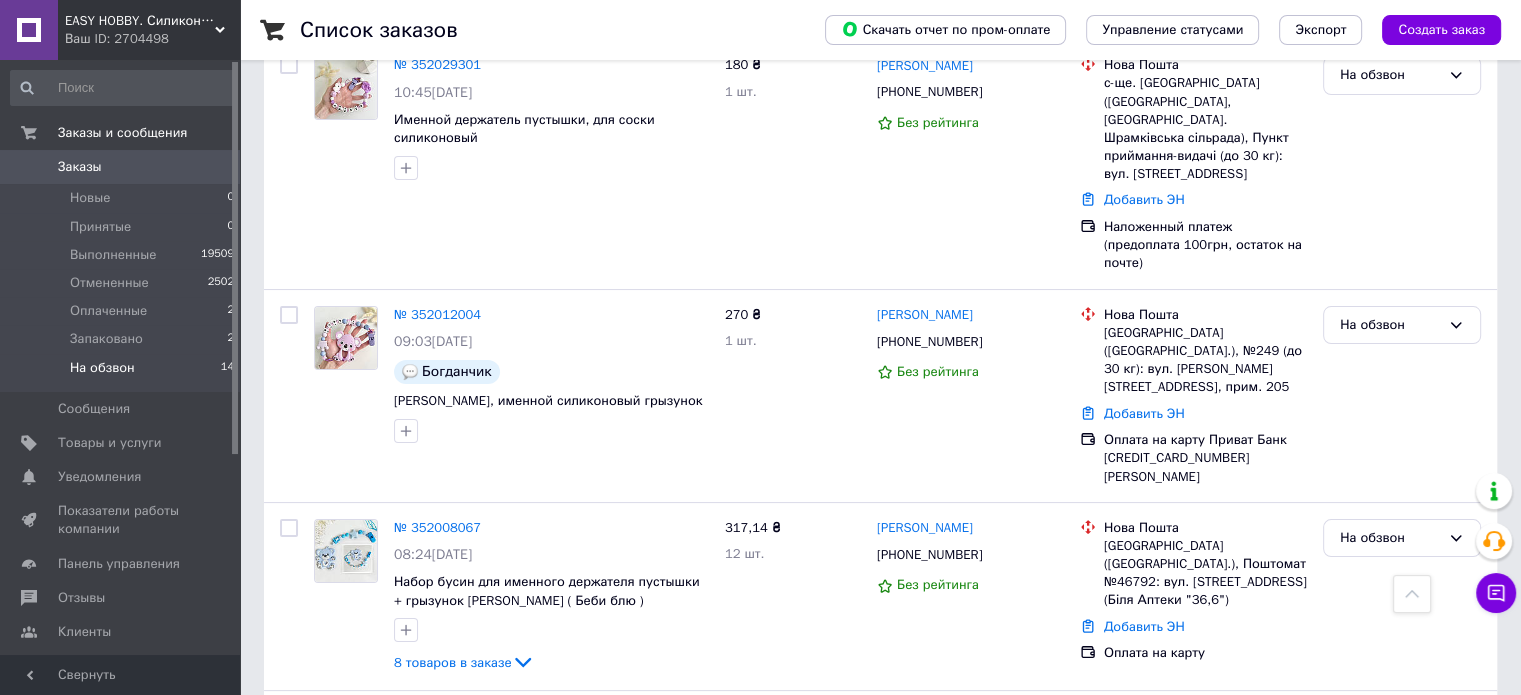 scroll, scrollTop: 0, scrollLeft: 0, axis: both 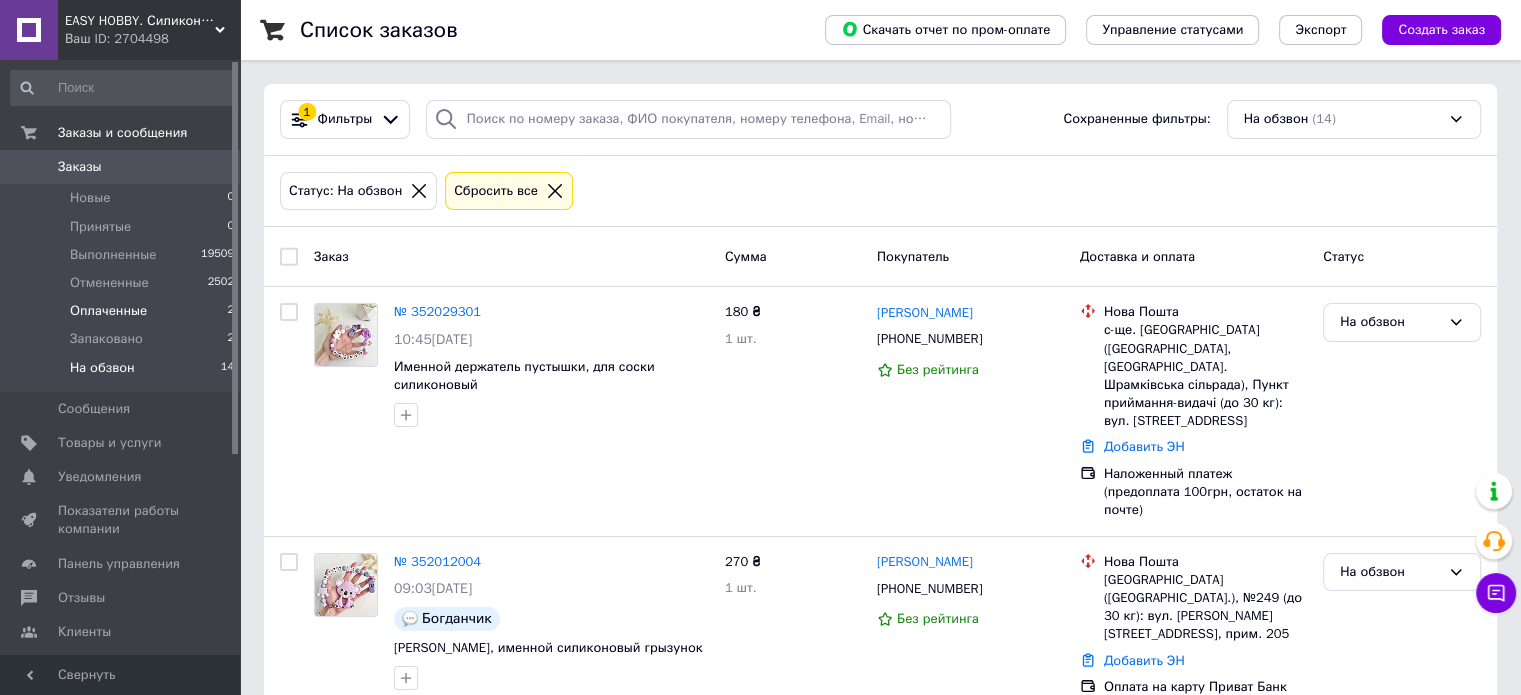 click on "Оплаченные" at bounding box center [108, 311] 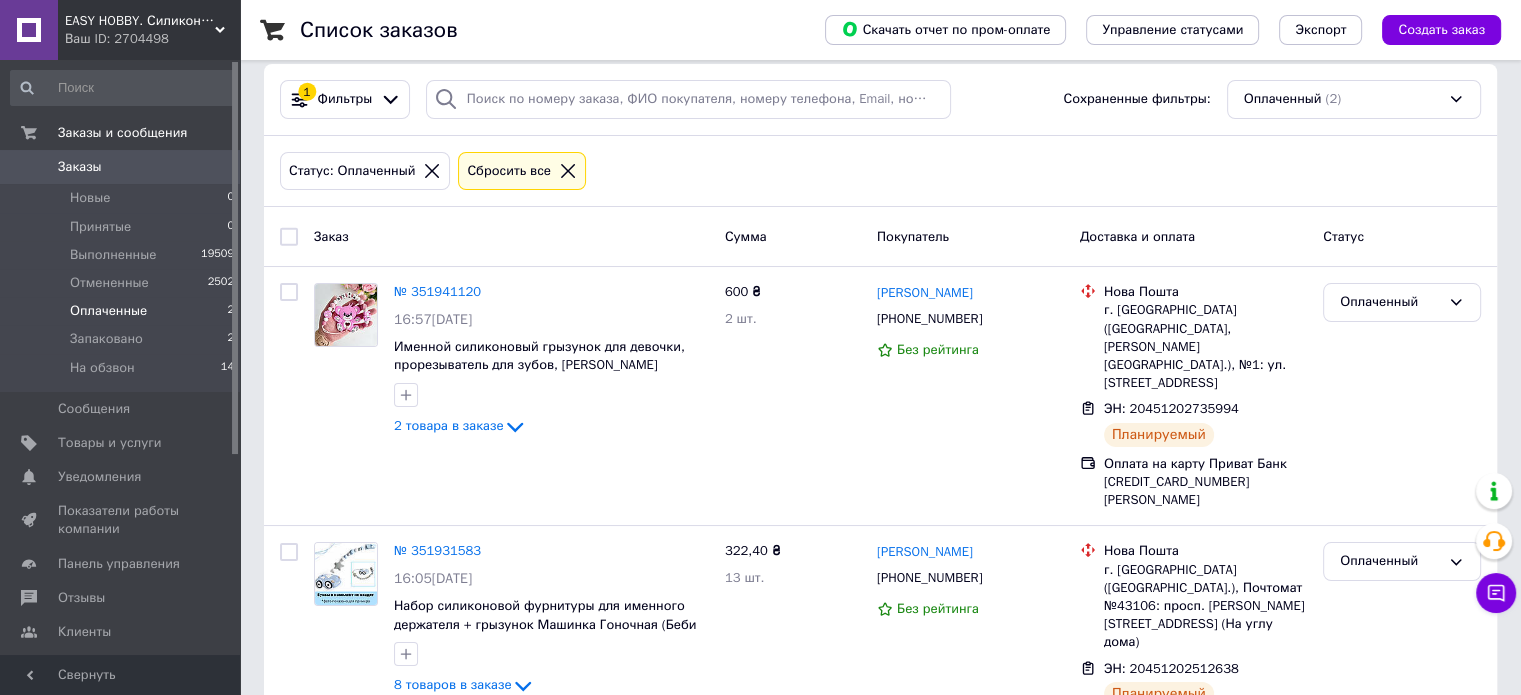 scroll, scrollTop: 0, scrollLeft: 0, axis: both 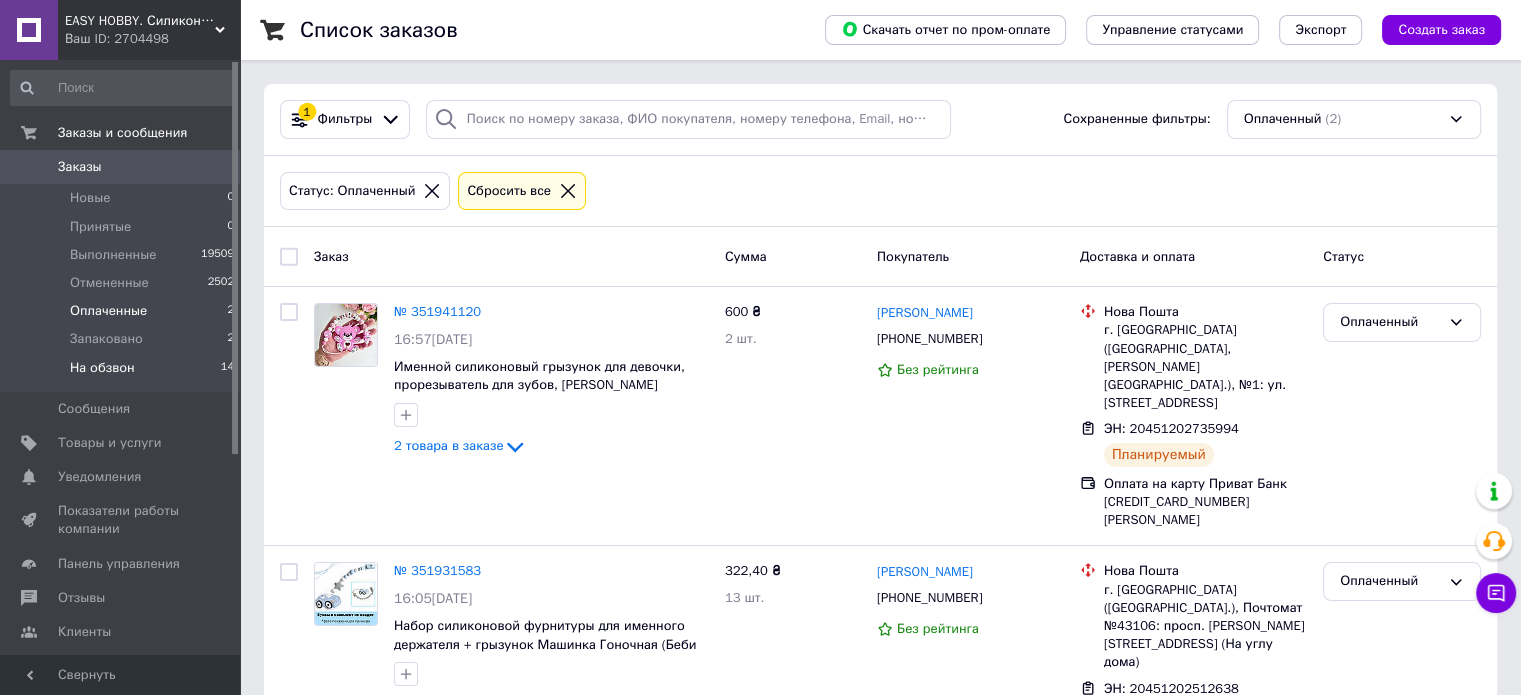 click on "На обзвон" at bounding box center [102, 368] 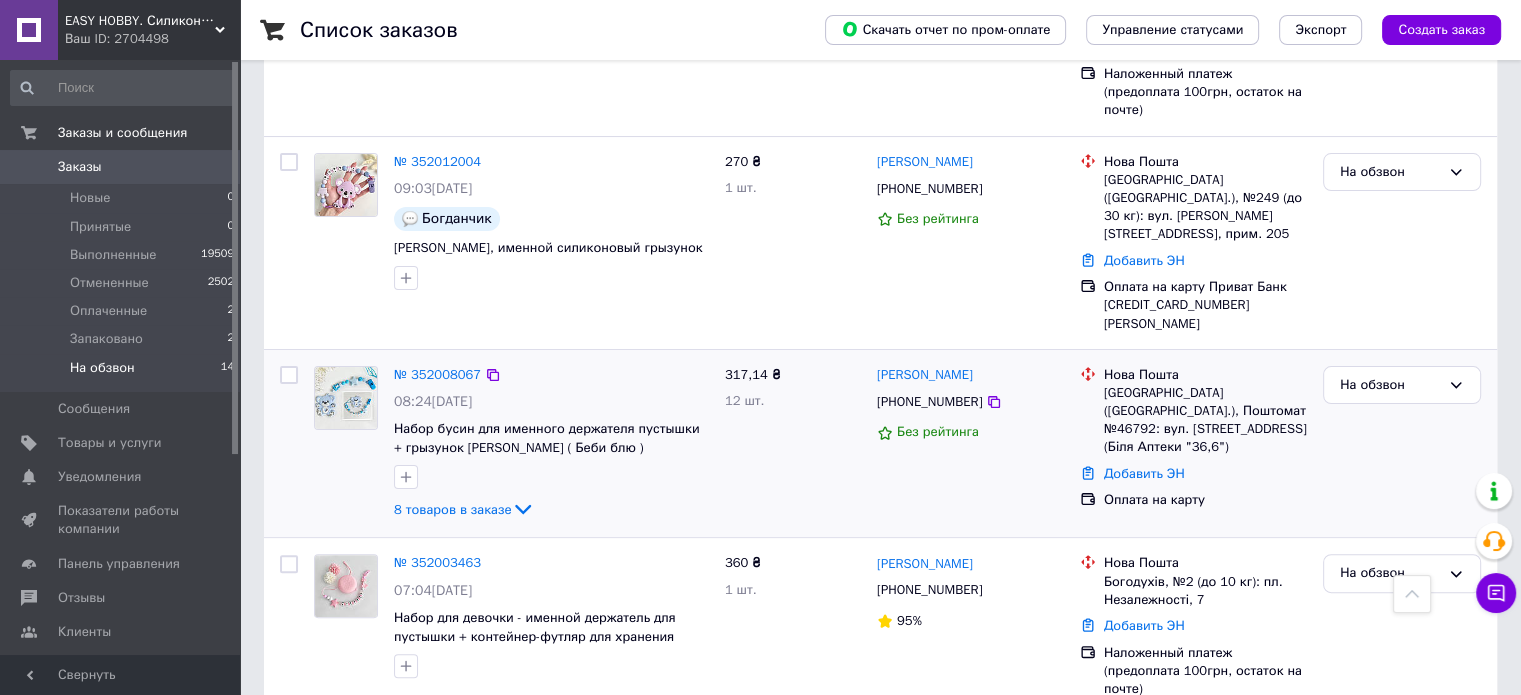 scroll, scrollTop: 0, scrollLeft: 0, axis: both 